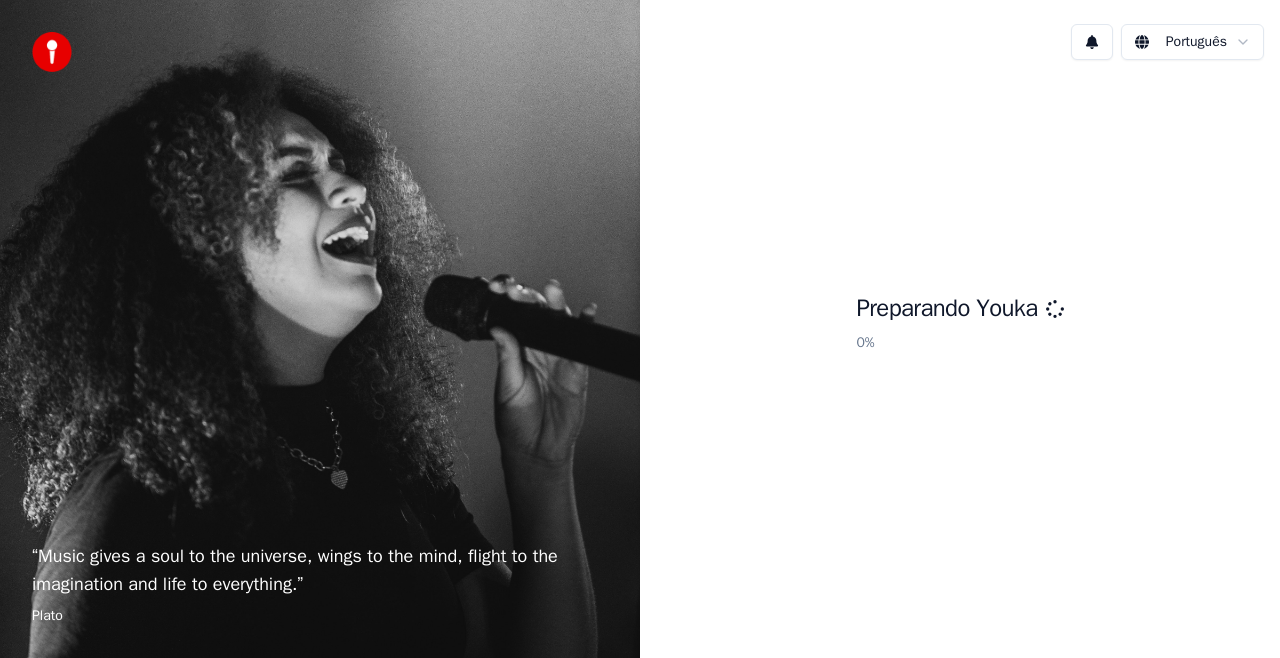 scroll, scrollTop: 0, scrollLeft: 0, axis: both 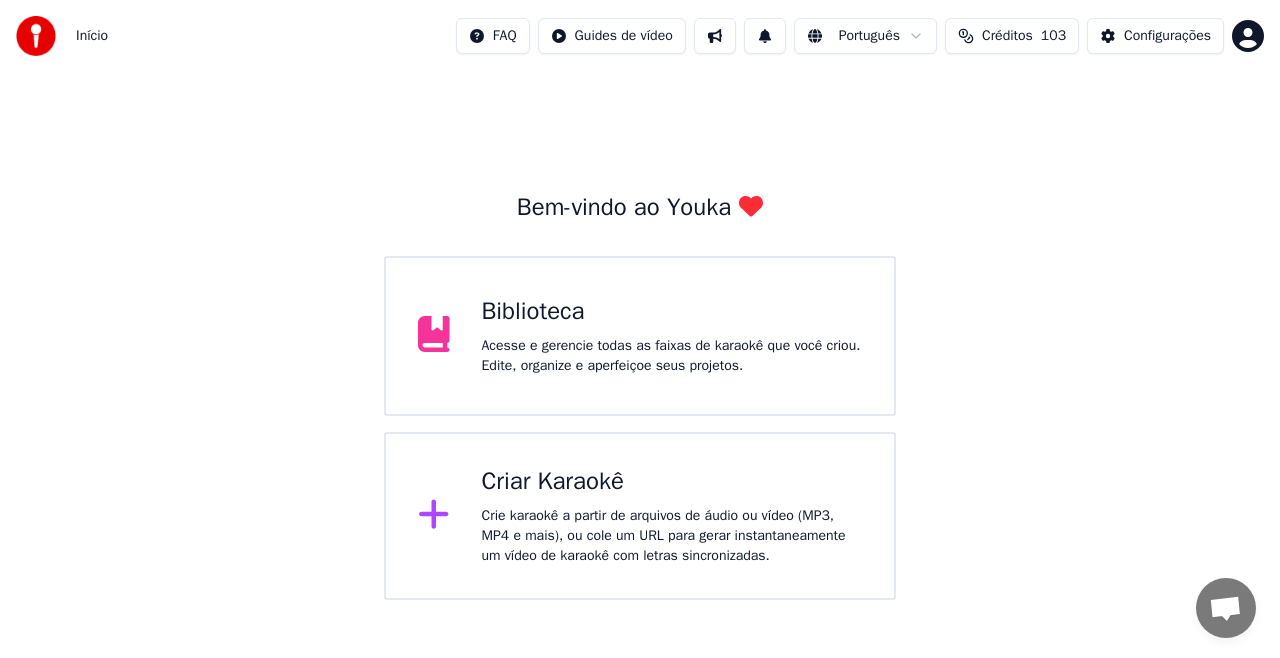 click on "Início" at bounding box center (92, 36) 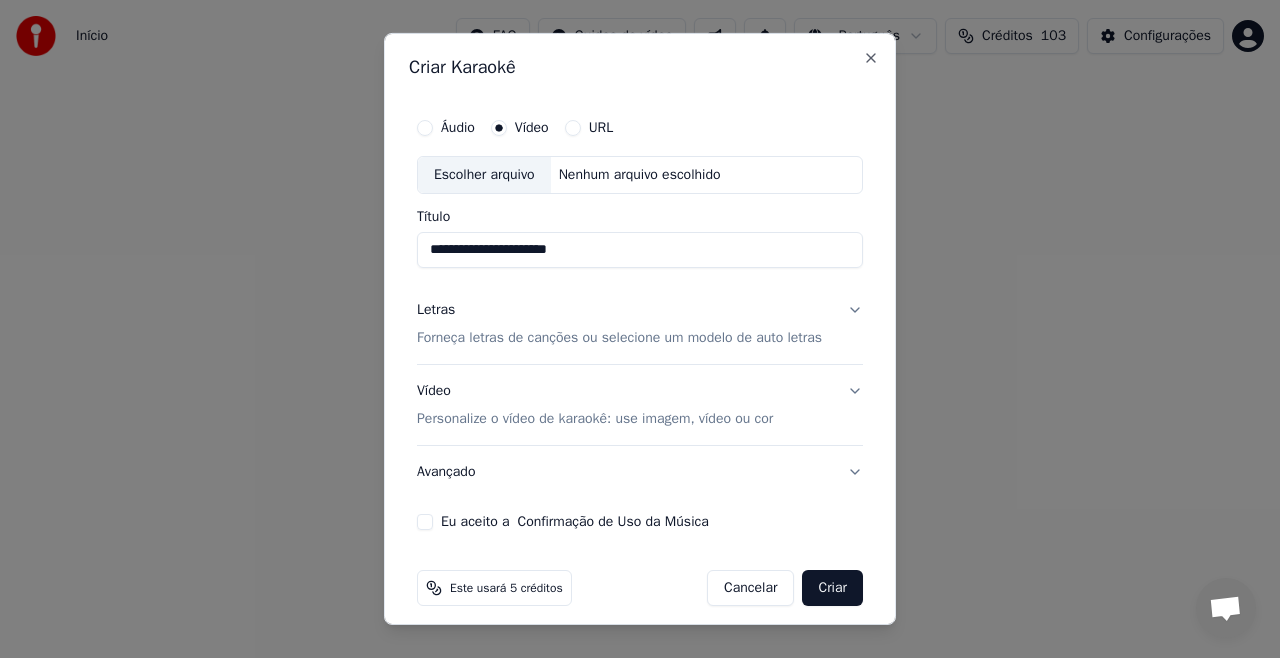 type on "**********" 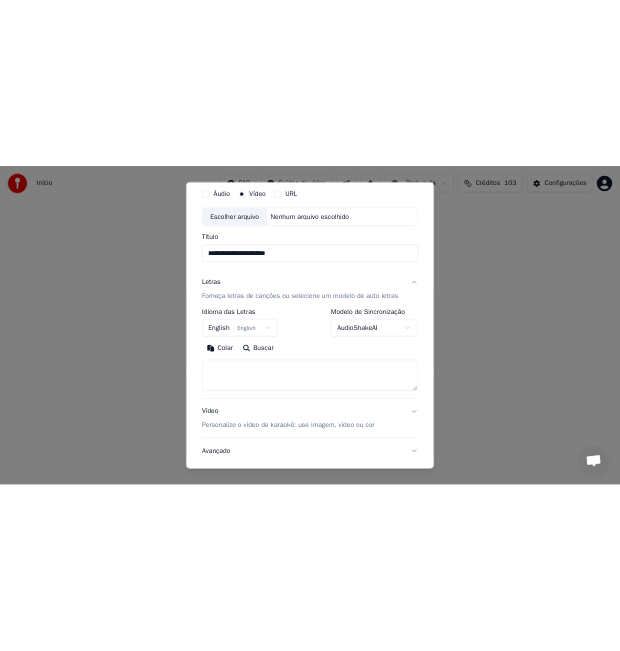 scroll, scrollTop: 100, scrollLeft: 0, axis: vertical 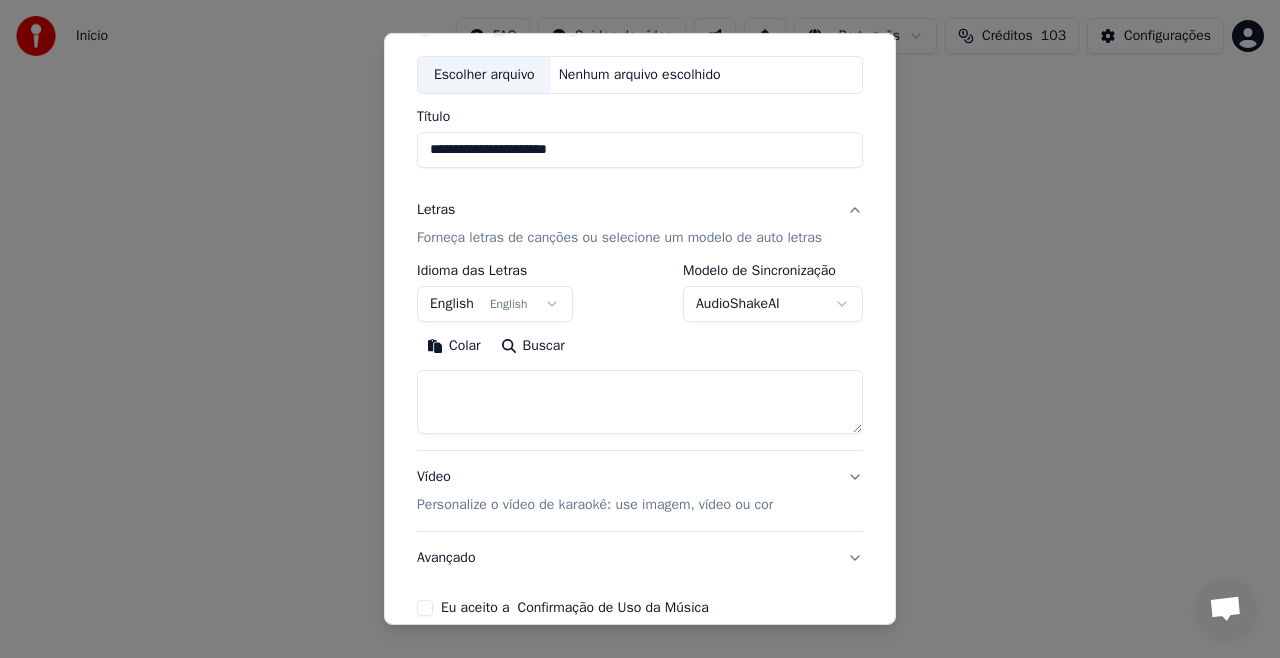 click at bounding box center (640, 402) 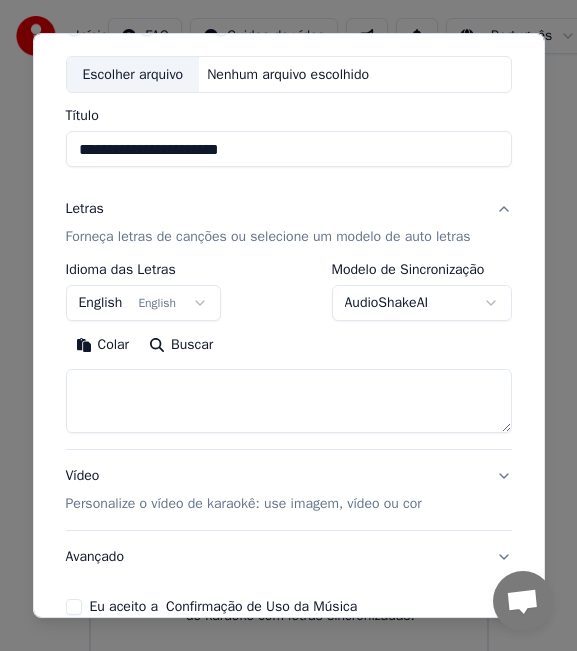 type 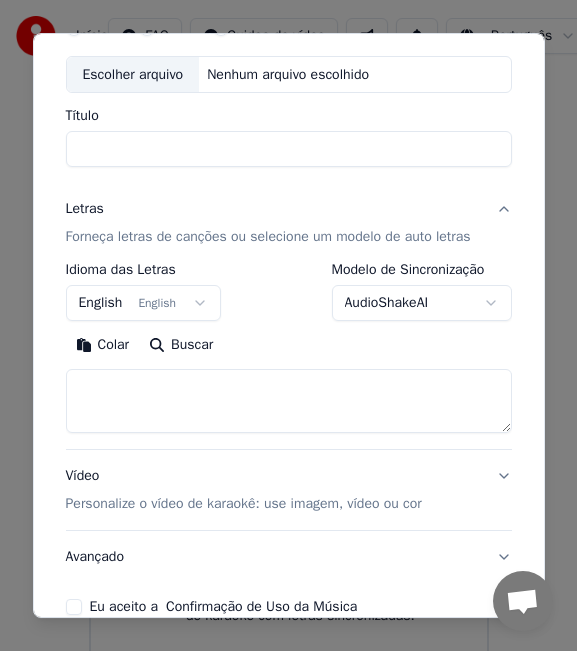 select 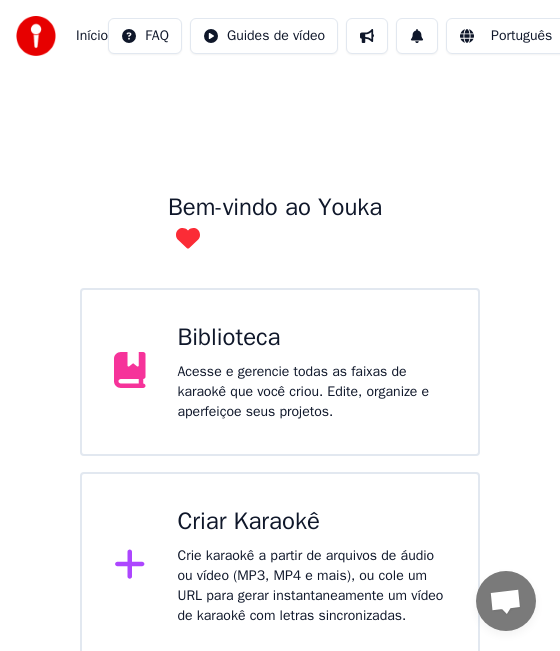 drag, startPoint x: 0, startPoint y: 368, endPoint x: -18, endPoint y: 372, distance: 18.439089 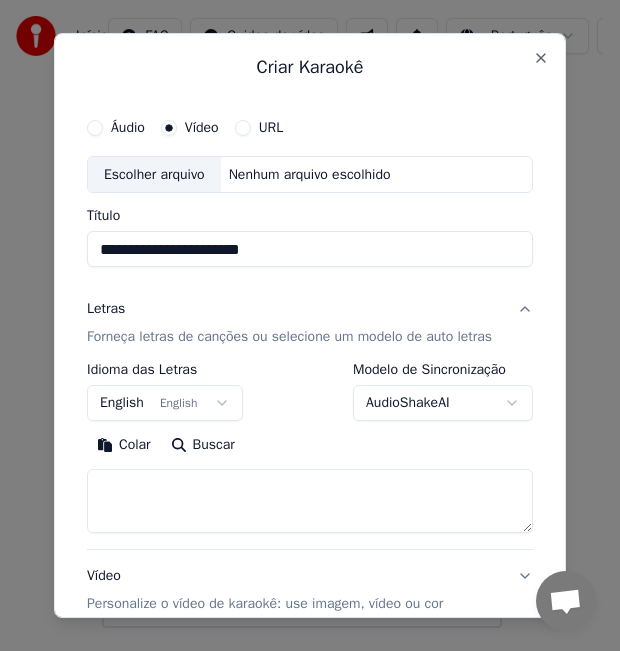 type on "**********" 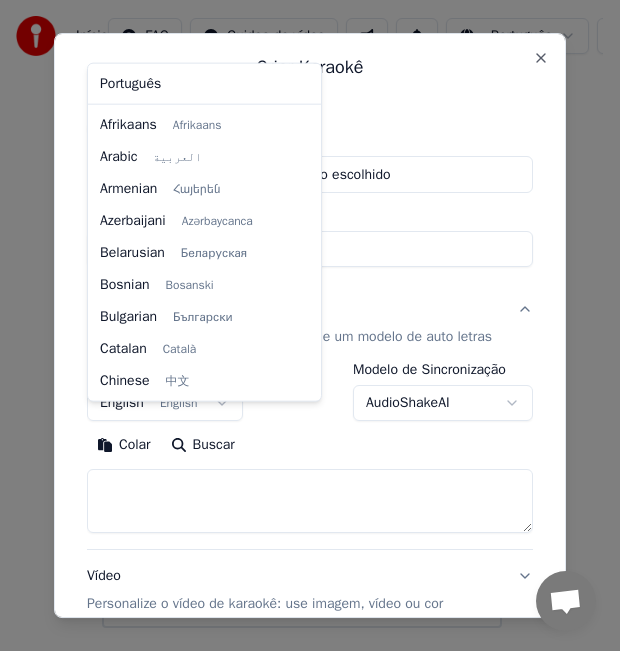 click on "**********" at bounding box center (301, 314) 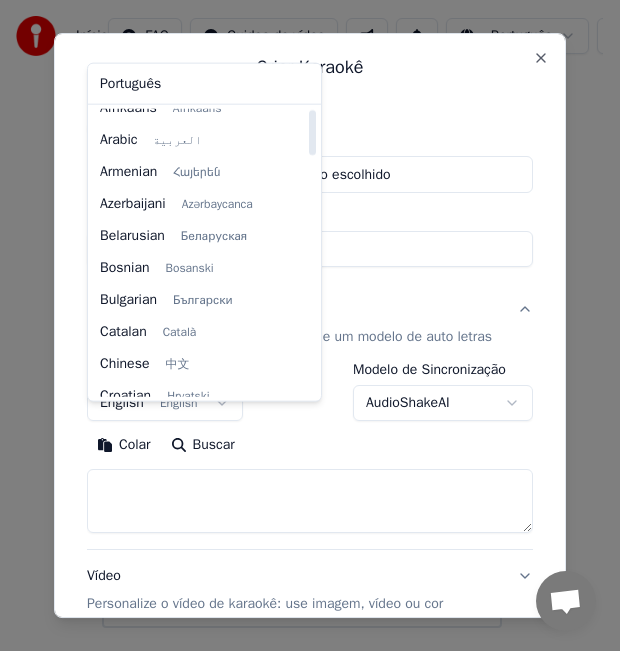 scroll, scrollTop: 0, scrollLeft: 0, axis: both 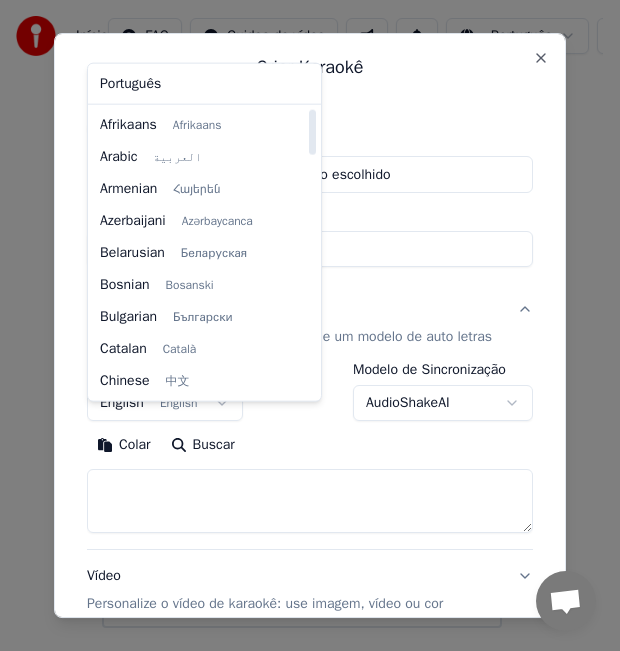 drag, startPoint x: 309, startPoint y: 167, endPoint x: 311, endPoint y: 120, distance: 47.042534 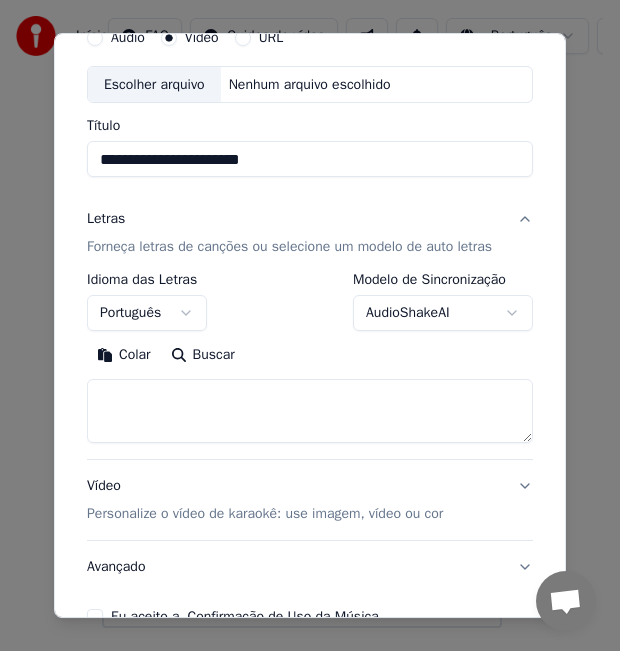 scroll, scrollTop: 100, scrollLeft: 0, axis: vertical 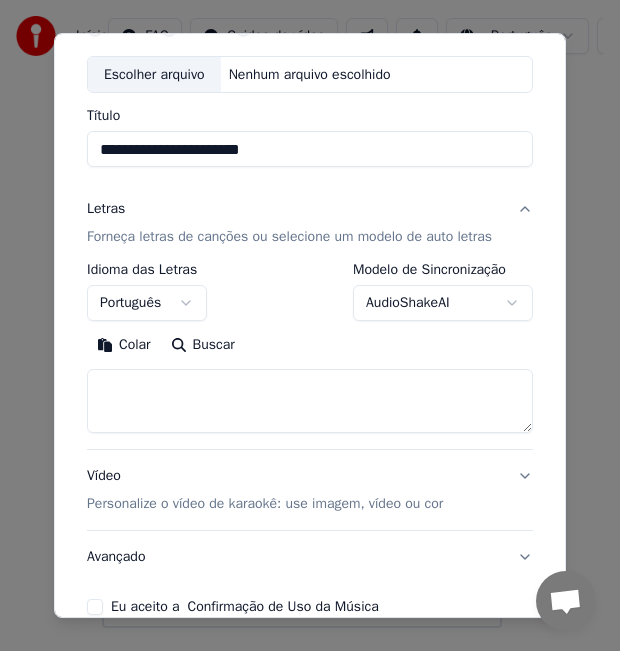 click at bounding box center (310, 402) 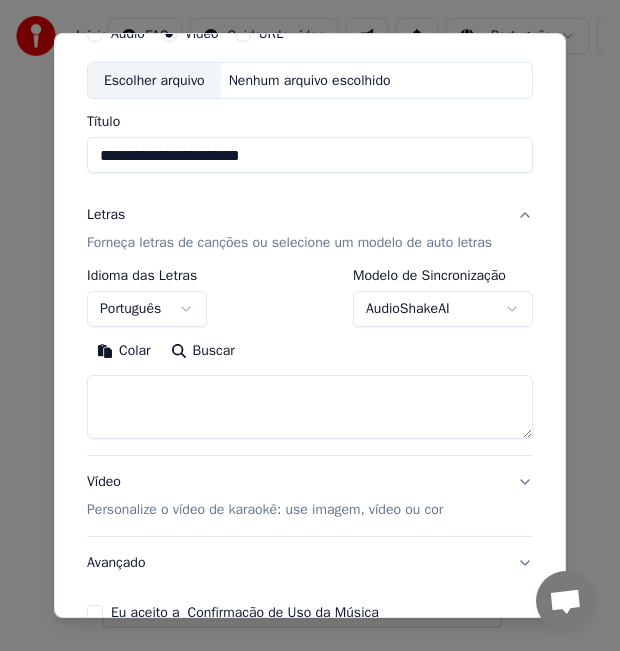 scroll, scrollTop: 100, scrollLeft: 0, axis: vertical 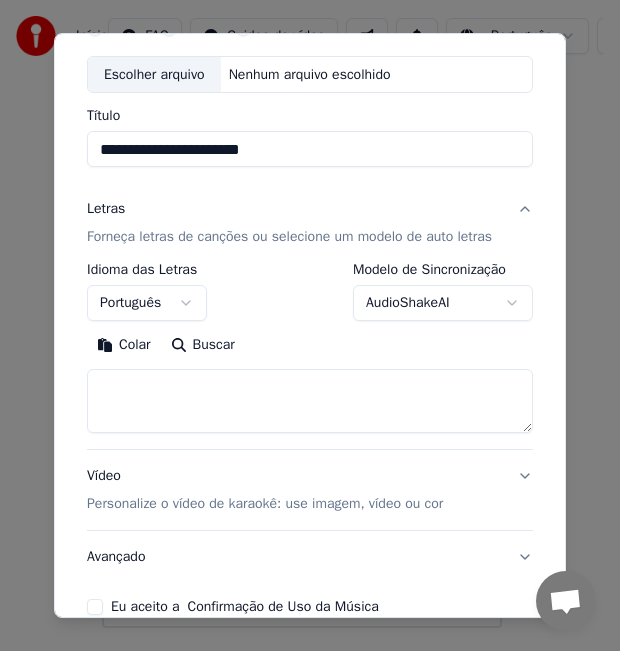 click at bounding box center (310, 402) 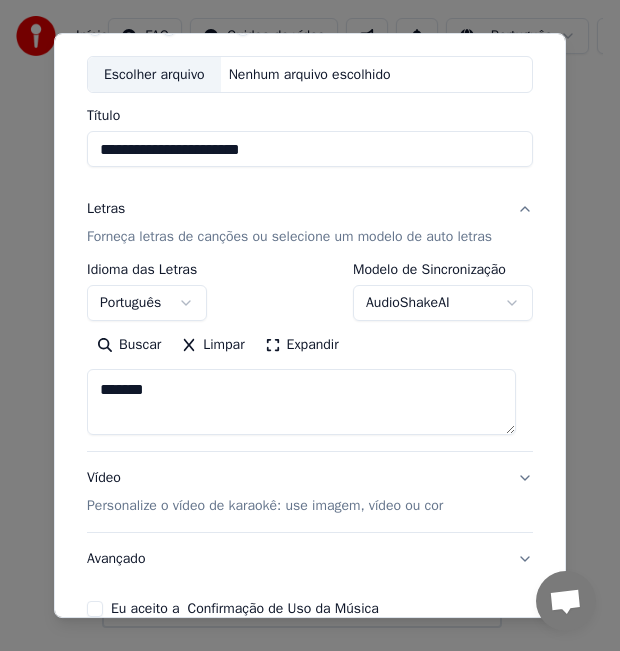 click on "*******" at bounding box center (301, 403) 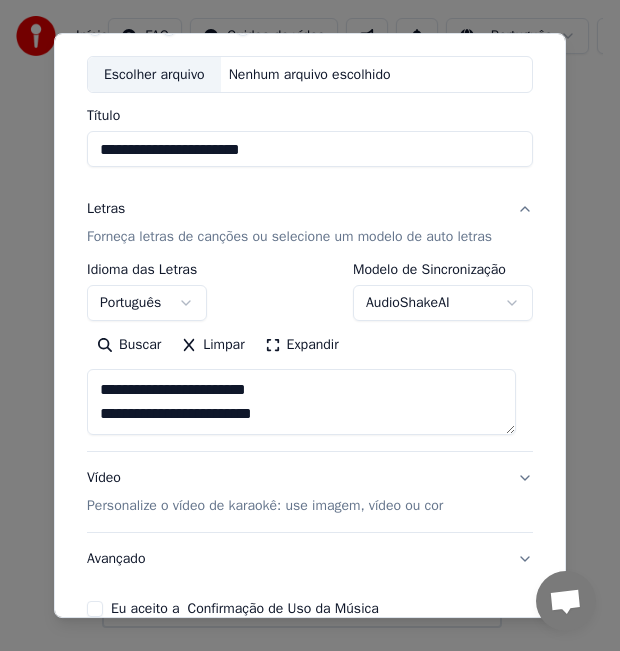 scroll, scrollTop: 14, scrollLeft: 0, axis: vertical 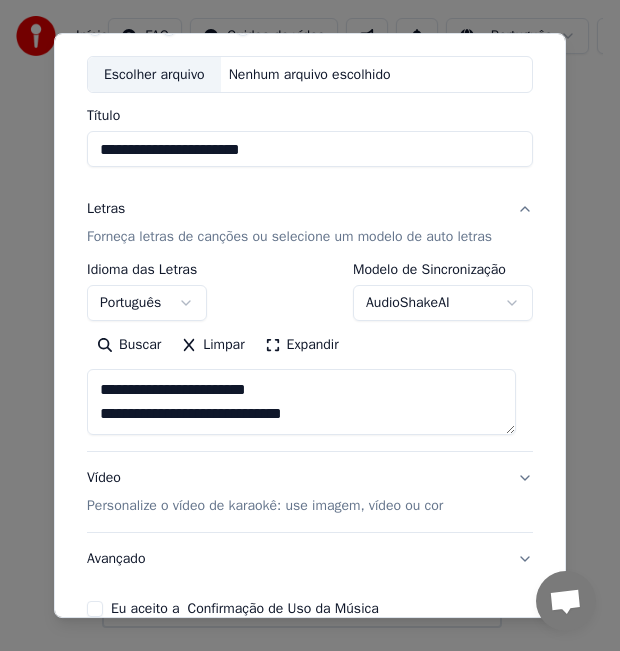 click on "**********" at bounding box center (301, 403) 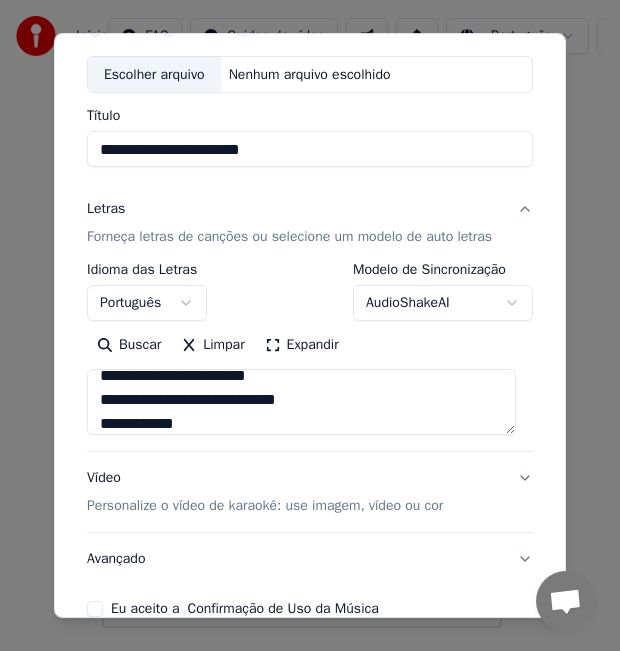 scroll, scrollTop: 86, scrollLeft: 0, axis: vertical 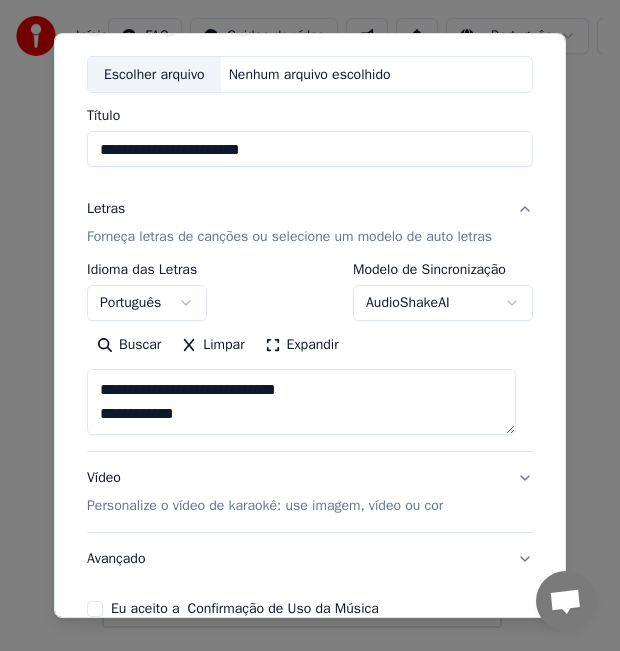 click on "**********" at bounding box center [301, 403] 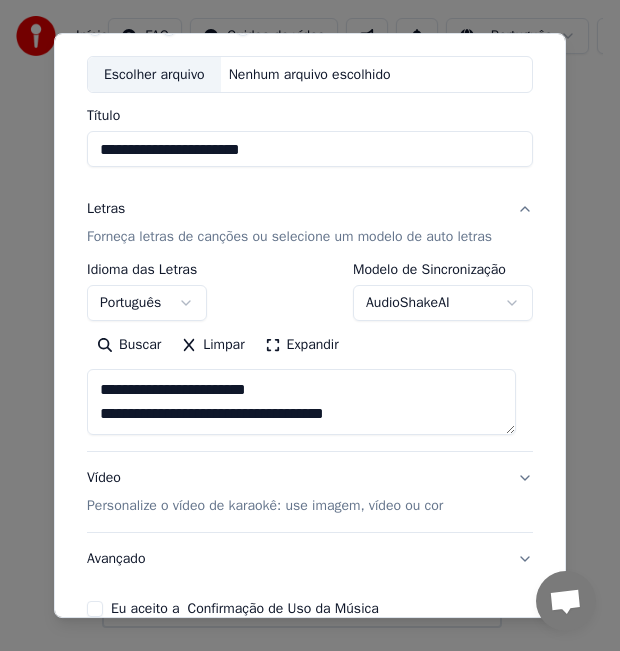 scroll, scrollTop: 81, scrollLeft: 0, axis: vertical 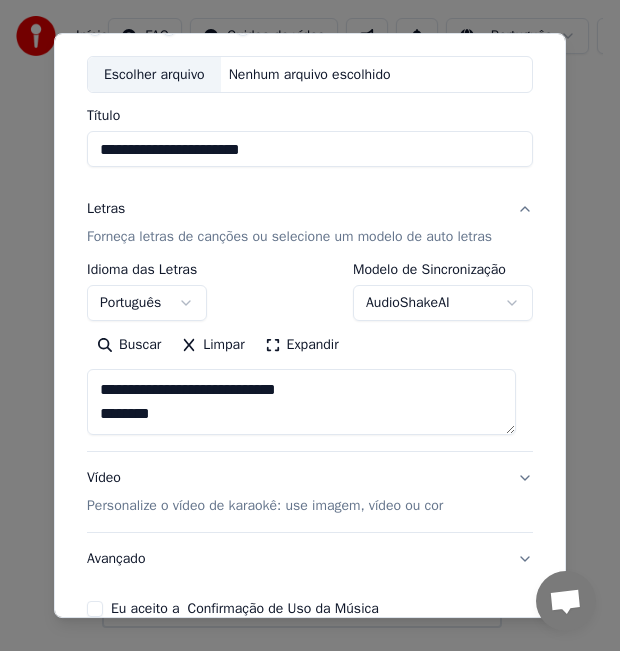 click on "**********" at bounding box center [301, 403] 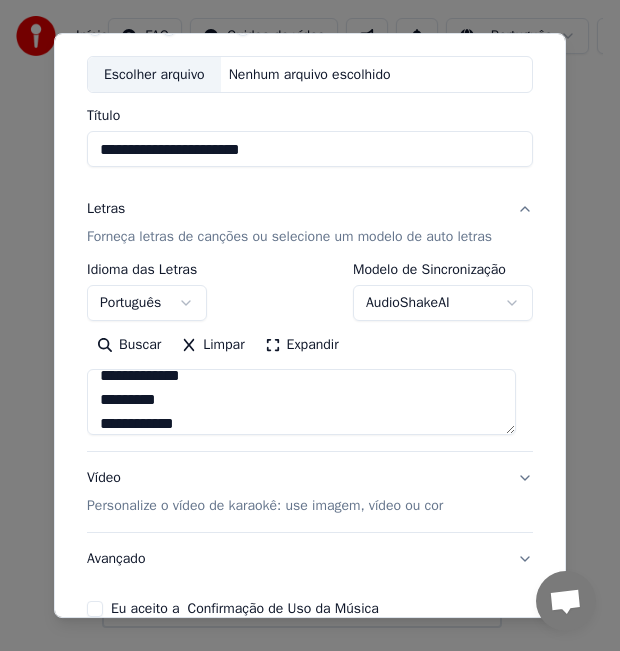 scroll, scrollTop: 130, scrollLeft: 0, axis: vertical 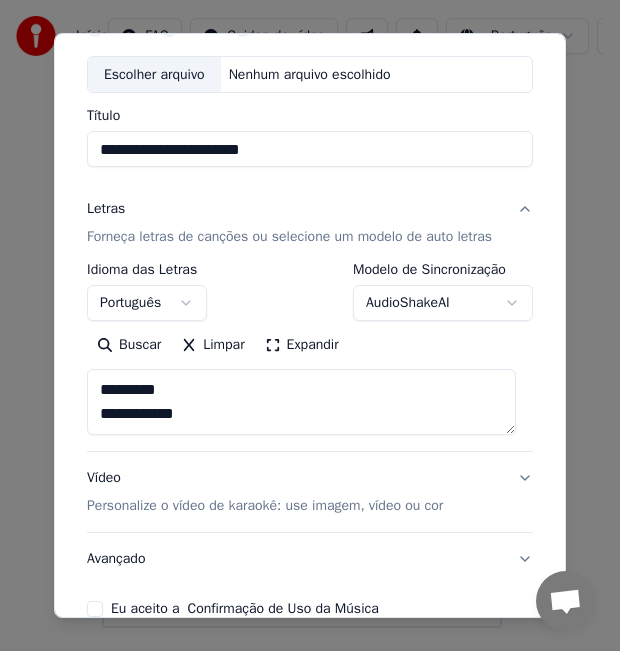 click on "**********" at bounding box center (301, 403) 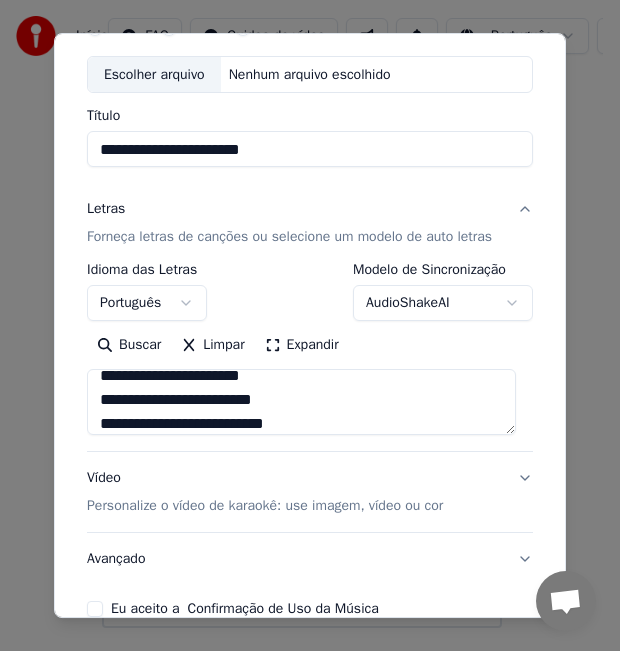 scroll, scrollTop: 350, scrollLeft: 0, axis: vertical 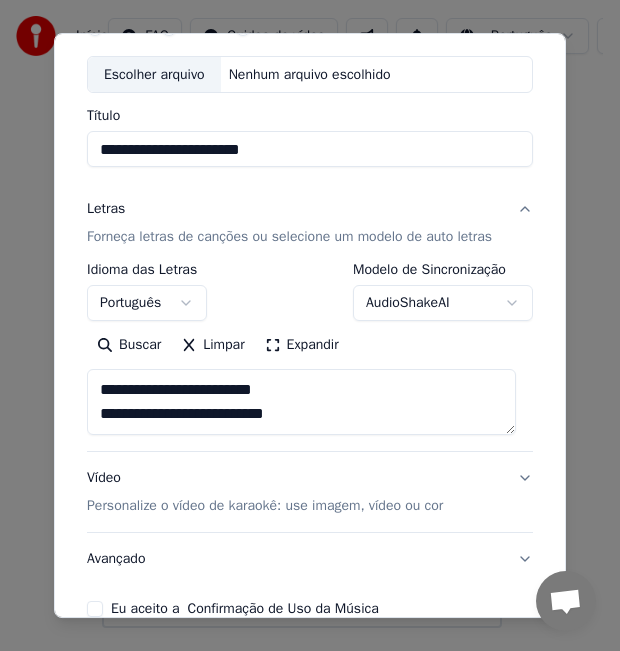 click on "**********" at bounding box center [301, 403] 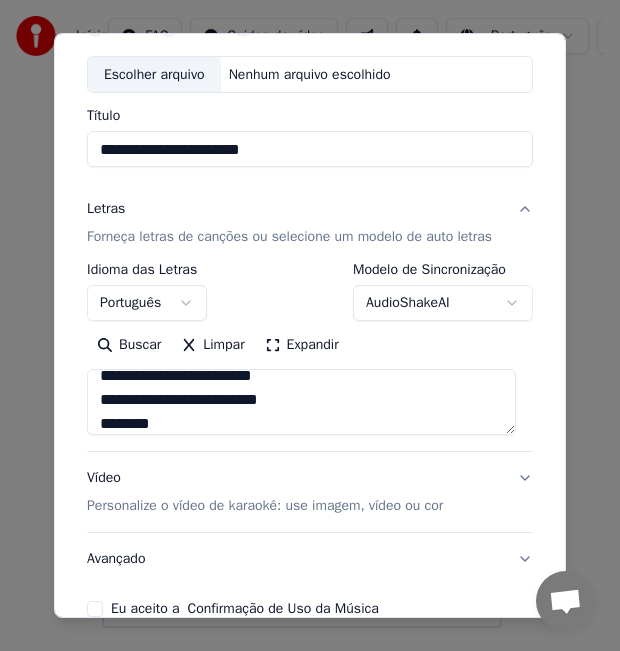 click on "**********" at bounding box center [301, 403] 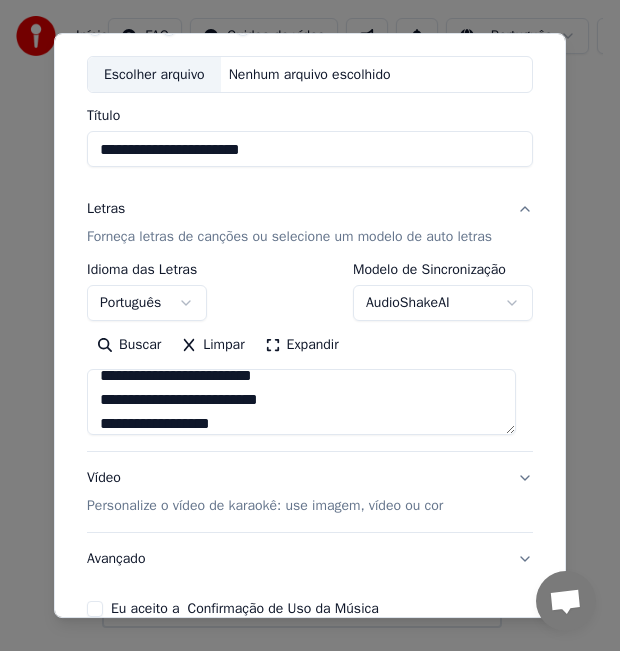 click on "**********" at bounding box center (301, 403) 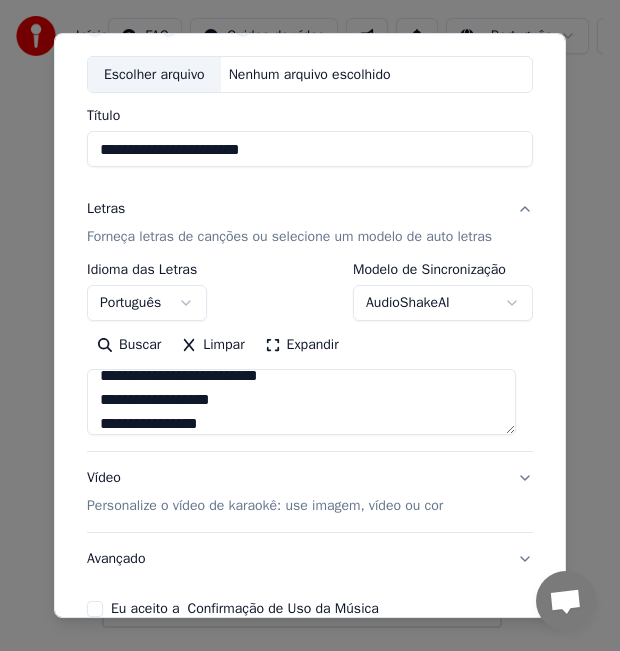scroll, scrollTop: 398, scrollLeft: 0, axis: vertical 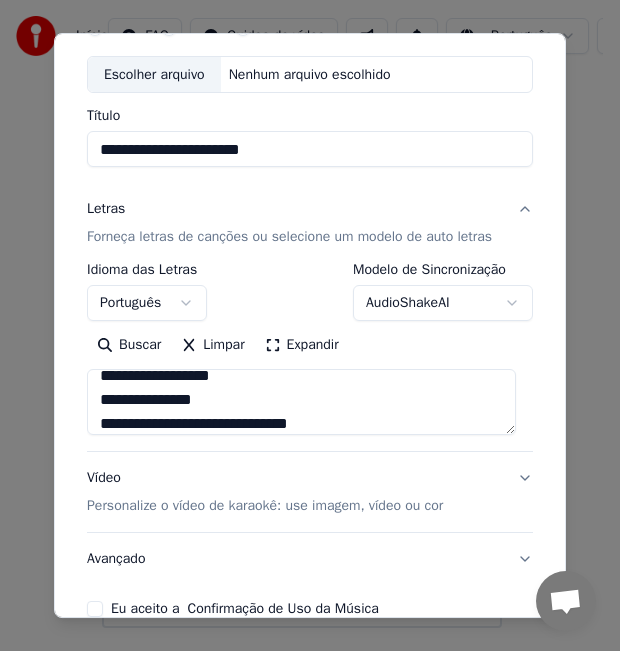 click on "**********" at bounding box center [301, 403] 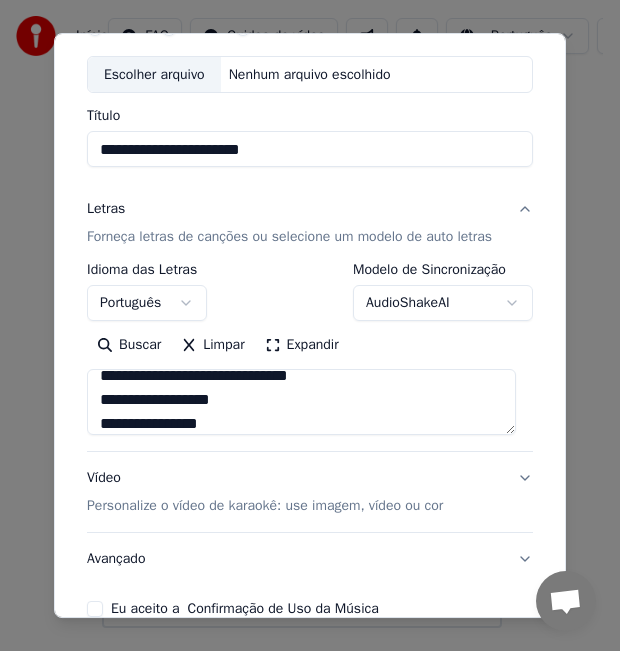 scroll, scrollTop: 470, scrollLeft: 0, axis: vertical 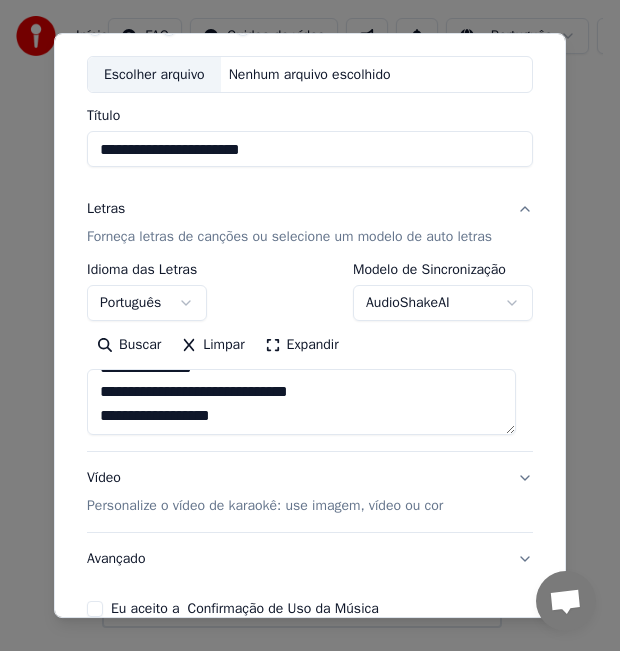 click on "**********" at bounding box center (301, 403) 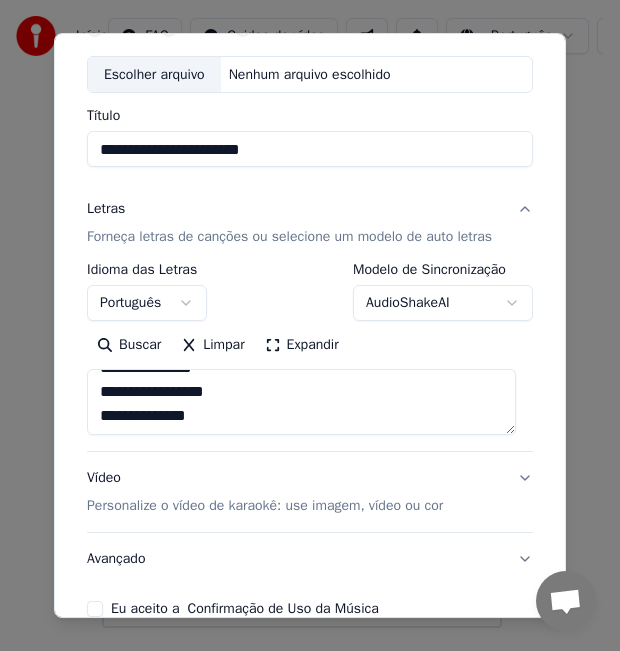 scroll, scrollTop: 390, scrollLeft: 0, axis: vertical 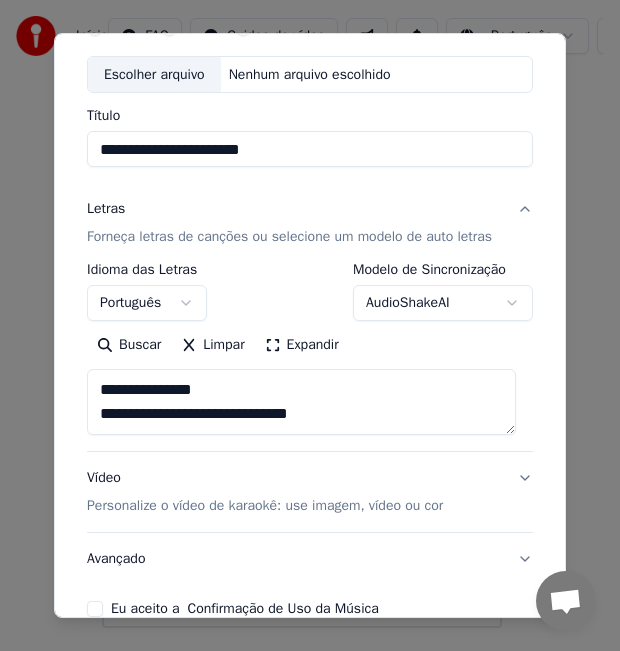 click on "**********" at bounding box center (301, 403) 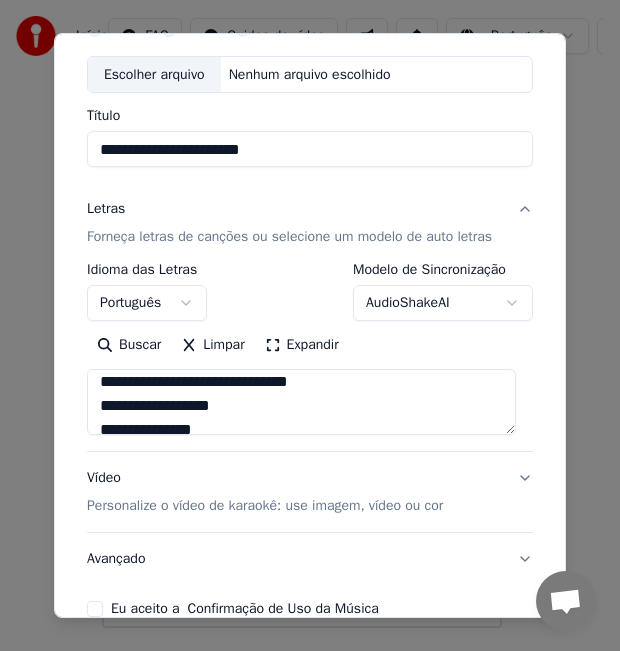 scroll, scrollTop: 400, scrollLeft: 0, axis: vertical 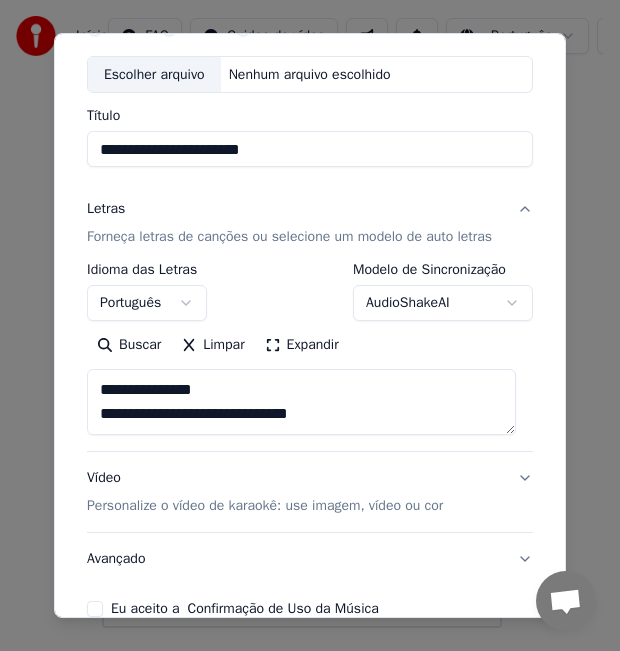 click on "**********" at bounding box center (301, 403) 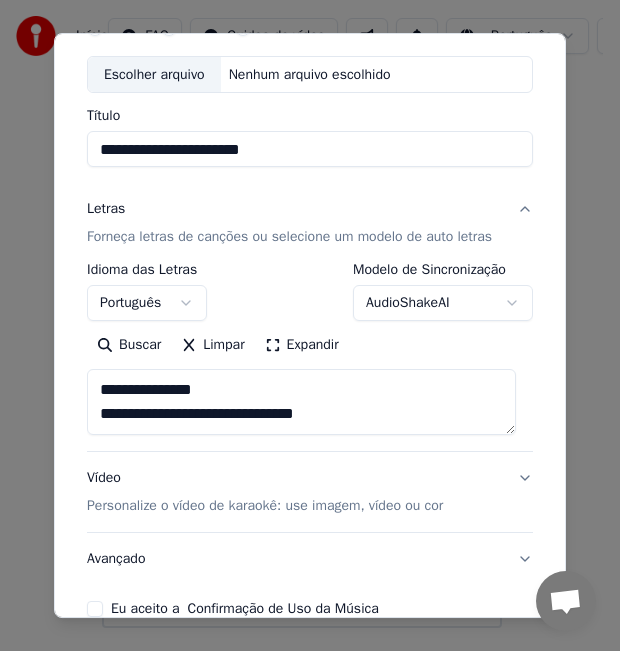 scroll, scrollTop: 494, scrollLeft: 0, axis: vertical 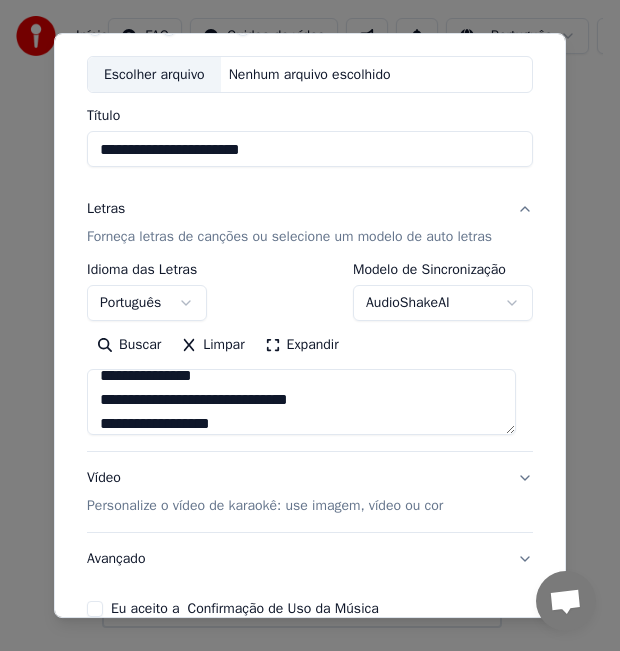 click on "**********" at bounding box center [301, 403] 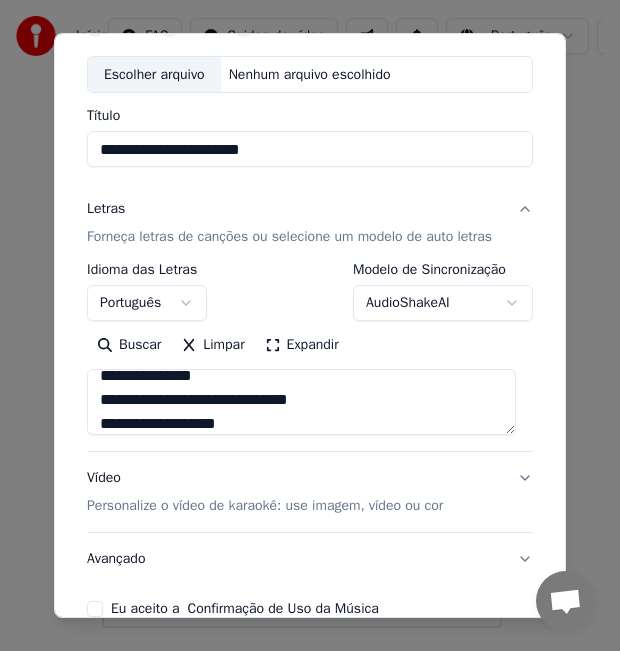 scroll, scrollTop: 518, scrollLeft: 0, axis: vertical 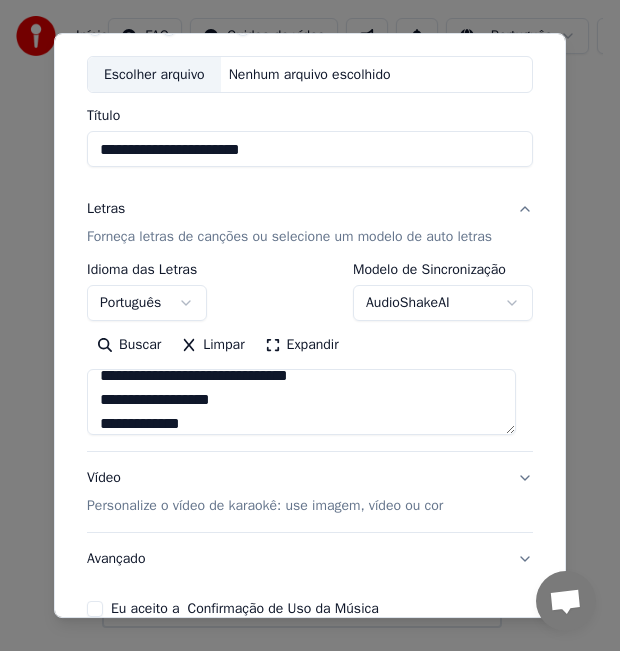 click on "**********" at bounding box center (301, 403) 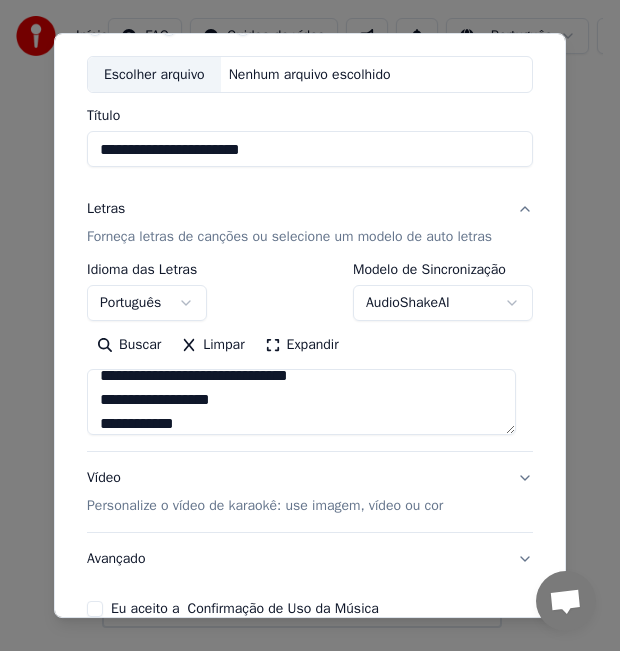 click on "**********" at bounding box center [301, 403] 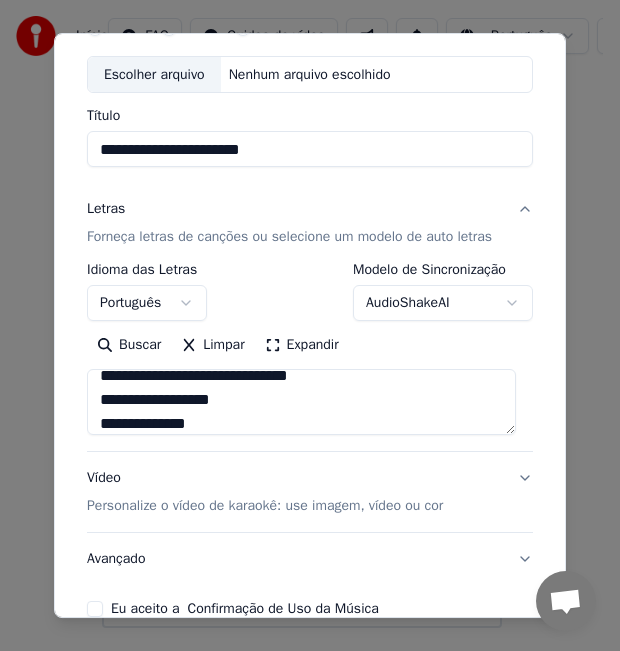 click on "**********" at bounding box center (301, 403) 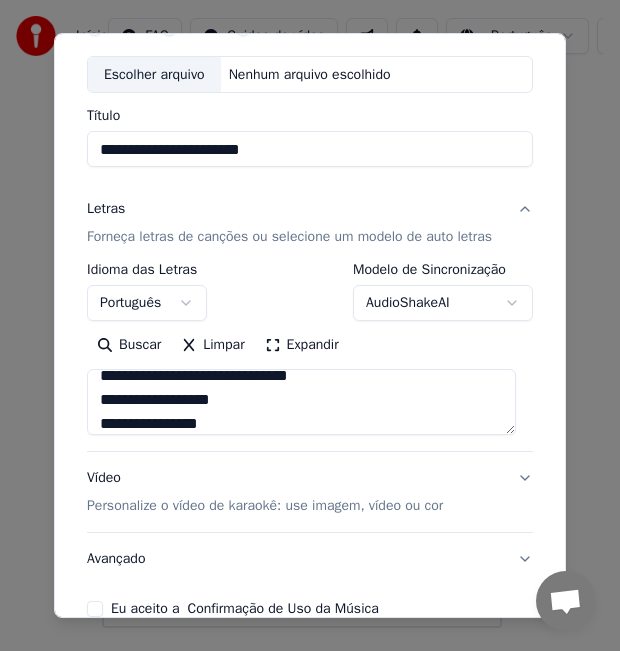 click on "**********" at bounding box center (301, 403) 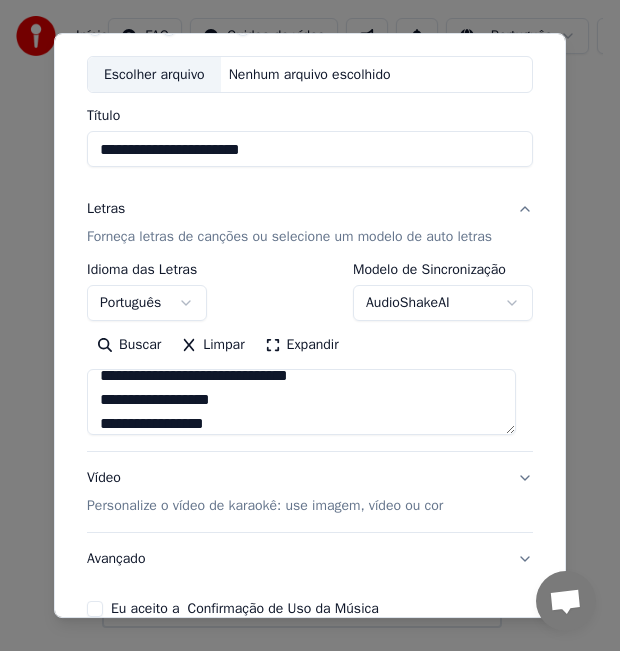 click on "**********" at bounding box center [301, 403] 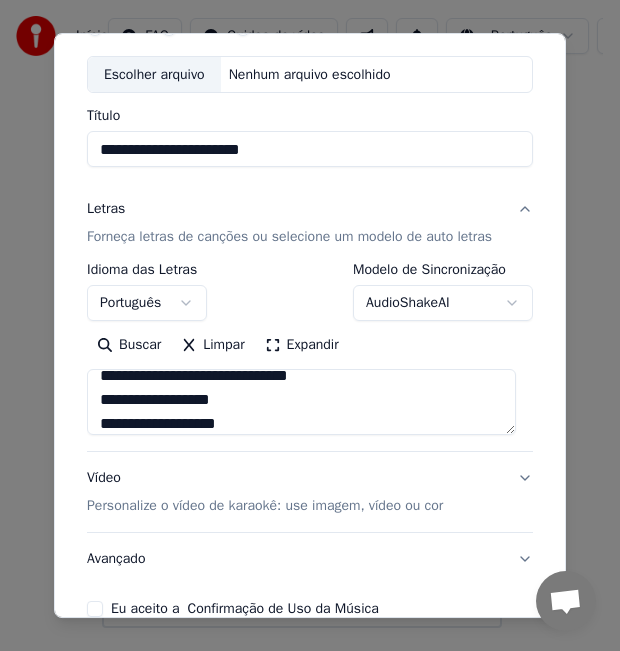 click on "**********" at bounding box center [301, 403] 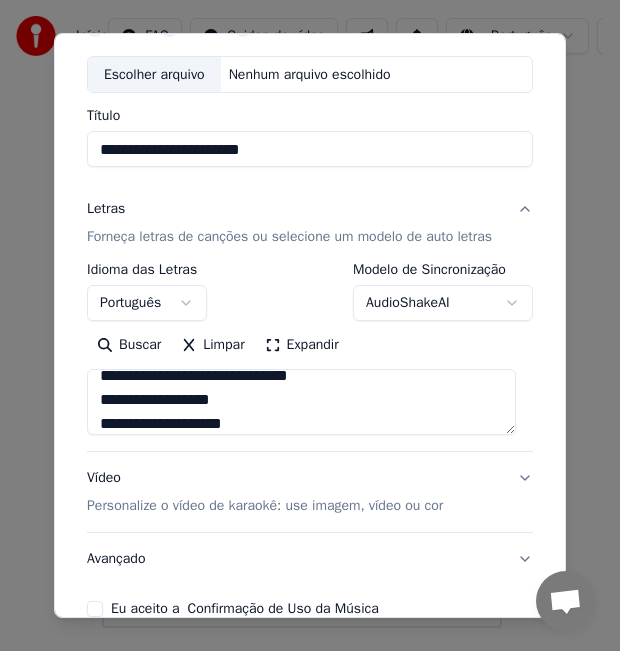click on "**********" at bounding box center (301, 403) 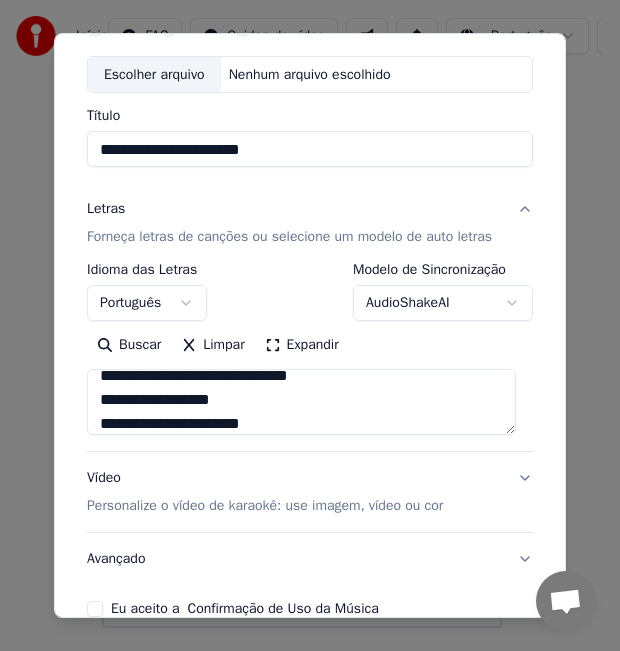 click on "**********" at bounding box center (301, 403) 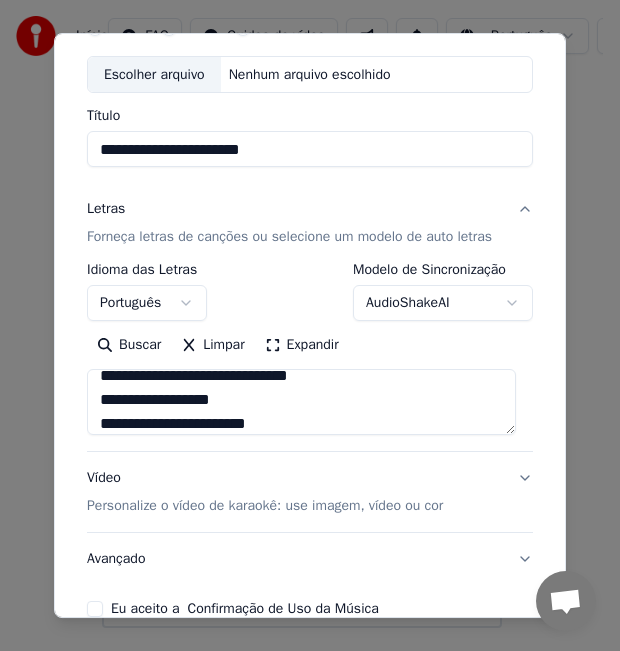 click on "**********" at bounding box center [301, 403] 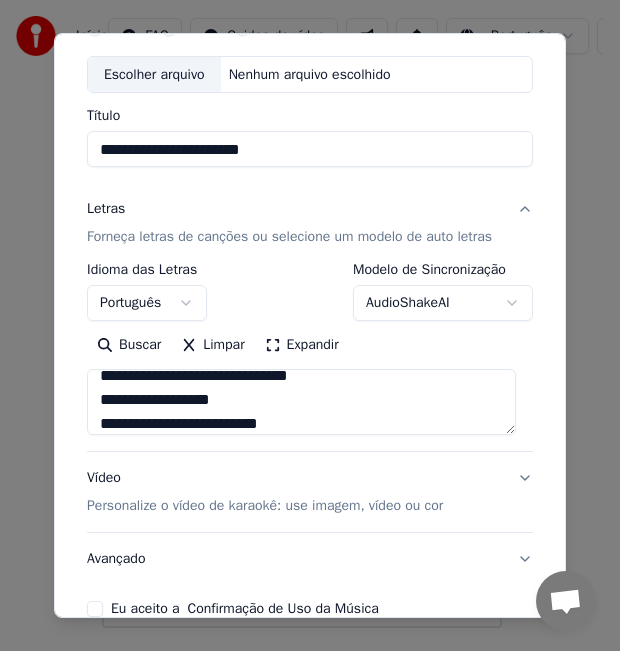click on "**********" at bounding box center [301, 403] 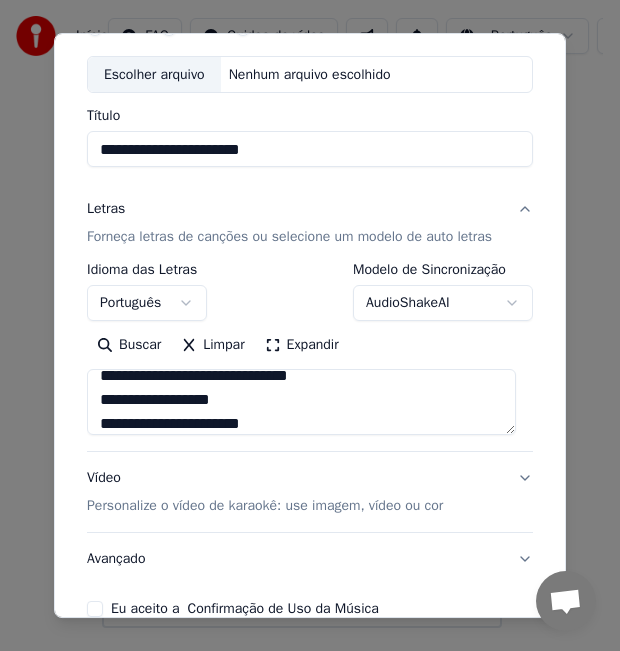 click on "**********" at bounding box center [301, 403] 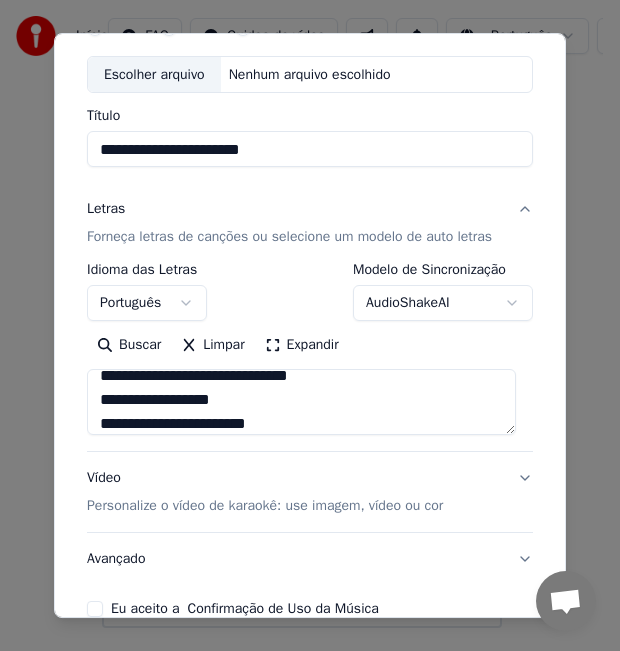 click on "**********" at bounding box center (301, 403) 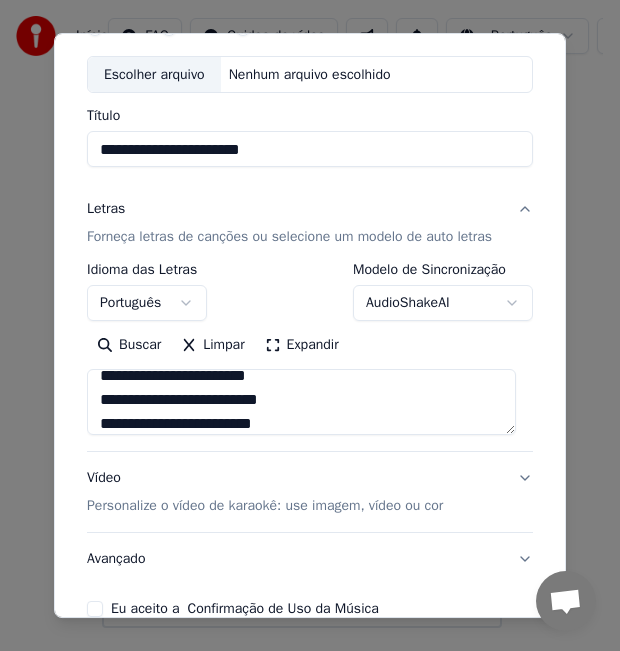 scroll, scrollTop: 614, scrollLeft: 0, axis: vertical 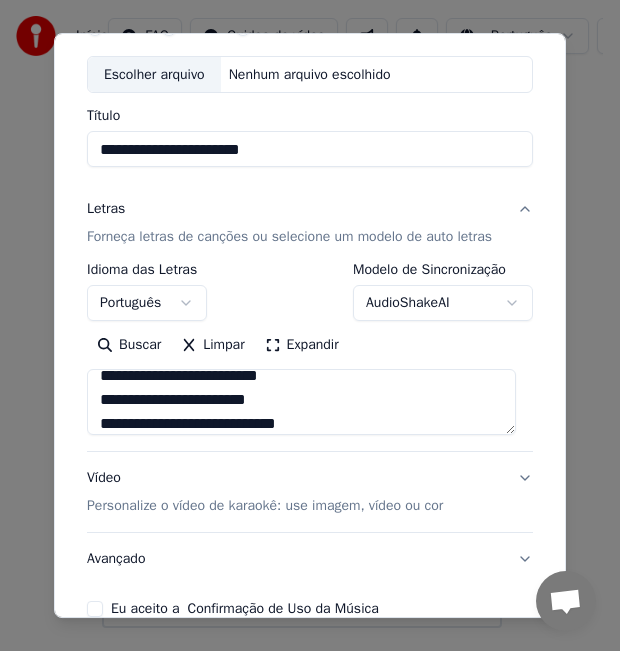 click on "**********" at bounding box center [301, 403] 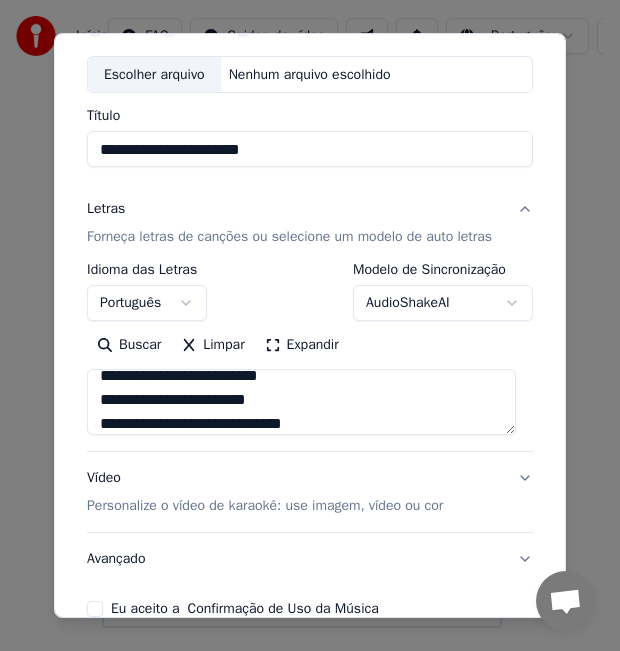scroll, scrollTop: 638, scrollLeft: 0, axis: vertical 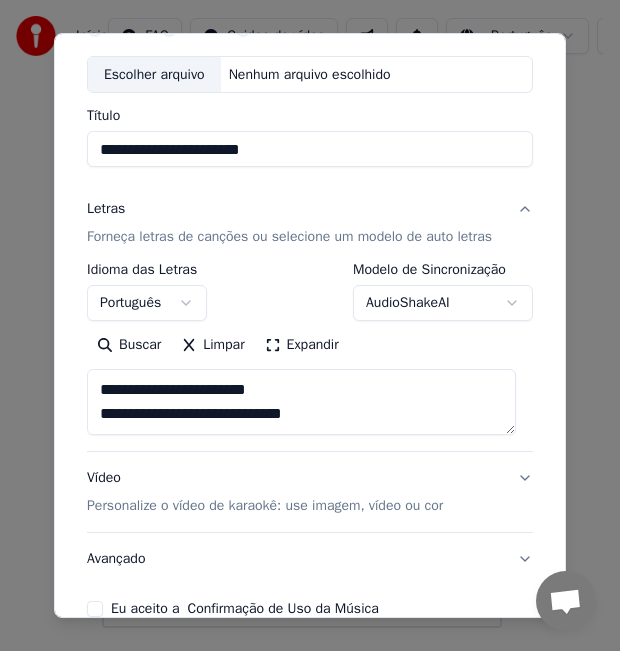 click on "**********" at bounding box center [301, 403] 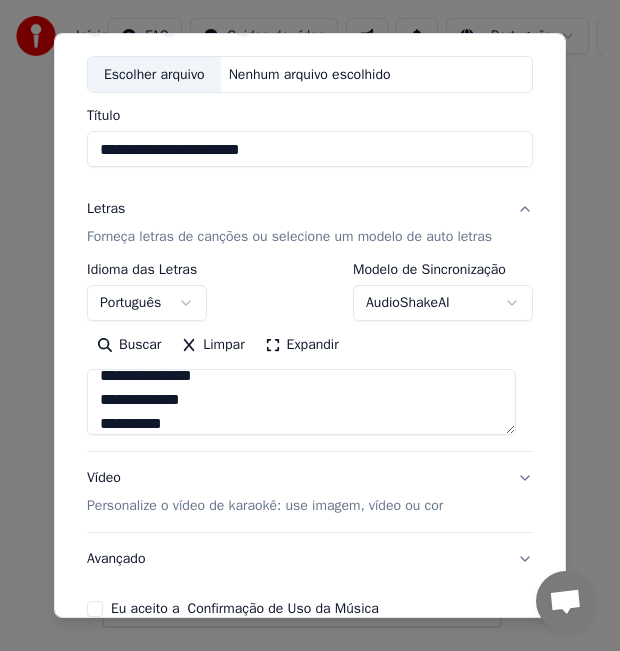 scroll, scrollTop: 782, scrollLeft: 0, axis: vertical 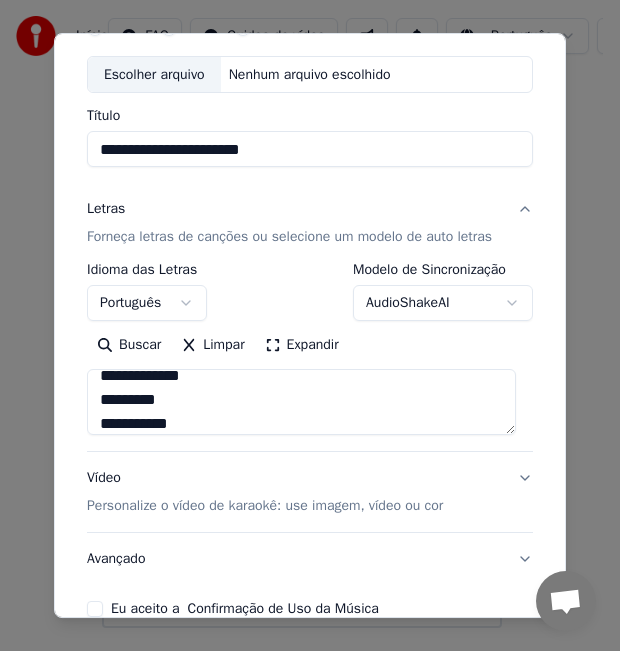 click on "**********" at bounding box center [301, 403] 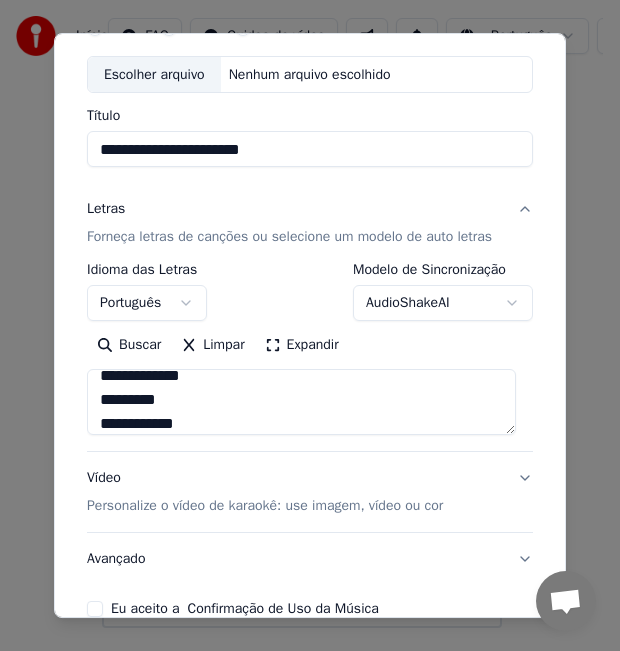 scroll, scrollTop: 806, scrollLeft: 0, axis: vertical 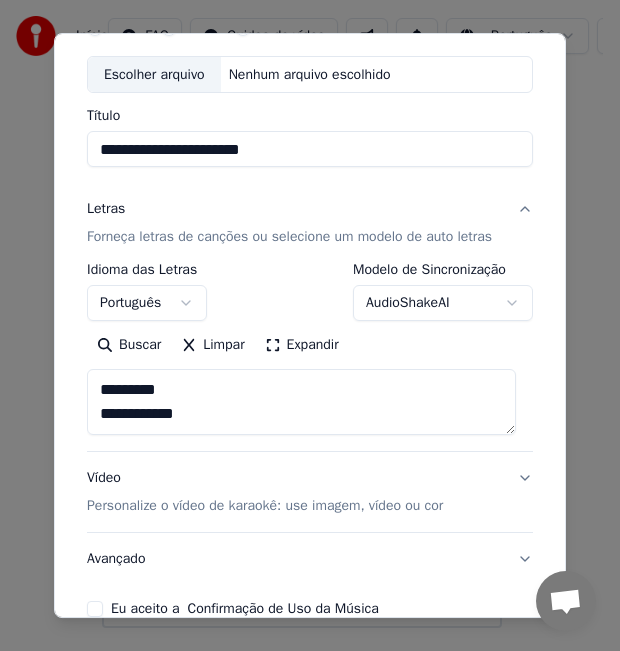 click on "**********" at bounding box center (301, 403) 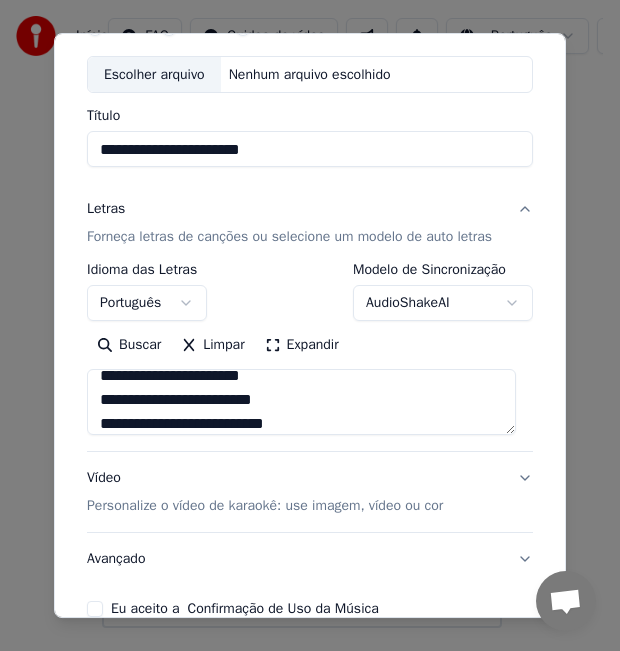 scroll, scrollTop: 902, scrollLeft: 0, axis: vertical 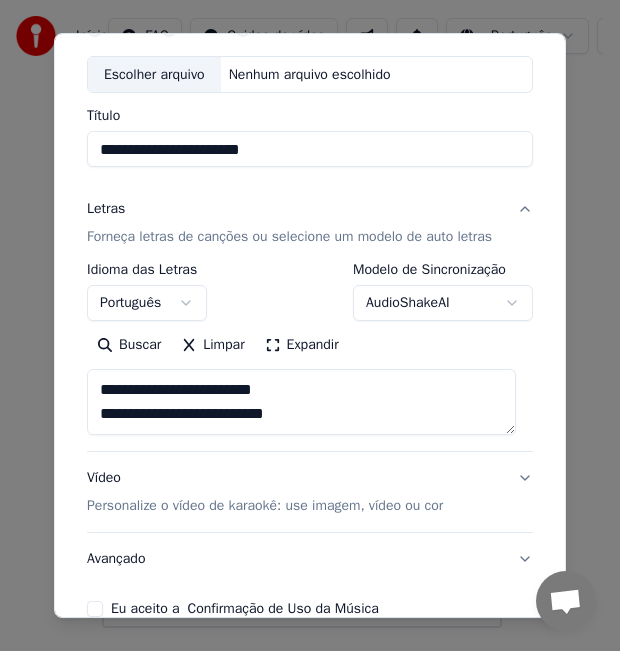 click on "**********" at bounding box center [301, 403] 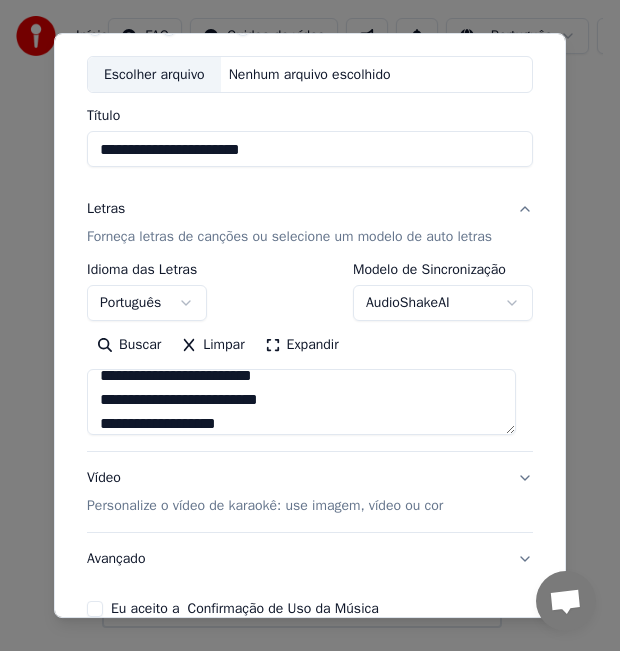 scroll, scrollTop: 926, scrollLeft: 0, axis: vertical 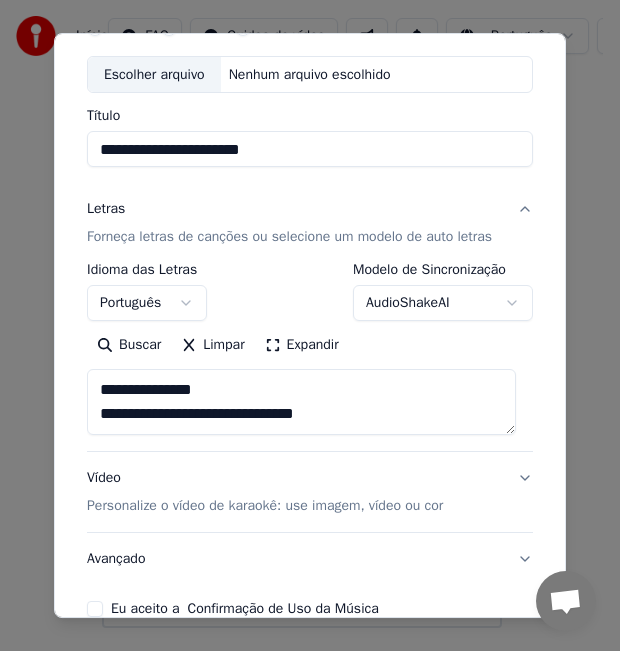 click on "**********" at bounding box center (301, 403) 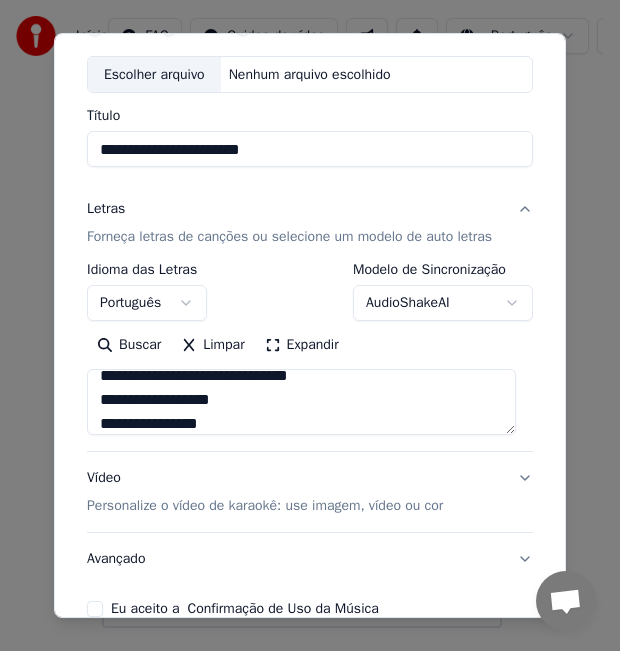 scroll, scrollTop: 1022, scrollLeft: 0, axis: vertical 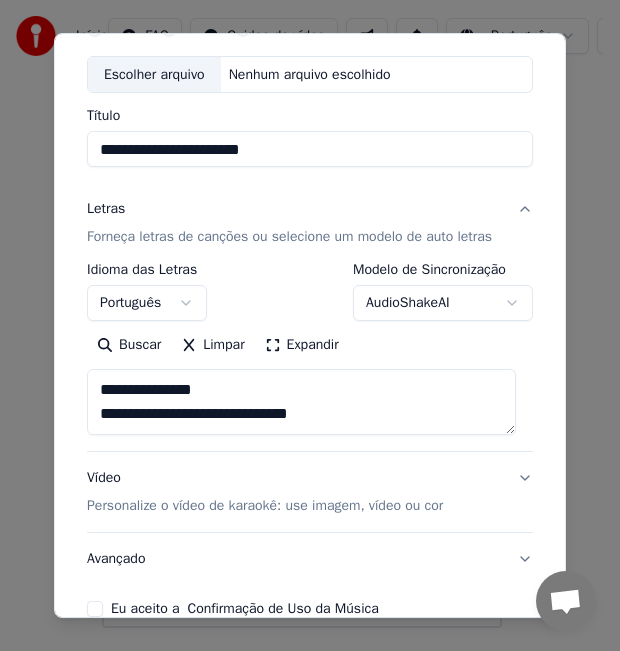 click on "**********" at bounding box center [301, 403] 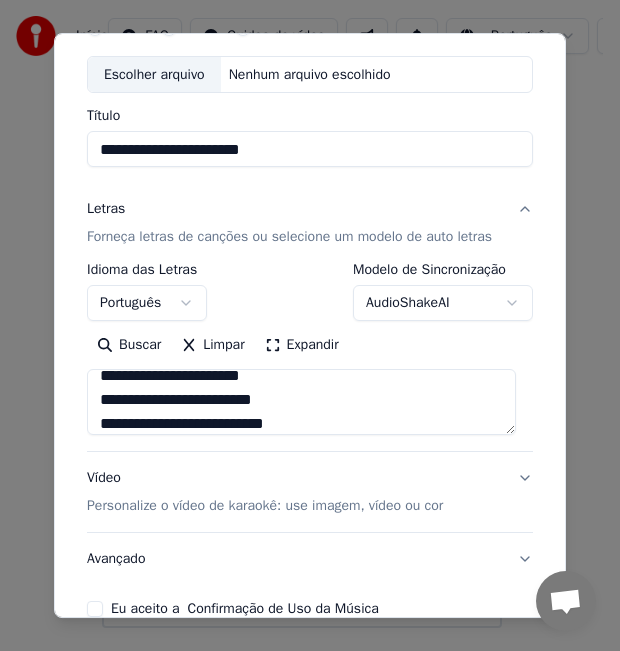 scroll, scrollTop: 1142, scrollLeft: 0, axis: vertical 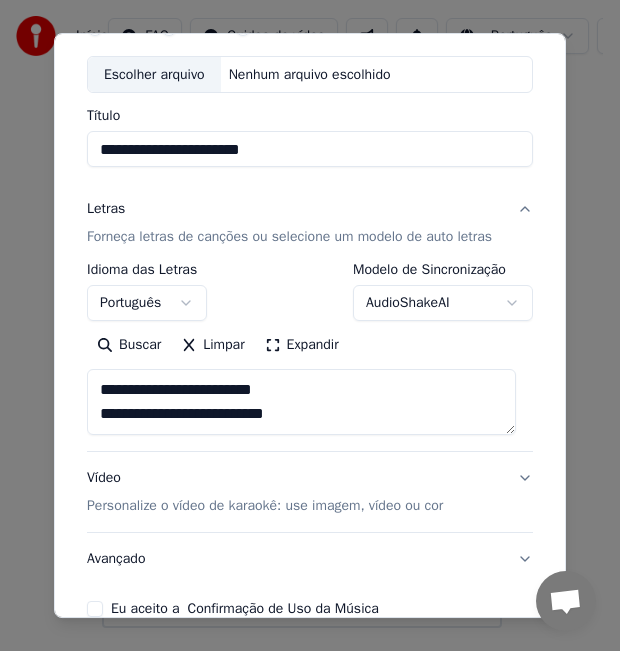 click at bounding box center (301, 403) 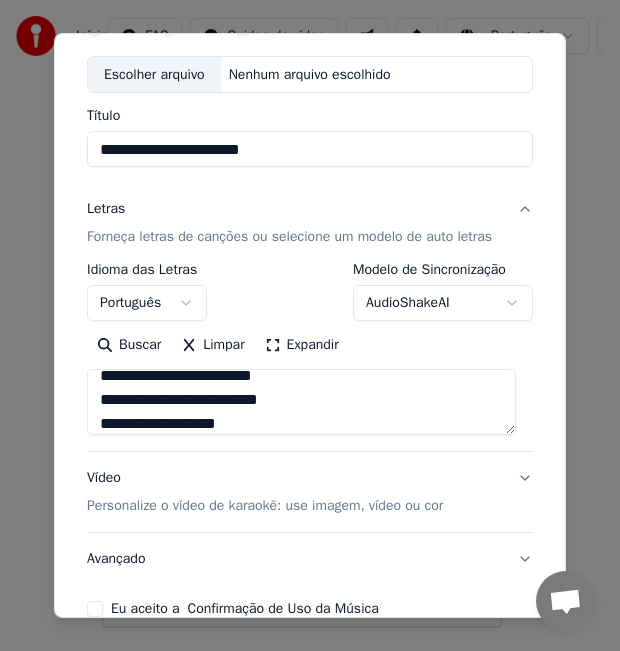 scroll, scrollTop: 1166, scrollLeft: 0, axis: vertical 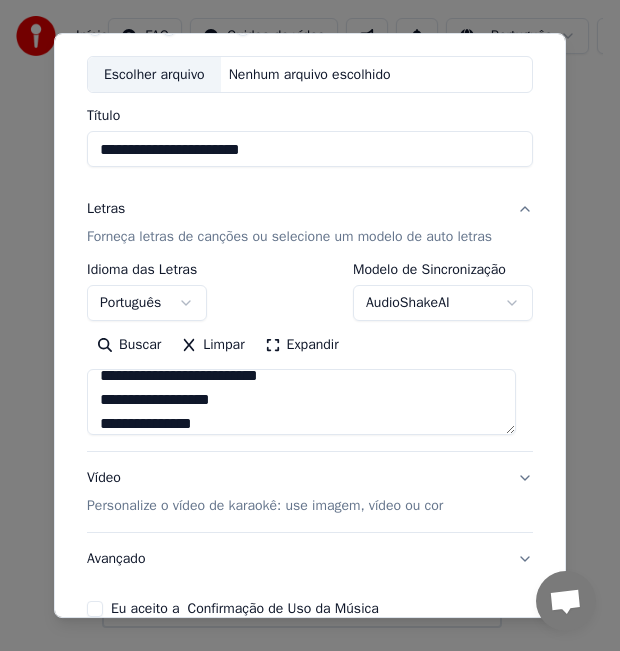 click at bounding box center (301, 403) 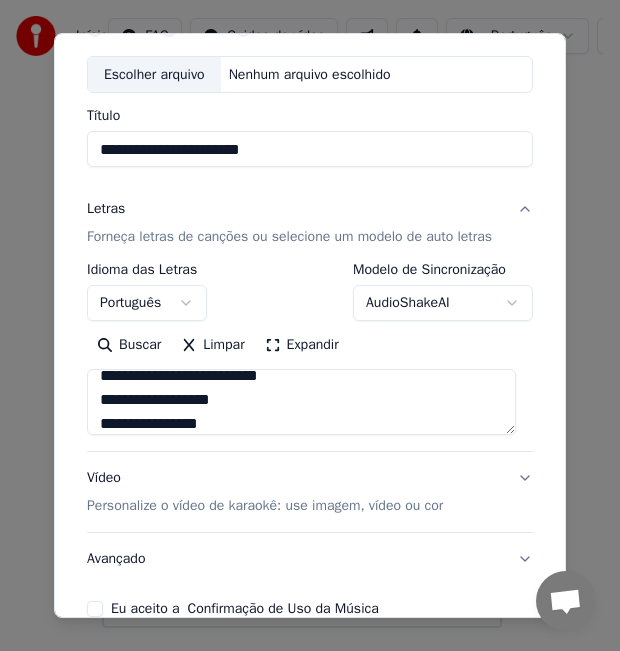 scroll, scrollTop: 1190, scrollLeft: 0, axis: vertical 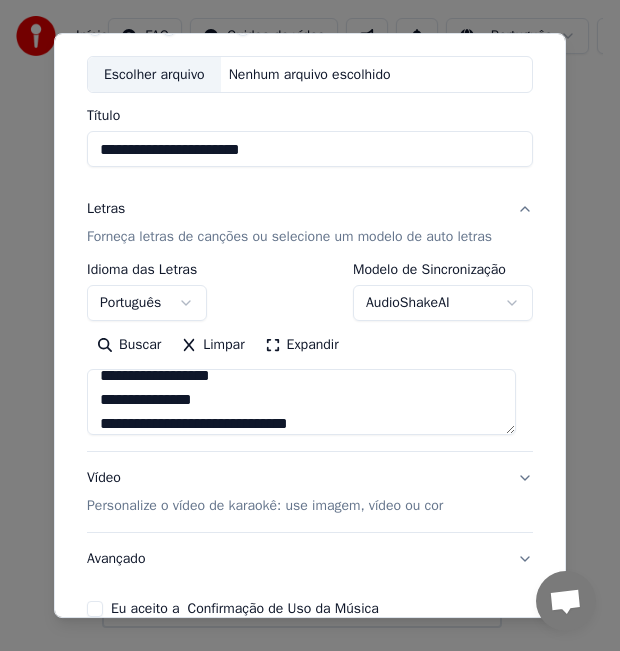 click at bounding box center (301, 403) 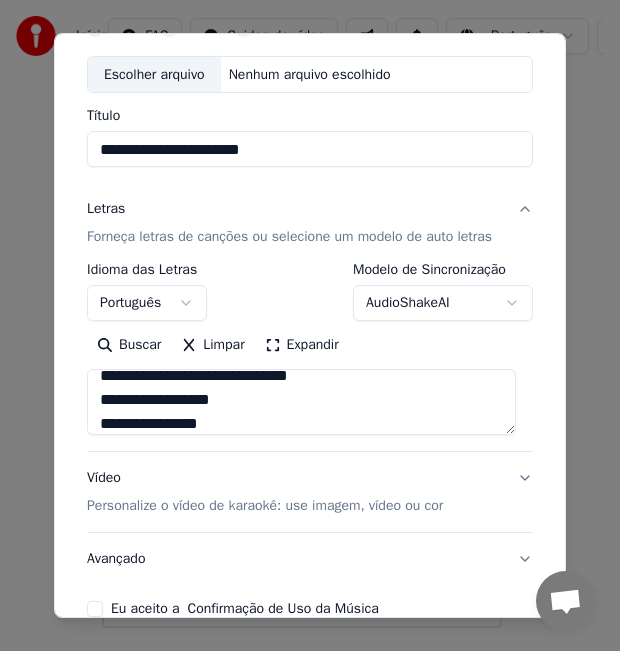 scroll, scrollTop: 1262, scrollLeft: 0, axis: vertical 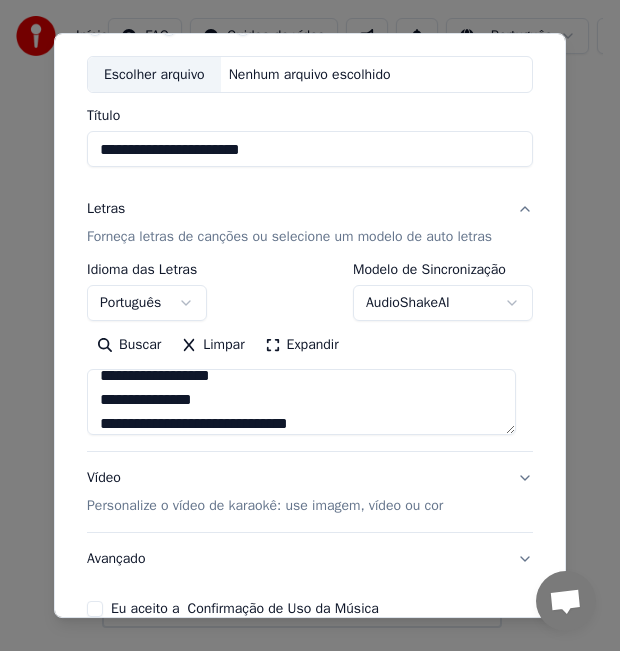 click at bounding box center [301, 403] 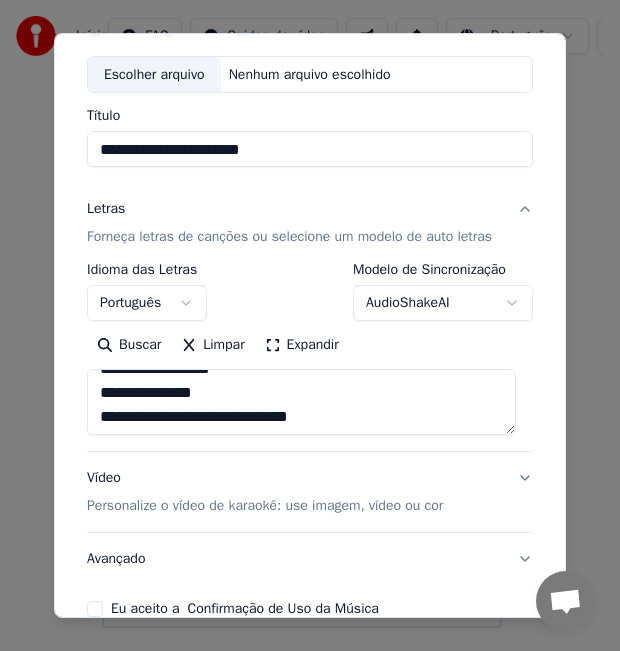 scroll, scrollTop: 1182, scrollLeft: 0, axis: vertical 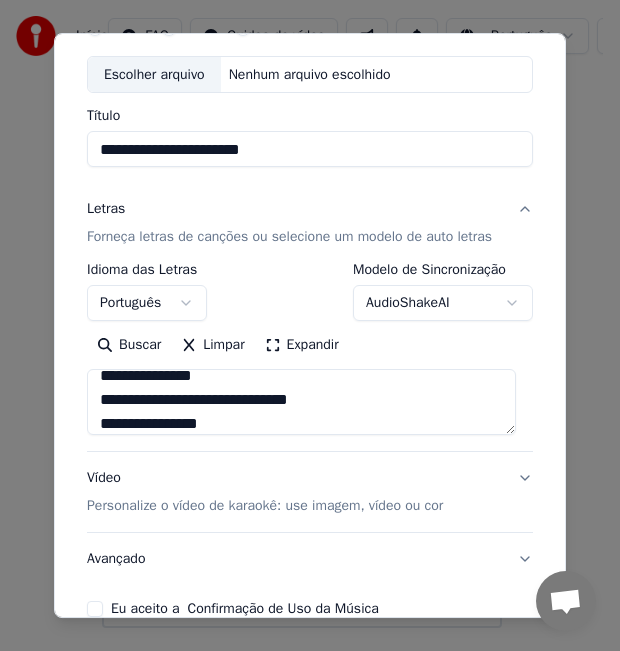 click at bounding box center (301, 403) 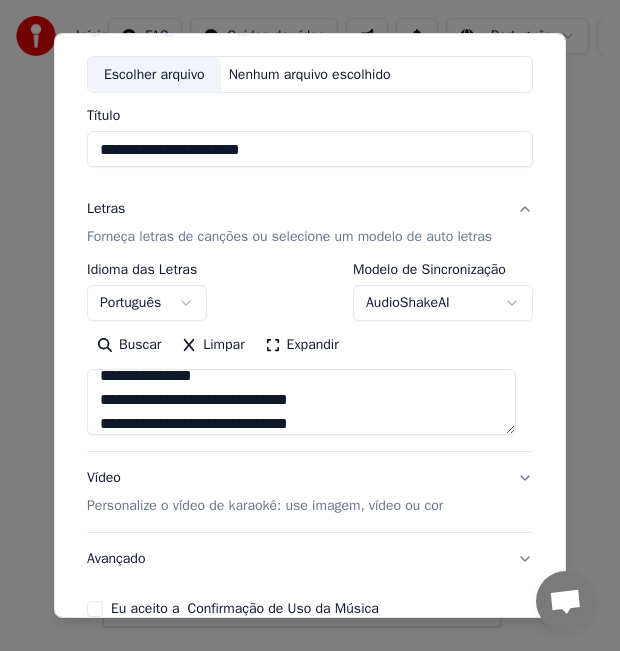 scroll, scrollTop: 1246, scrollLeft: 0, axis: vertical 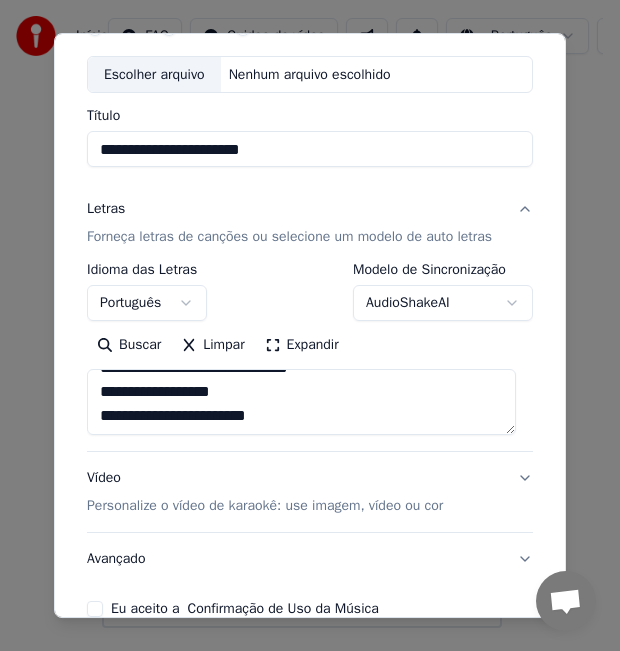 drag, startPoint x: 287, startPoint y: 438, endPoint x: 81, endPoint y: 423, distance: 206.5454 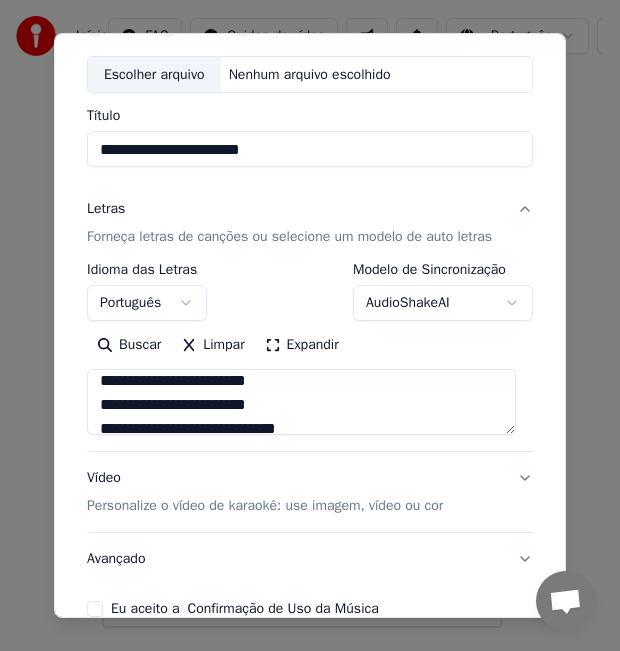 scroll, scrollTop: 0, scrollLeft: 0, axis: both 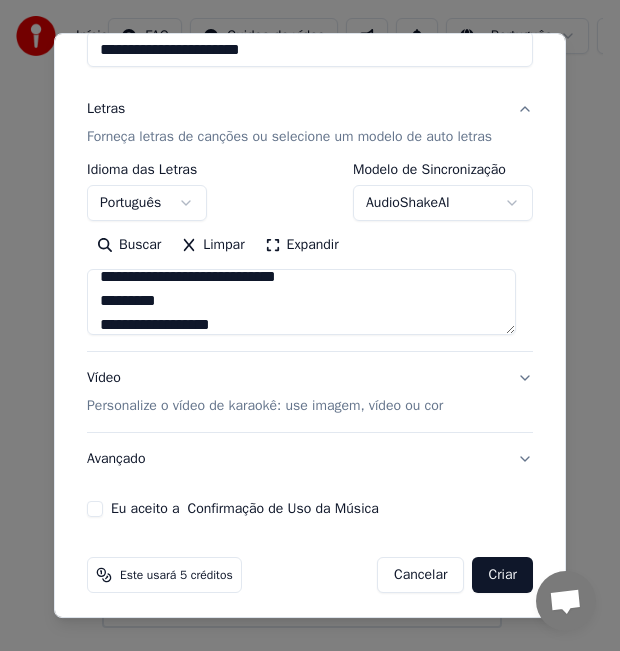click at bounding box center (301, 303) 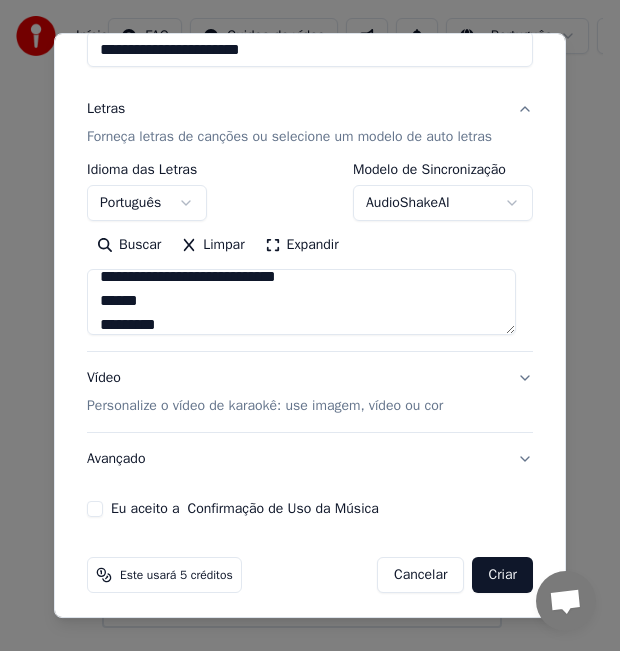 click at bounding box center (301, 303) 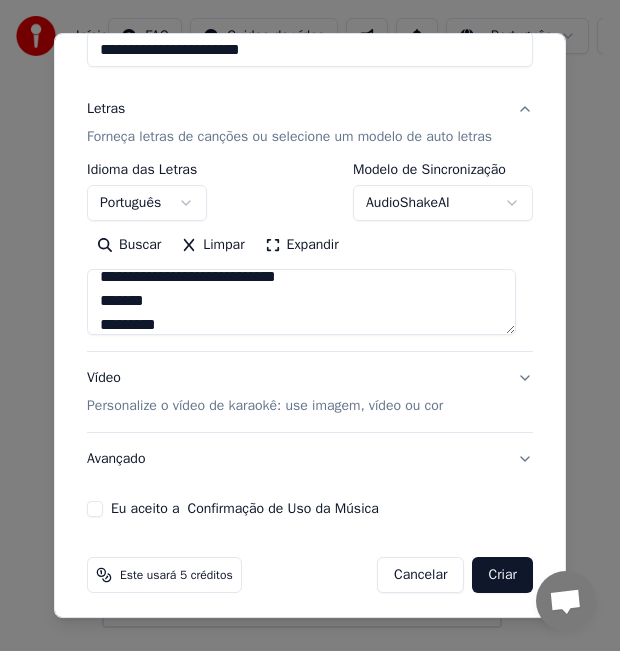 scroll, scrollTop: 614, scrollLeft: 0, axis: vertical 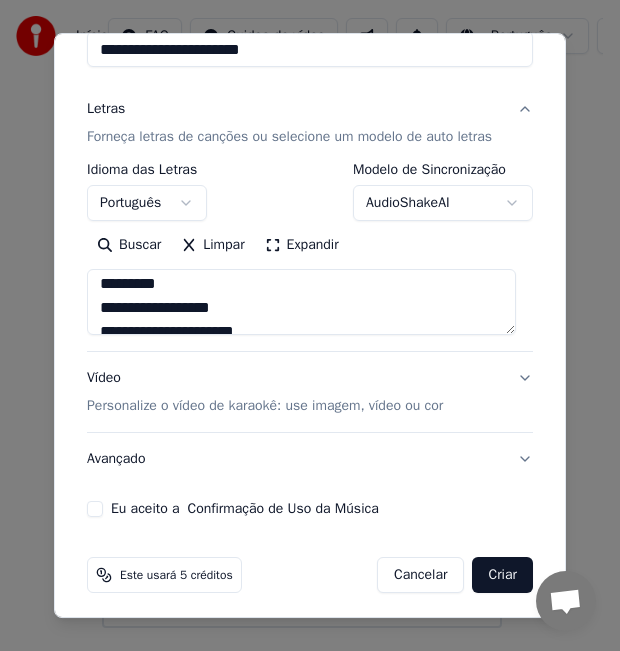 type on "**********" 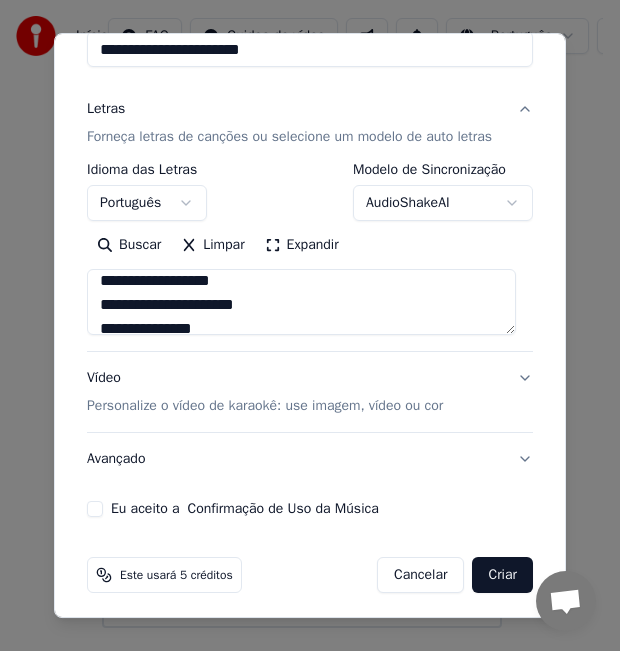 scroll, scrollTop: 694, scrollLeft: 0, axis: vertical 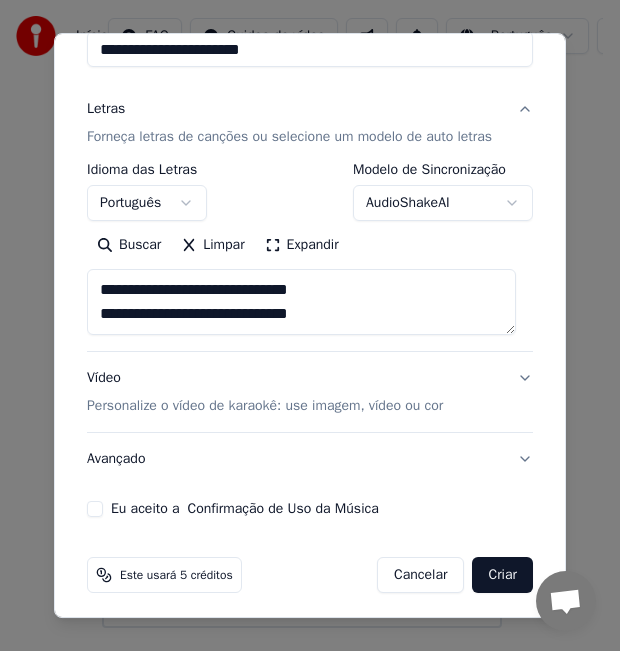 click on "Eu aceito a   Confirmação de Uso da Música" at bounding box center (95, 509) 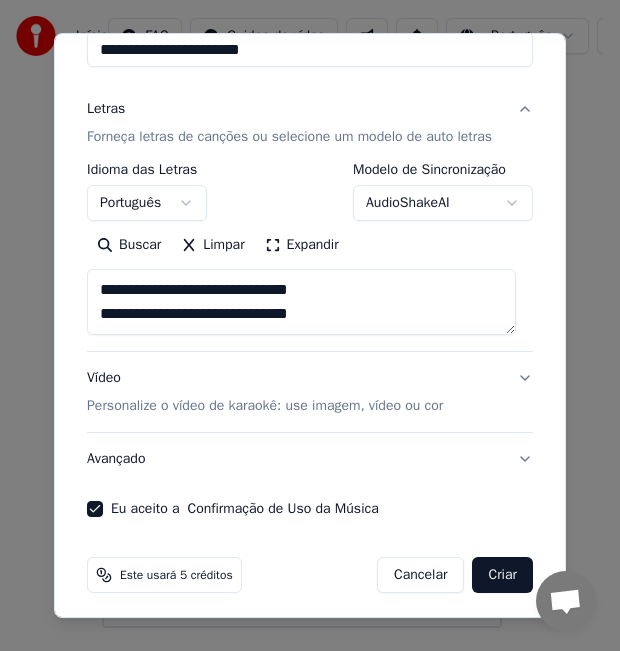 click on "Criar" at bounding box center (502, 575) 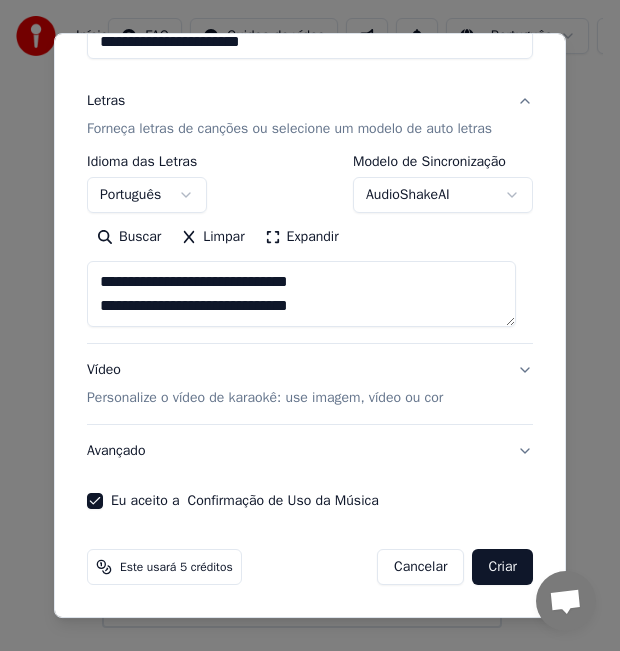 scroll, scrollTop: 276, scrollLeft: 0, axis: vertical 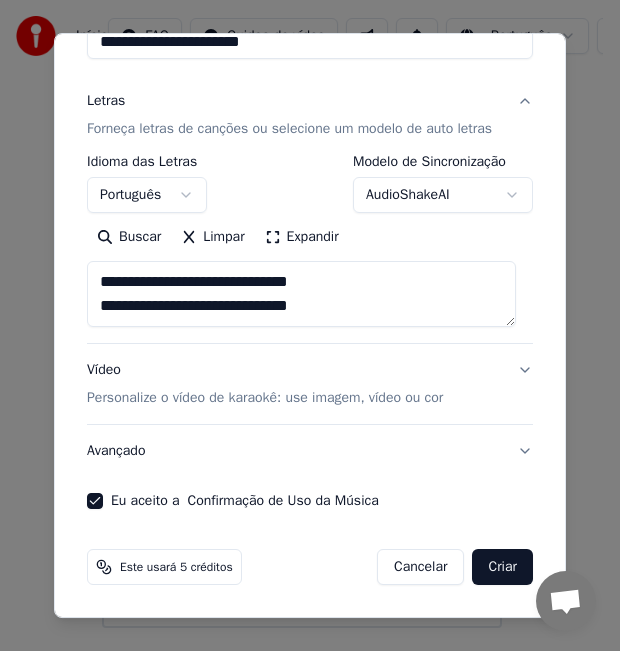 click on "Personalize o vídeo de karaokê: use imagem, vídeo ou cor" at bounding box center (265, 398) 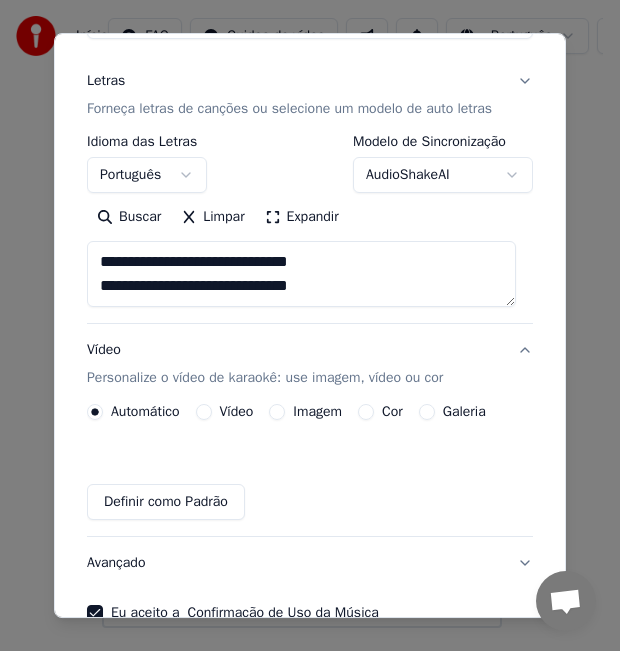scroll, scrollTop: 220, scrollLeft: 0, axis: vertical 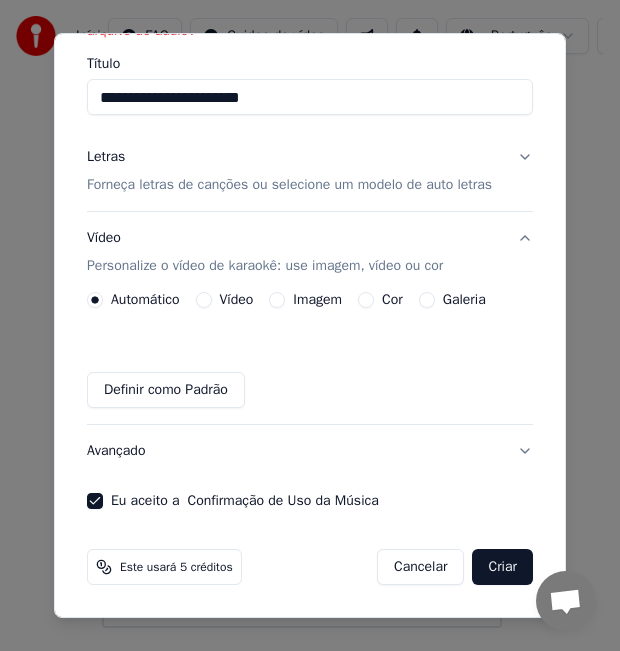 click on "Cor" at bounding box center [366, 300] 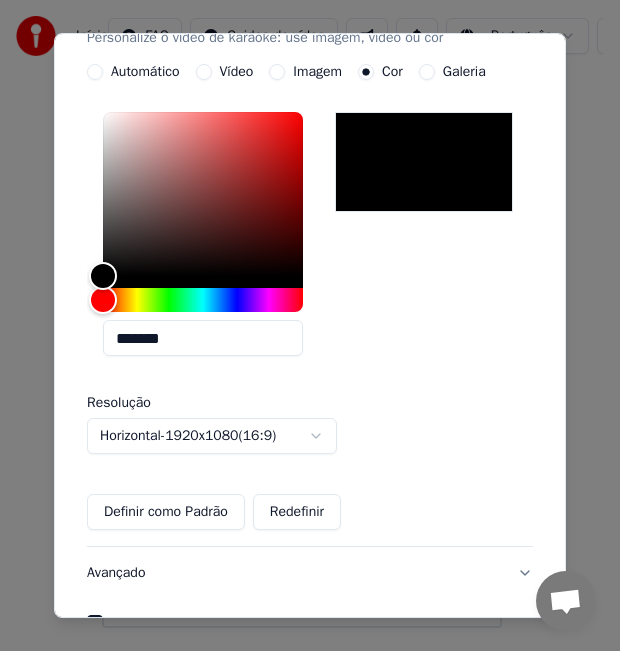 scroll, scrollTop: 570, scrollLeft: 0, axis: vertical 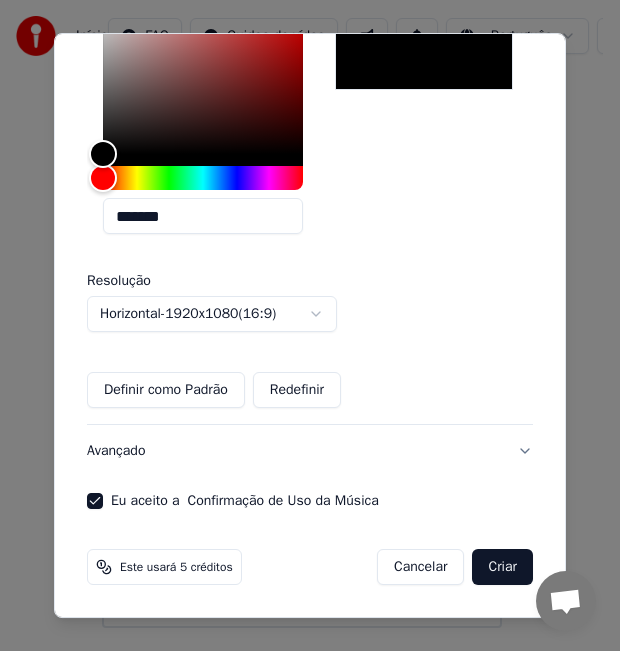 click on "Criar" at bounding box center [502, 567] 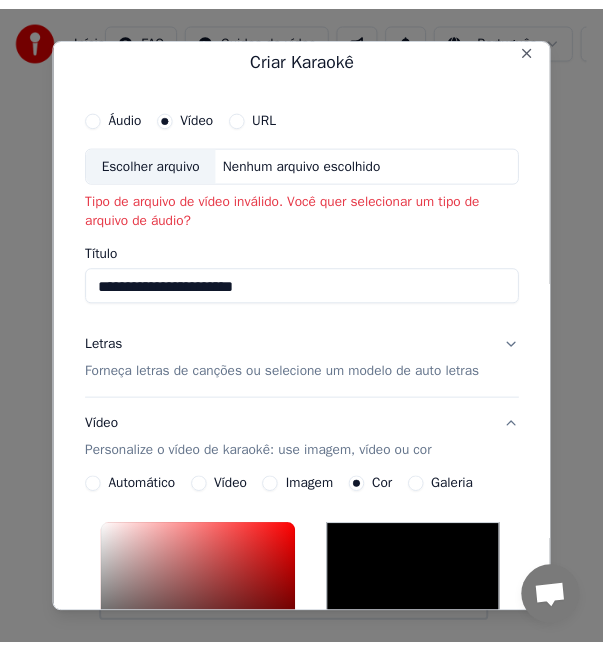 scroll, scrollTop: 0, scrollLeft: 0, axis: both 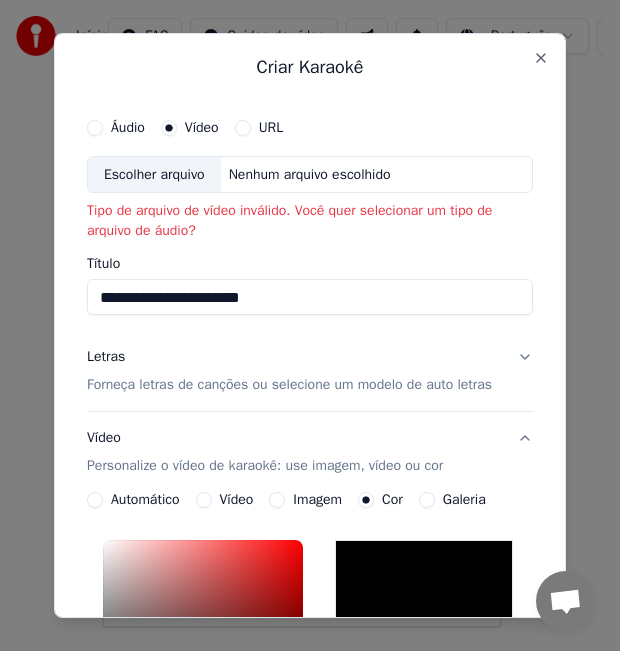 click on "URL" at bounding box center [243, 128] 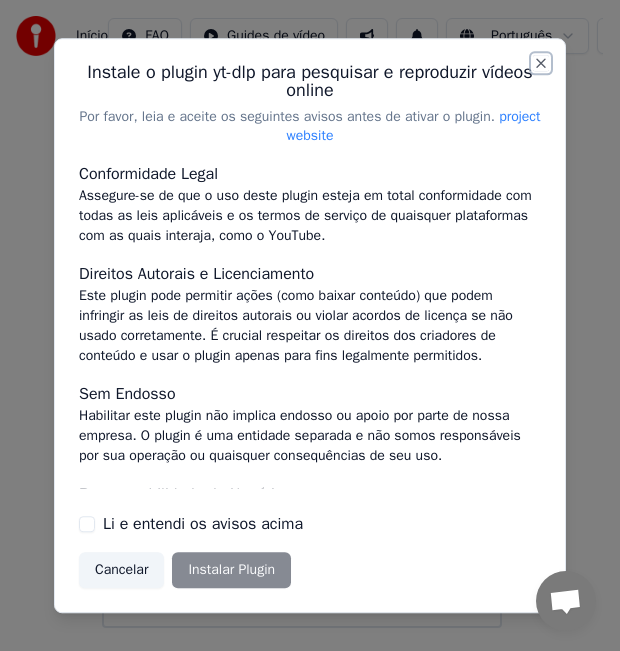 click on "Close" at bounding box center (541, 63) 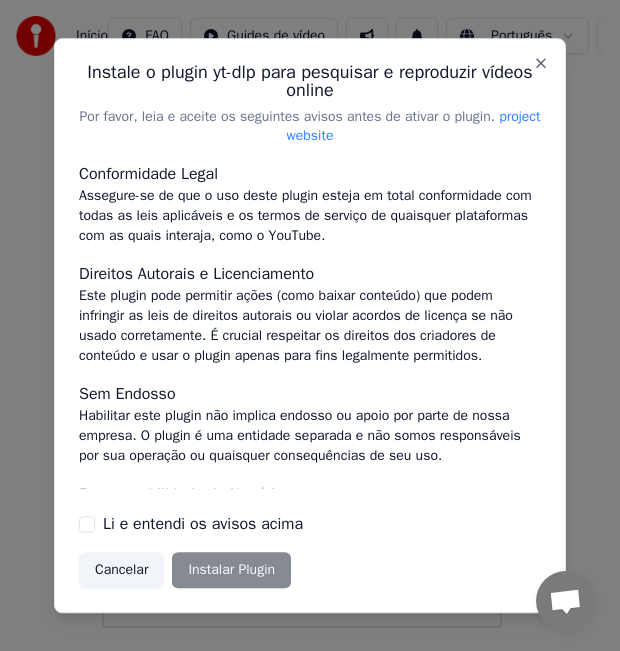 click on "Cancelar" at bounding box center (121, 570) 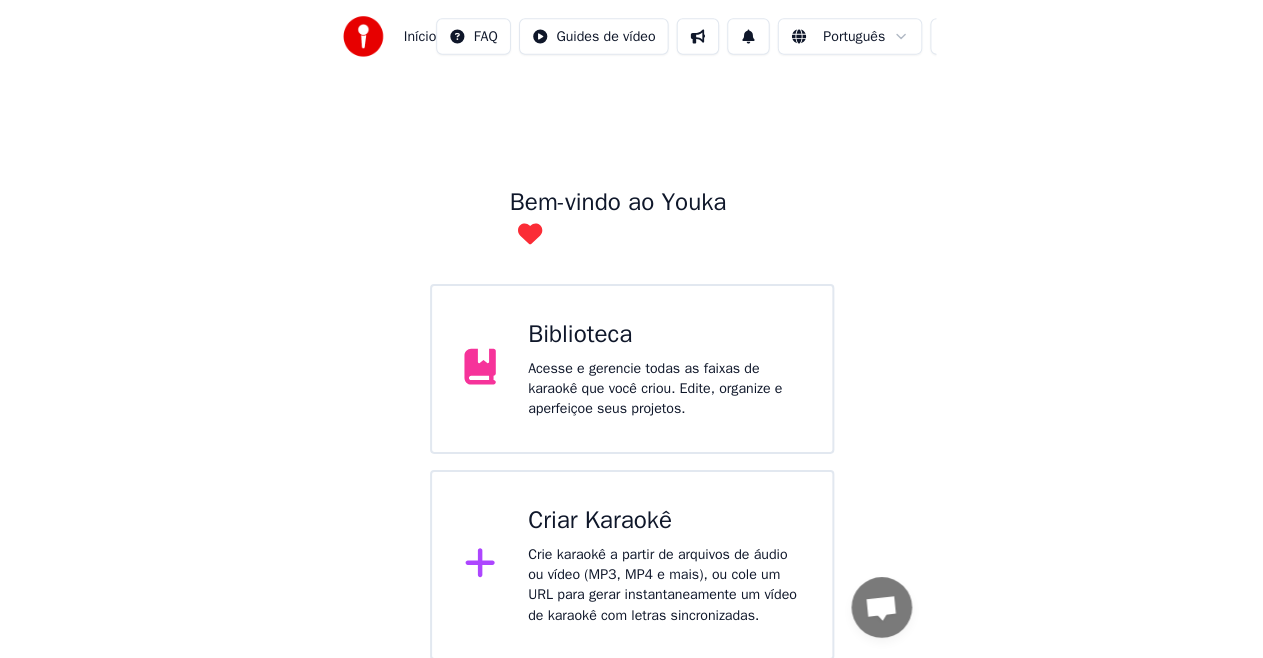 scroll, scrollTop: 9, scrollLeft: 0, axis: vertical 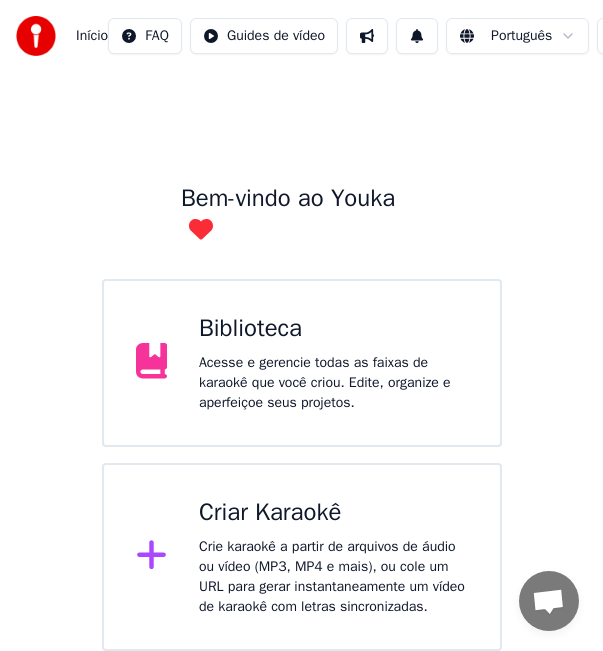 click on "Biblioteca" at bounding box center (333, 329) 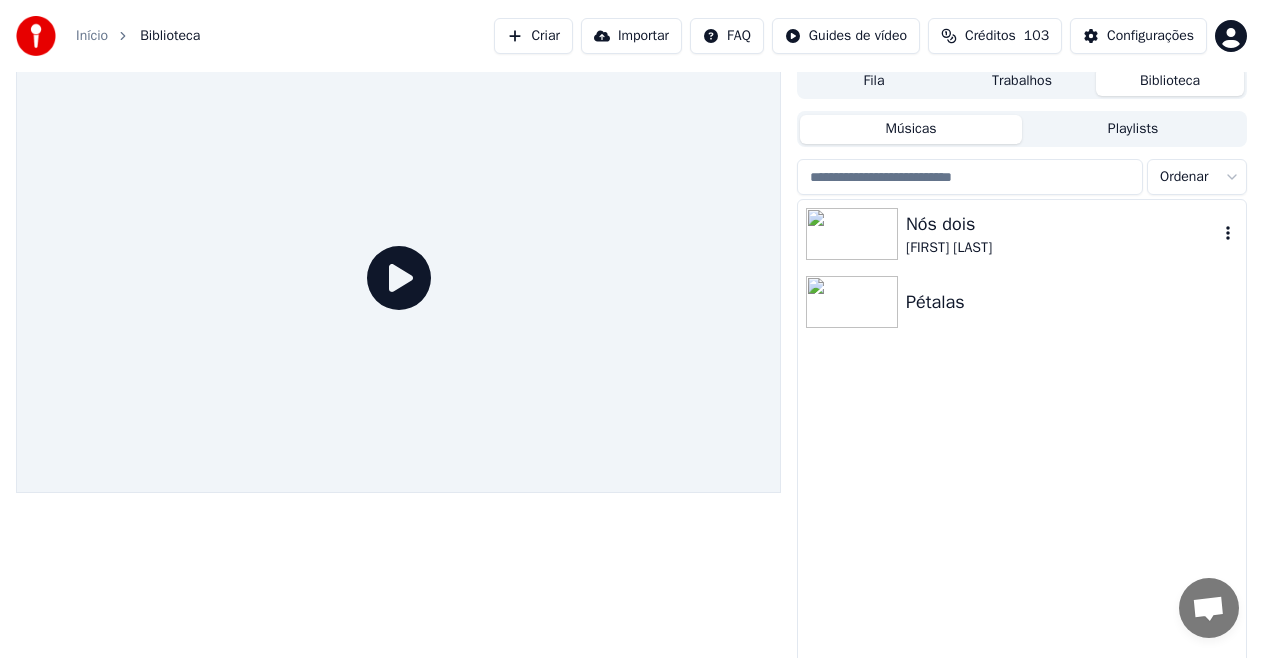 click 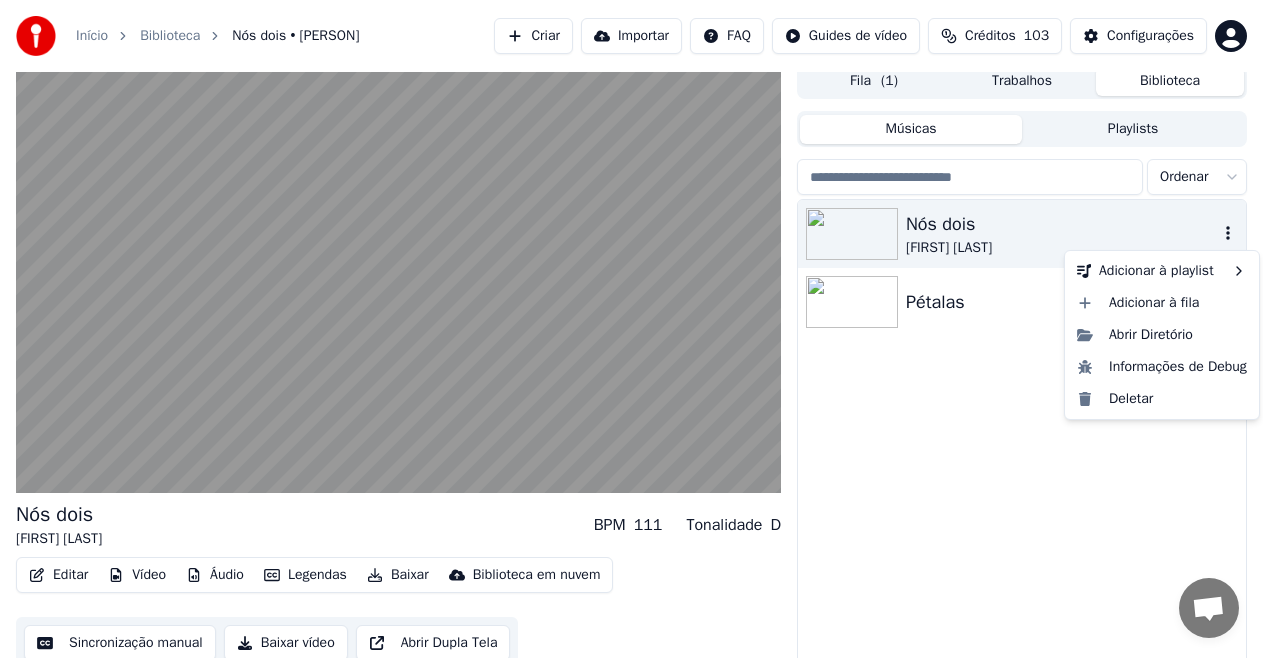 click 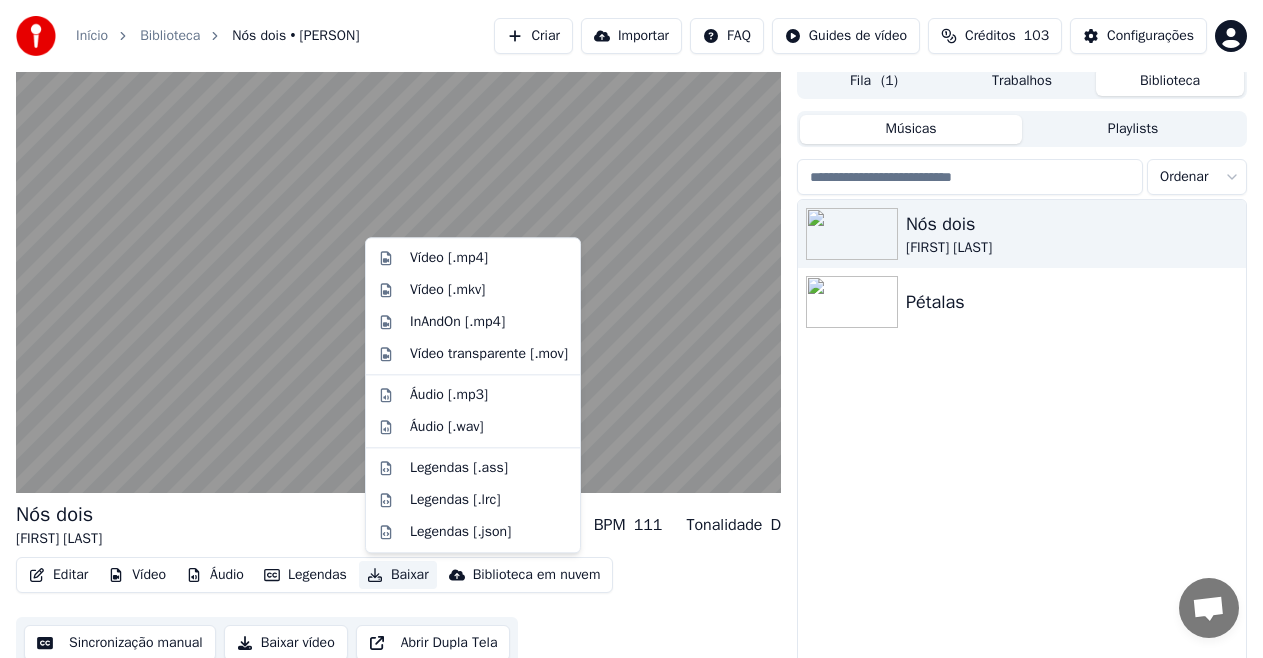 click on "Baixar" at bounding box center (398, 575) 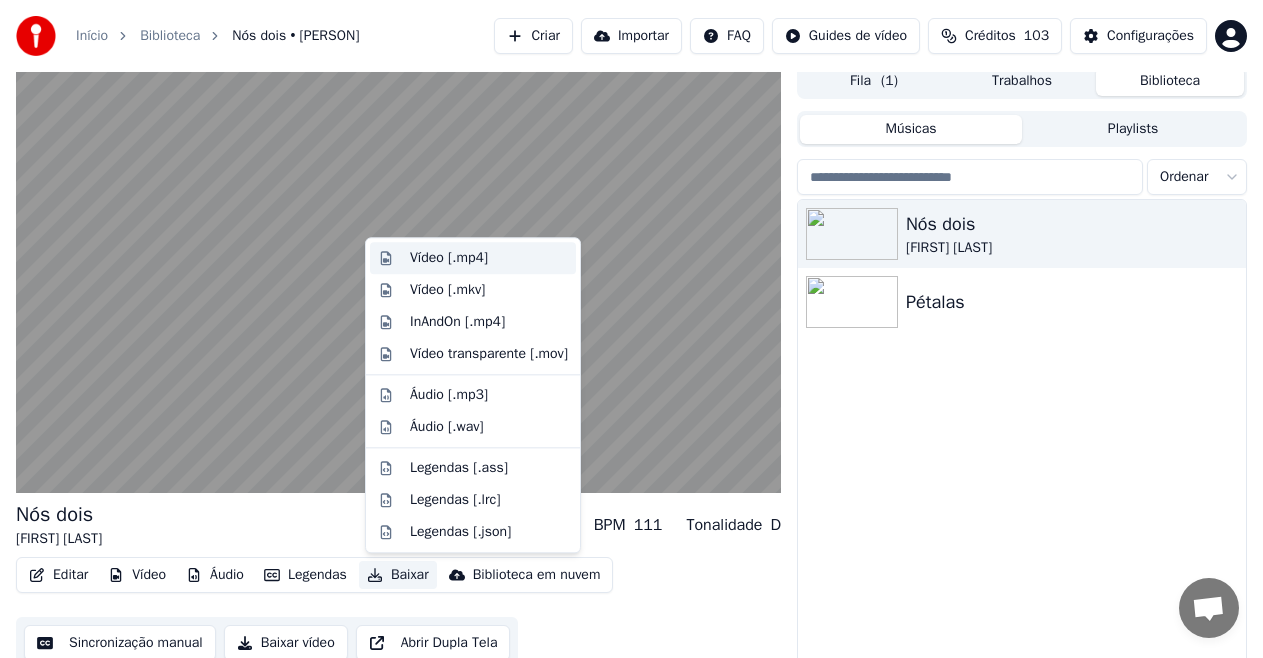 click on "Vídeo [.mp4]" at bounding box center [449, 258] 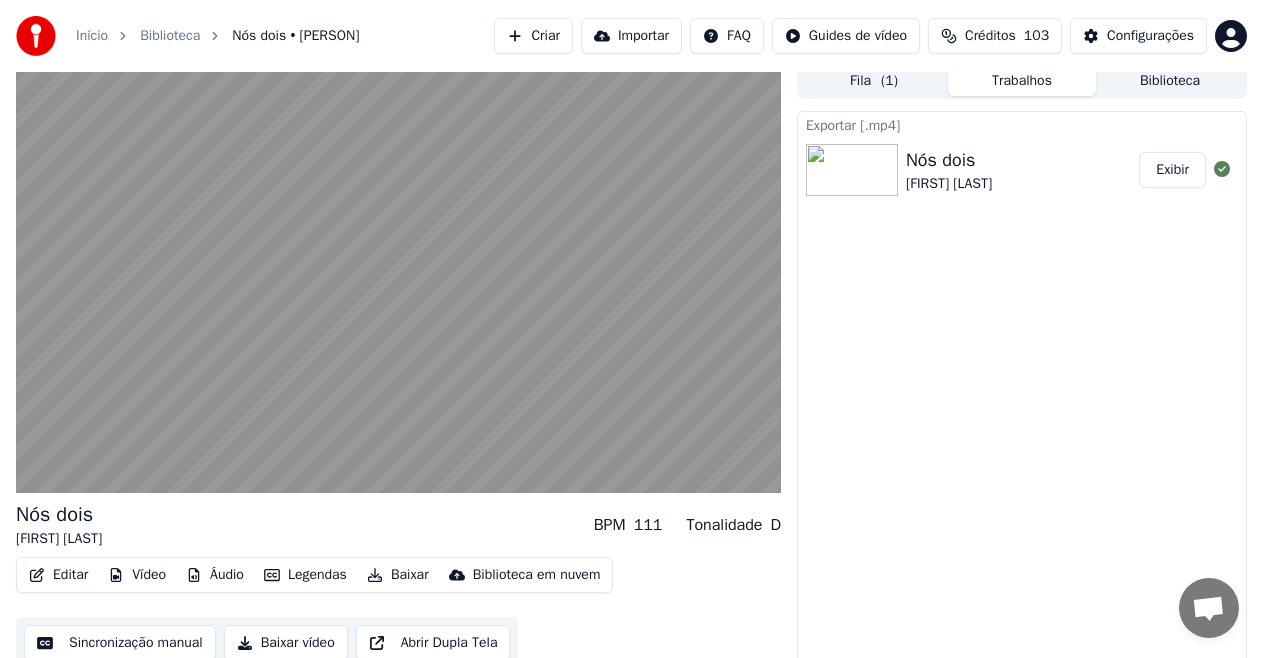 click on "Exibir" at bounding box center (1172, 170) 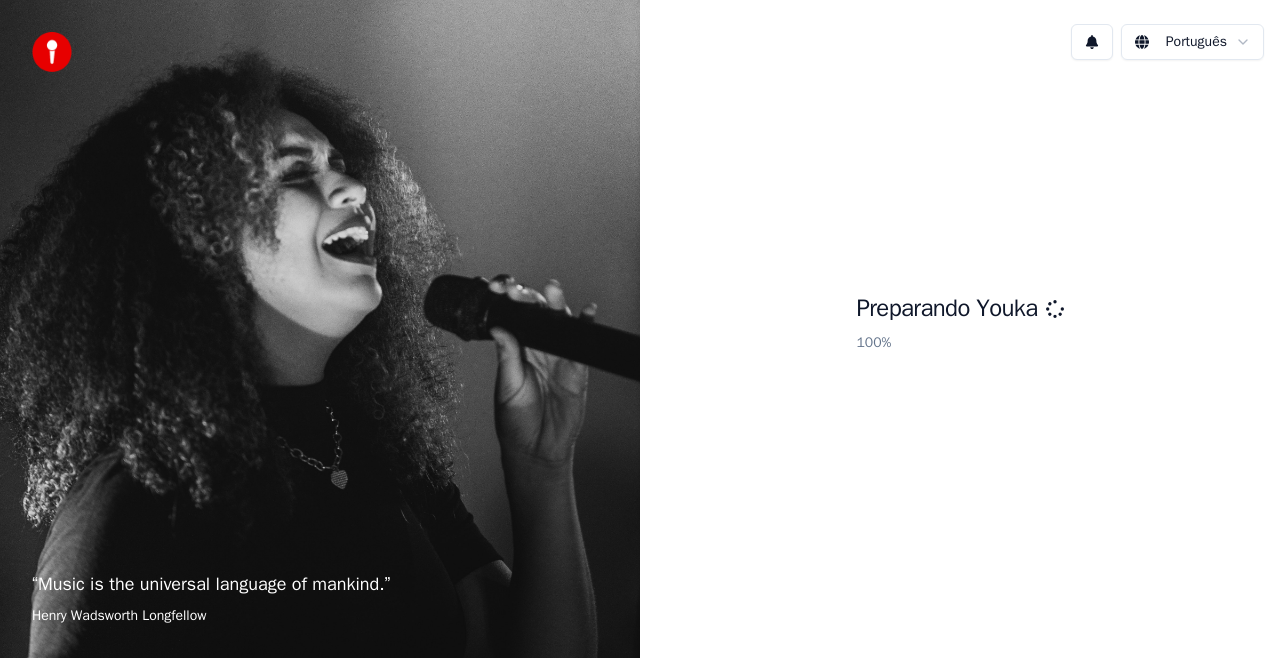 scroll, scrollTop: 0, scrollLeft: 0, axis: both 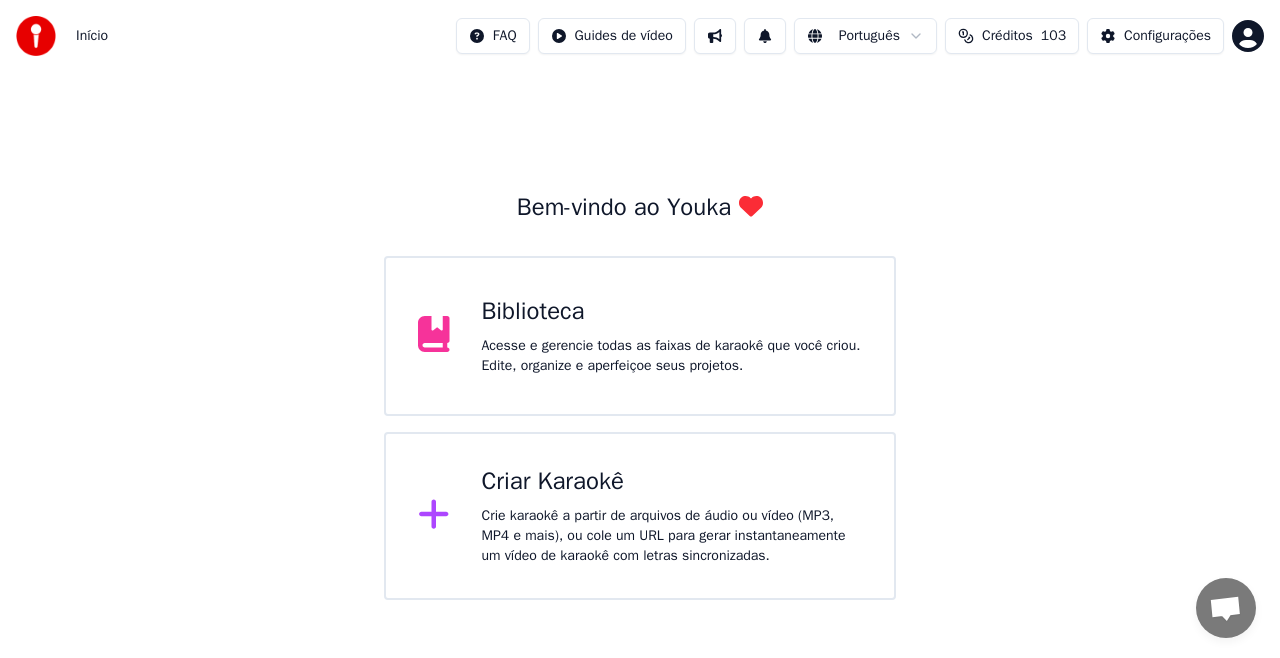 click on "Biblioteca" at bounding box center (672, 312) 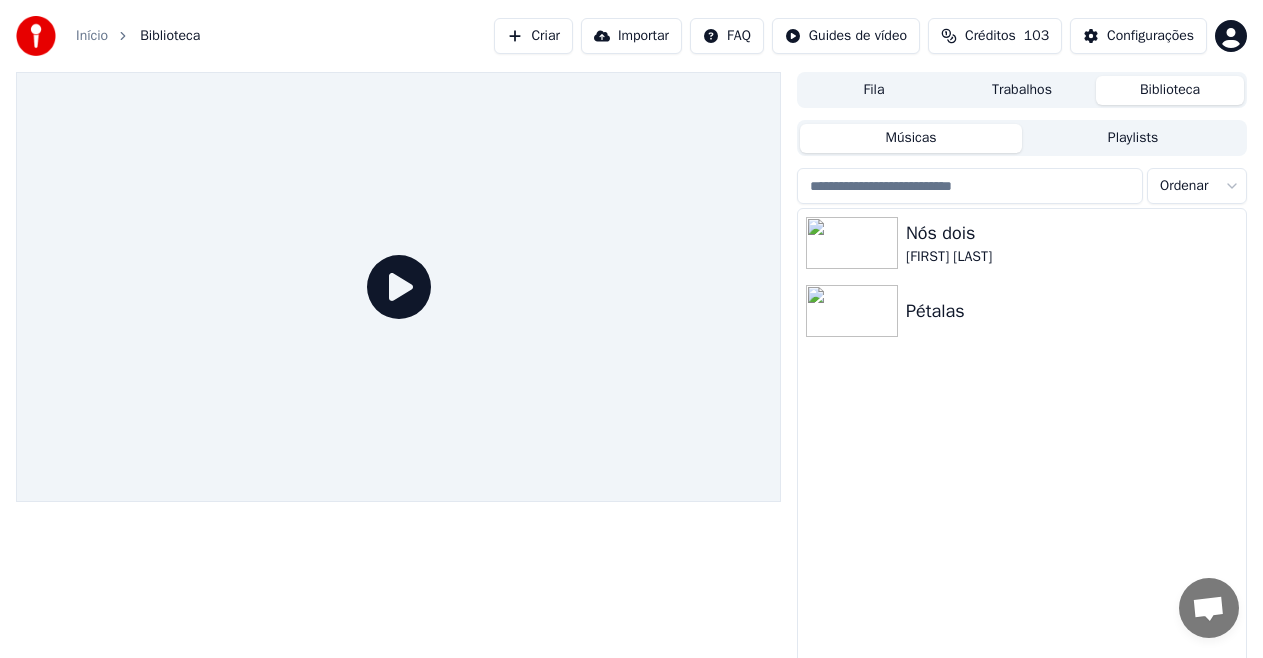 click on "Criar" at bounding box center [533, 36] 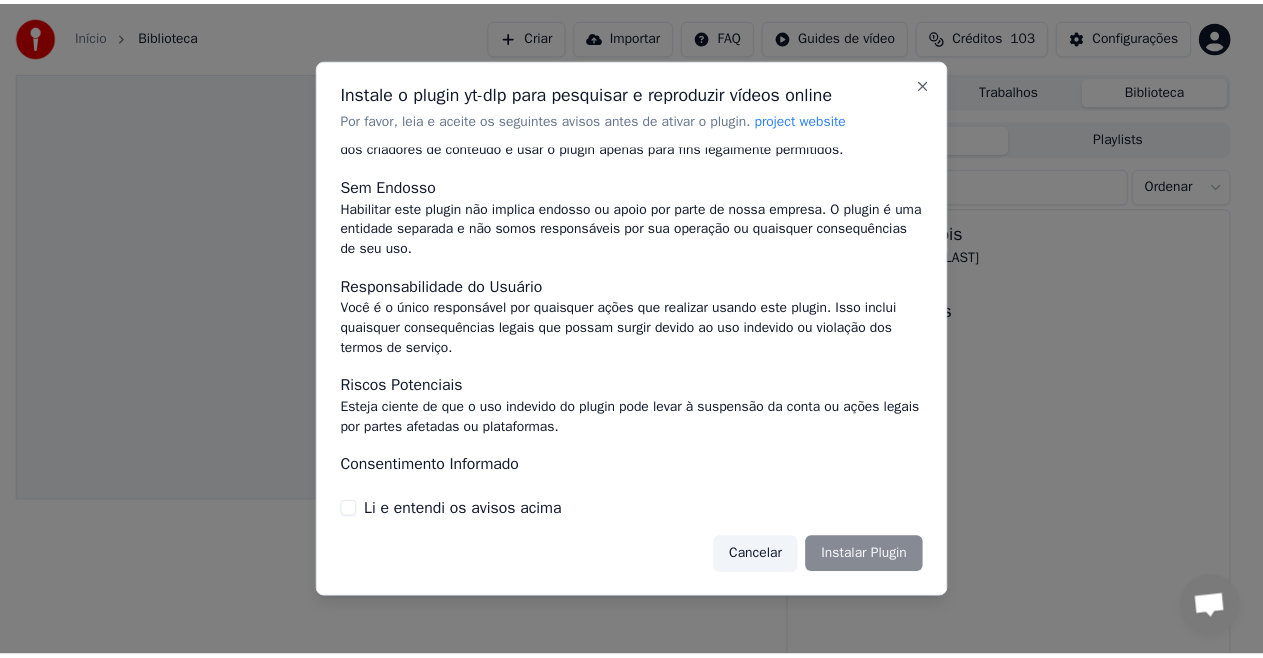scroll, scrollTop: 235, scrollLeft: 0, axis: vertical 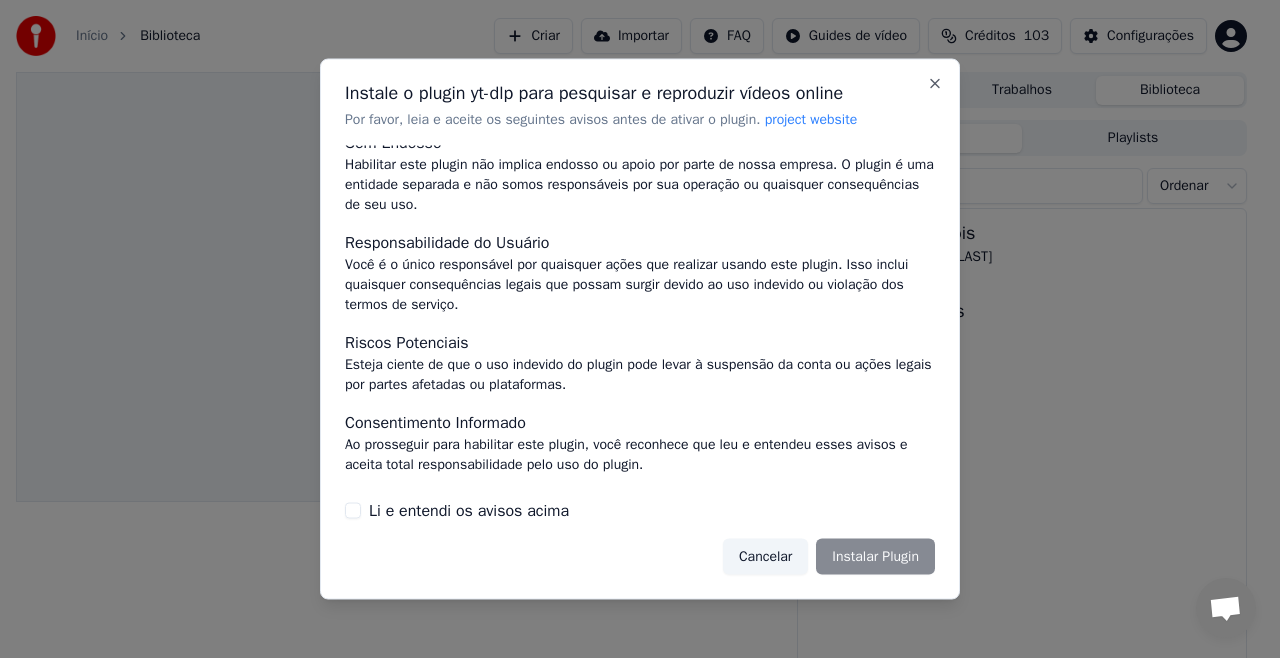 click on "Cancelar" at bounding box center [765, 556] 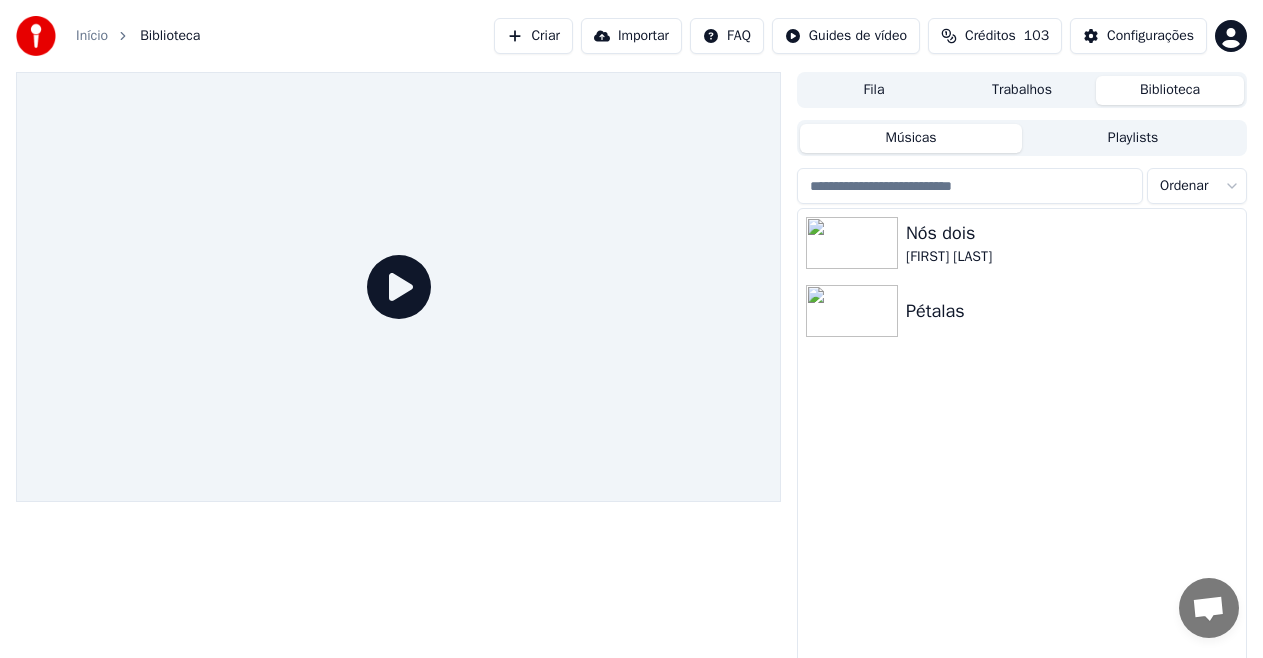 click on "Importar" at bounding box center [631, 36] 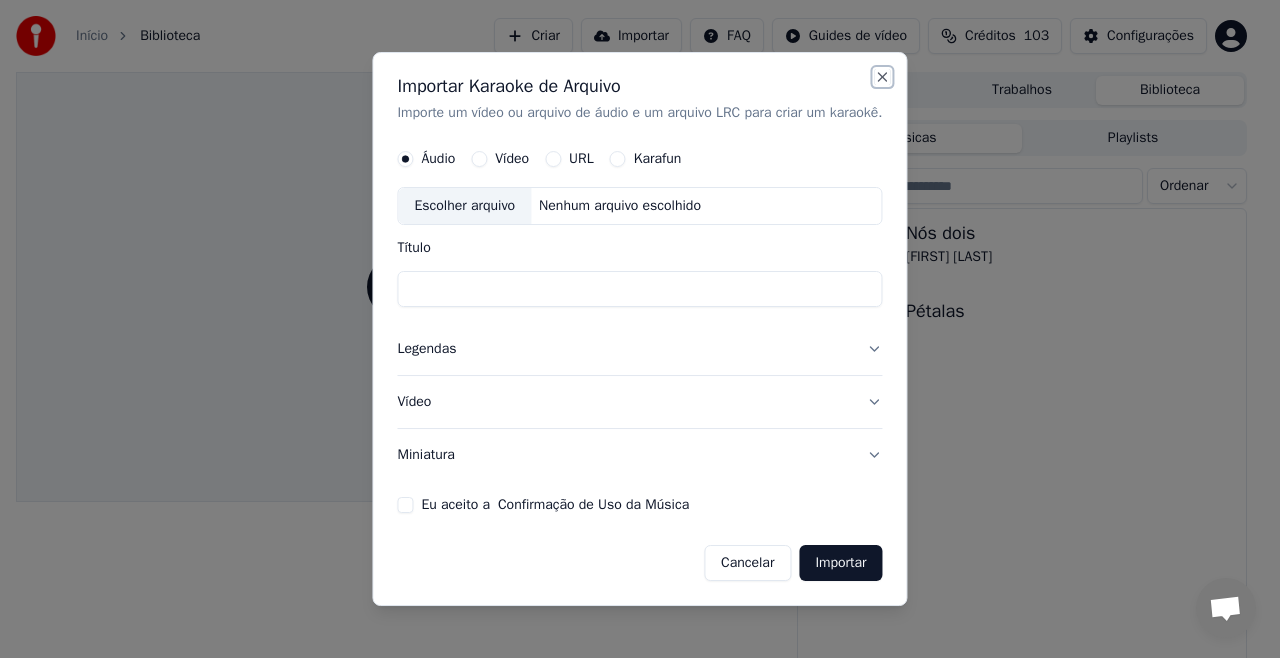 click on "Close" at bounding box center [883, 77] 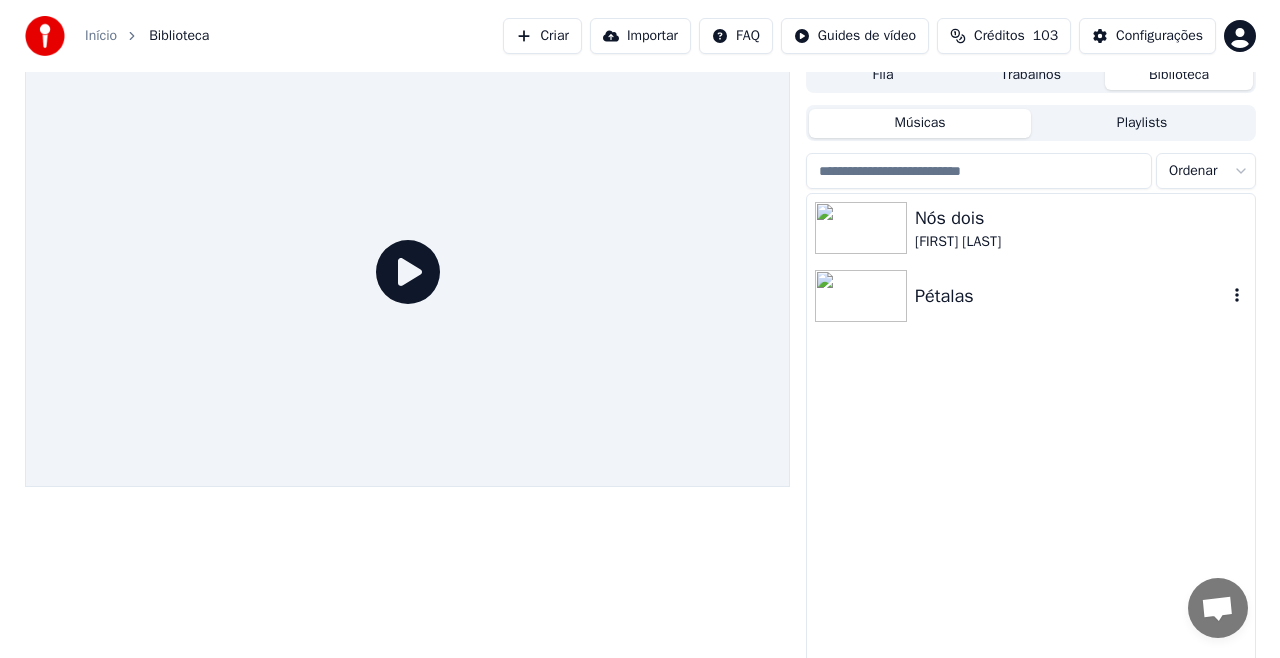 scroll, scrollTop: 0, scrollLeft: 0, axis: both 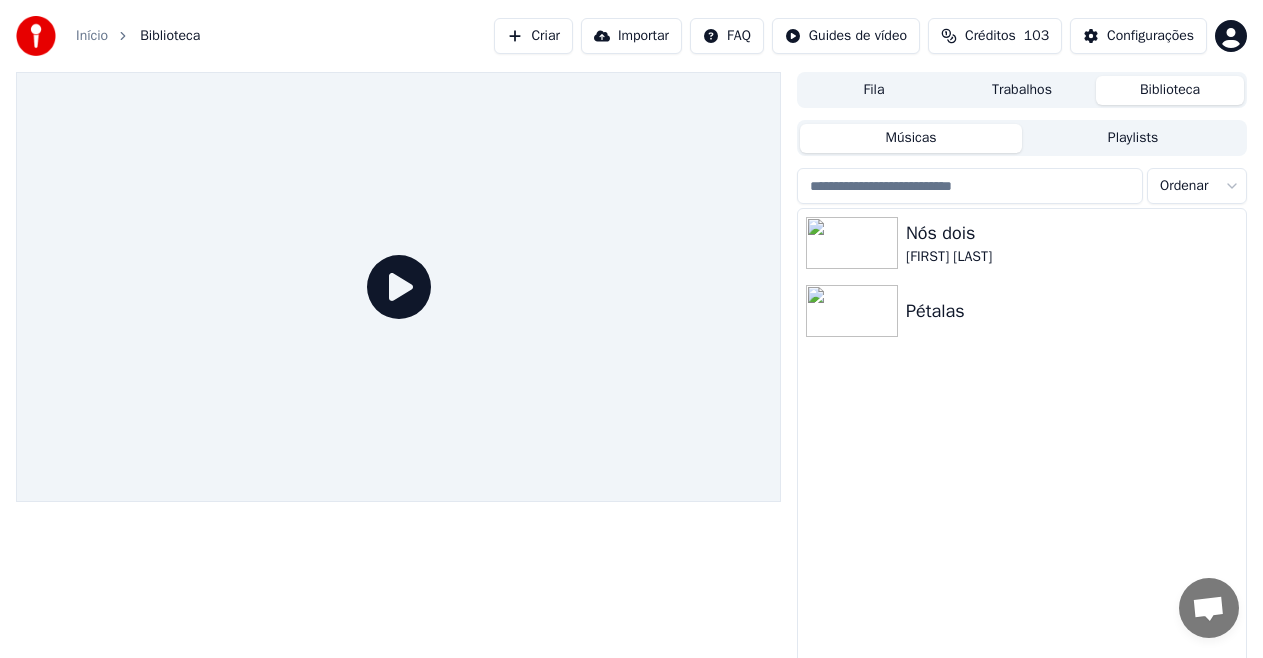 click at bounding box center [970, 186] 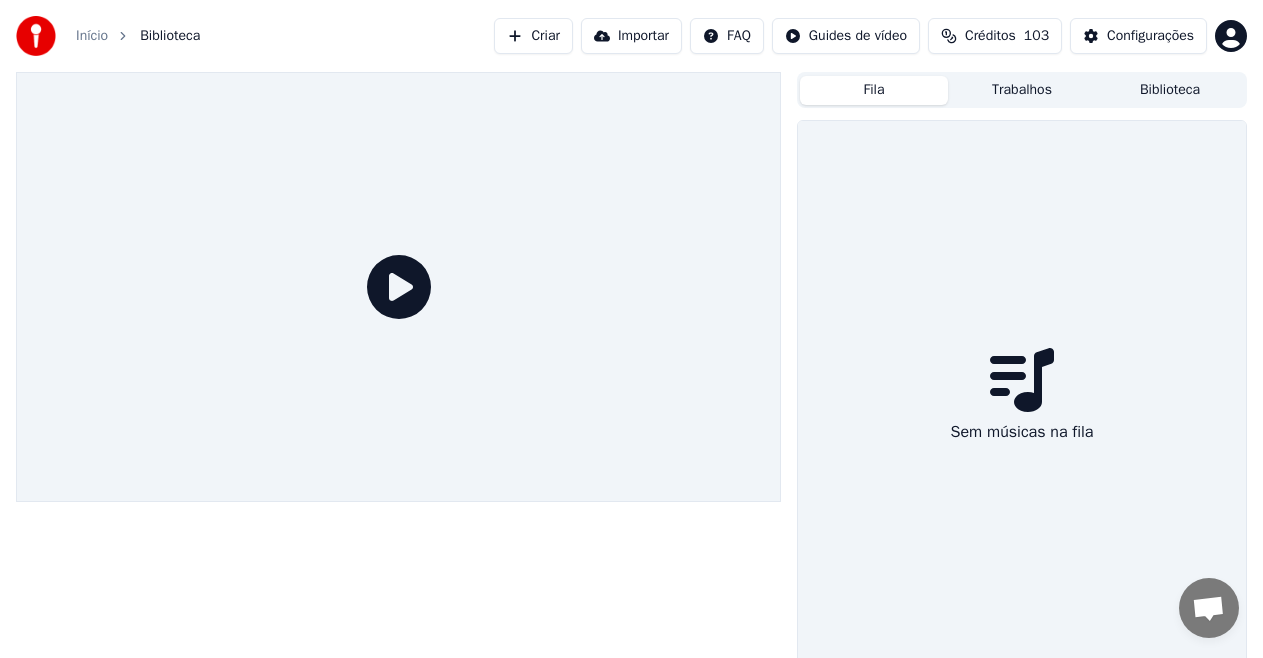 click on "Fila" at bounding box center [874, 90] 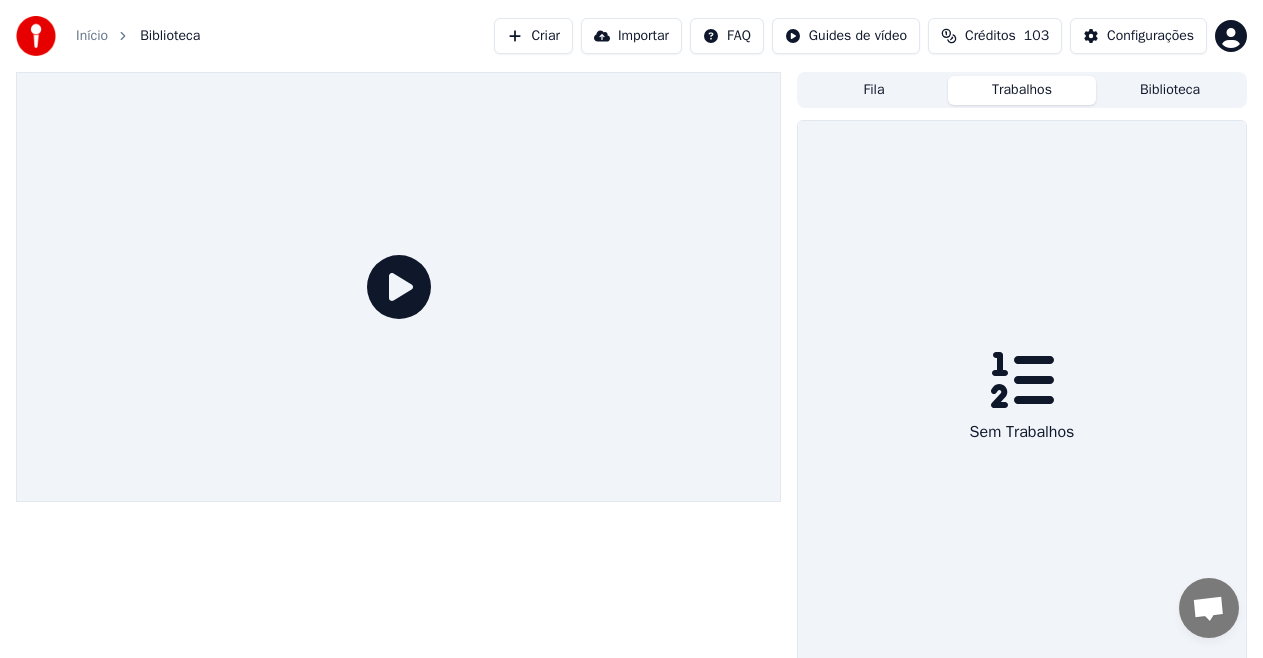 click on "Biblioteca" at bounding box center (1170, 90) 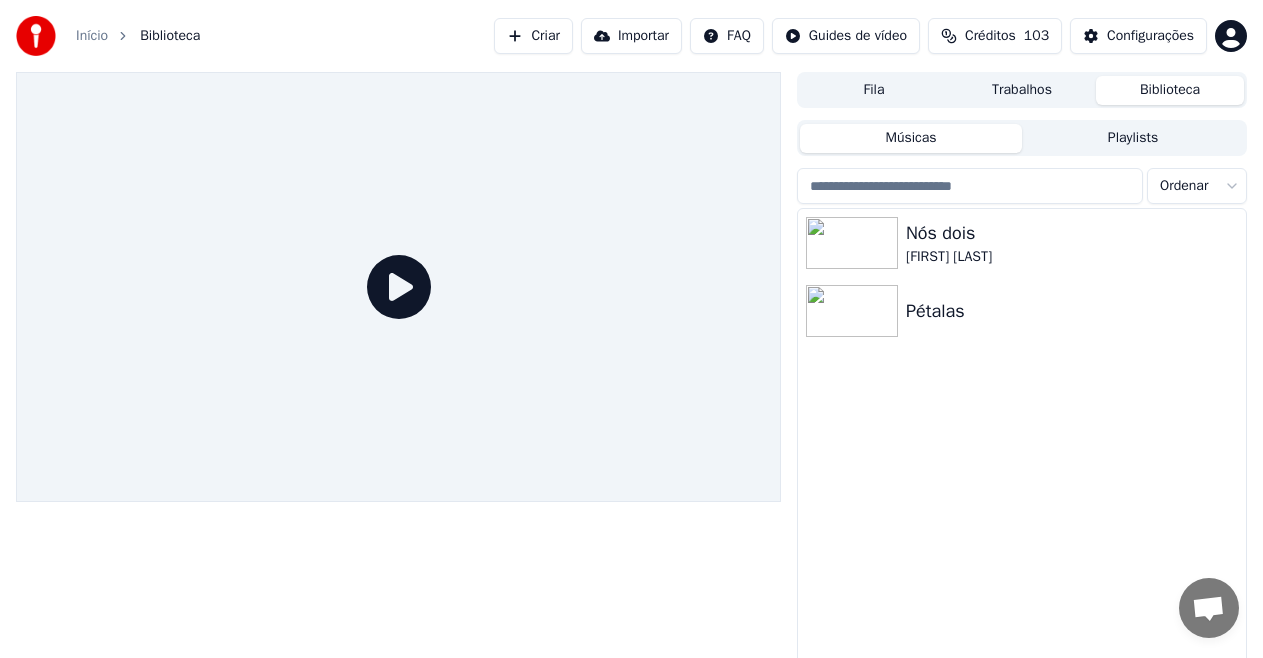click on "Início" at bounding box center [92, 36] 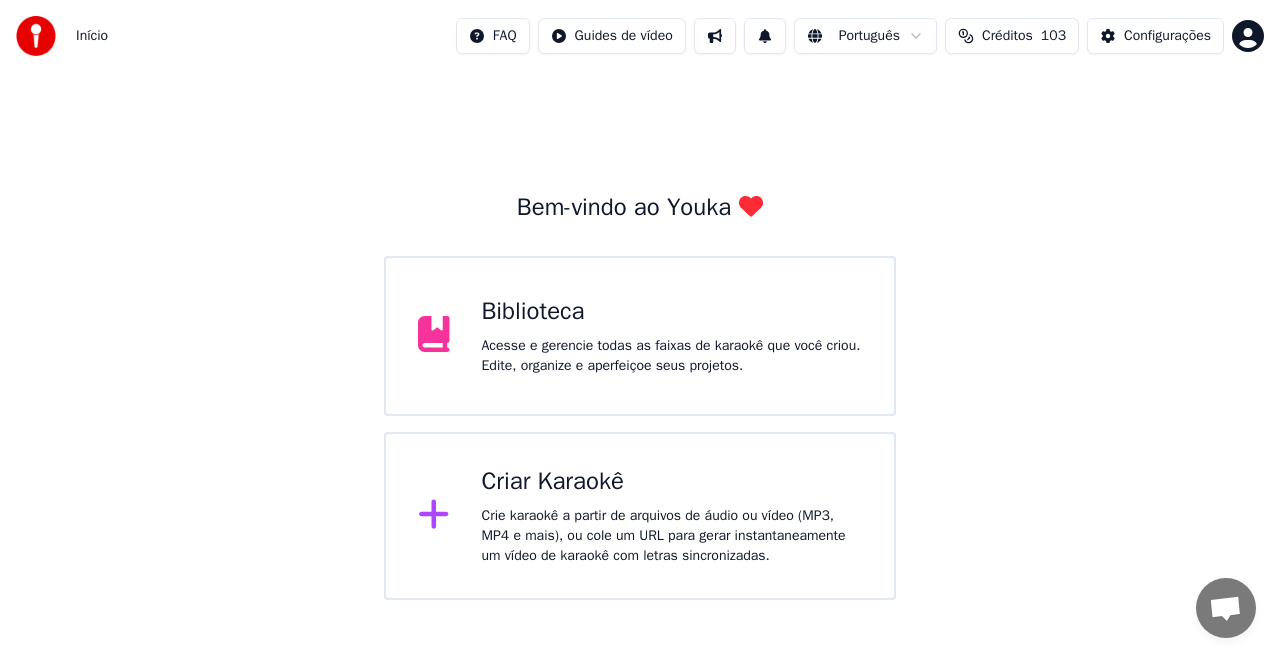 click on "Criar Karaokê" at bounding box center (672, 482) 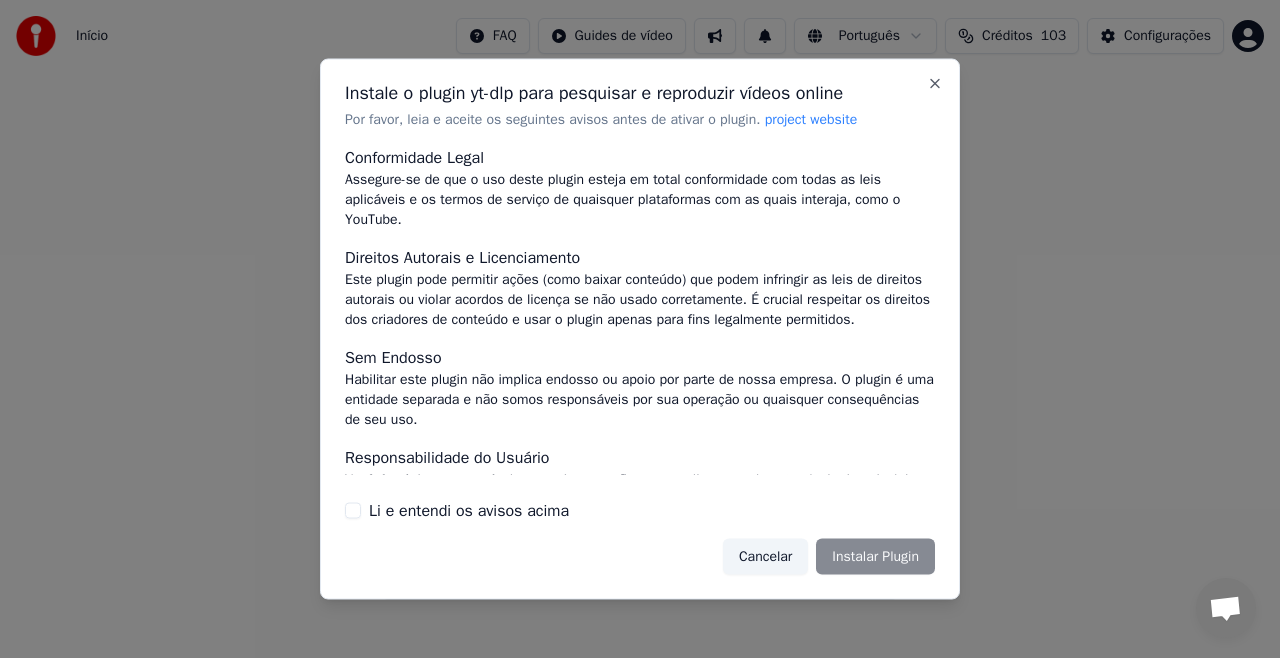 click on "Li e entendi os avisos acima" at bounding box center (353, 510) 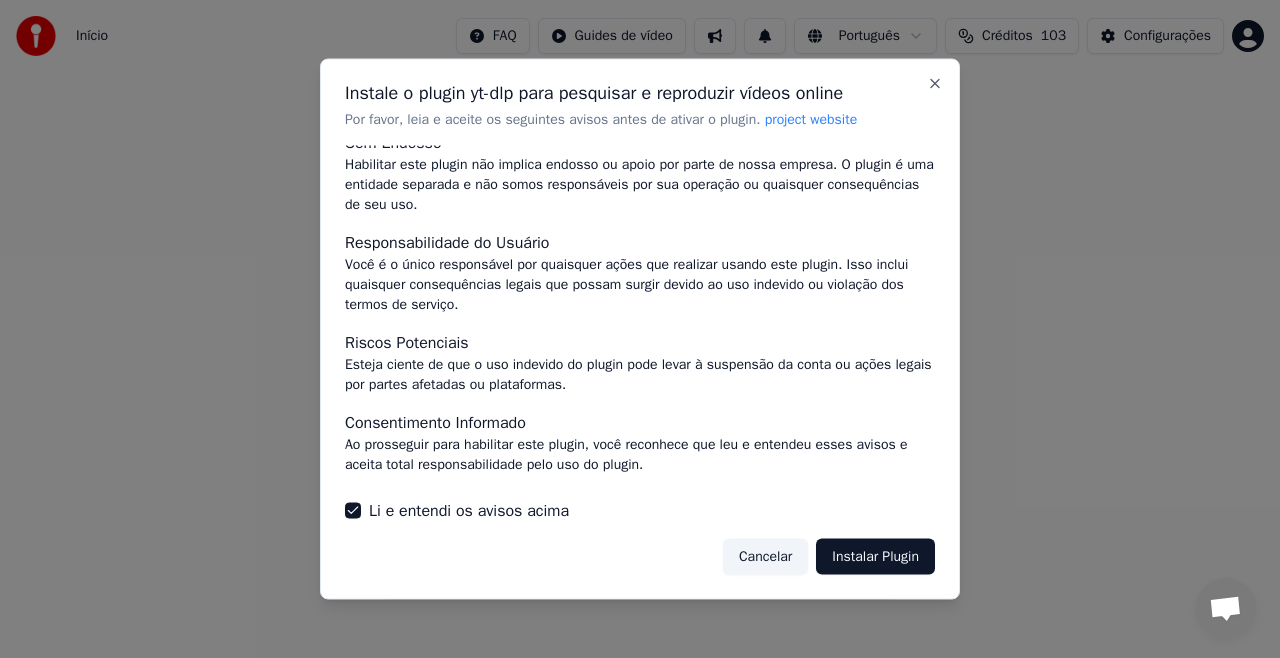 scroll, scrollTop: 235, scrollLeft: 0, axis: vertical 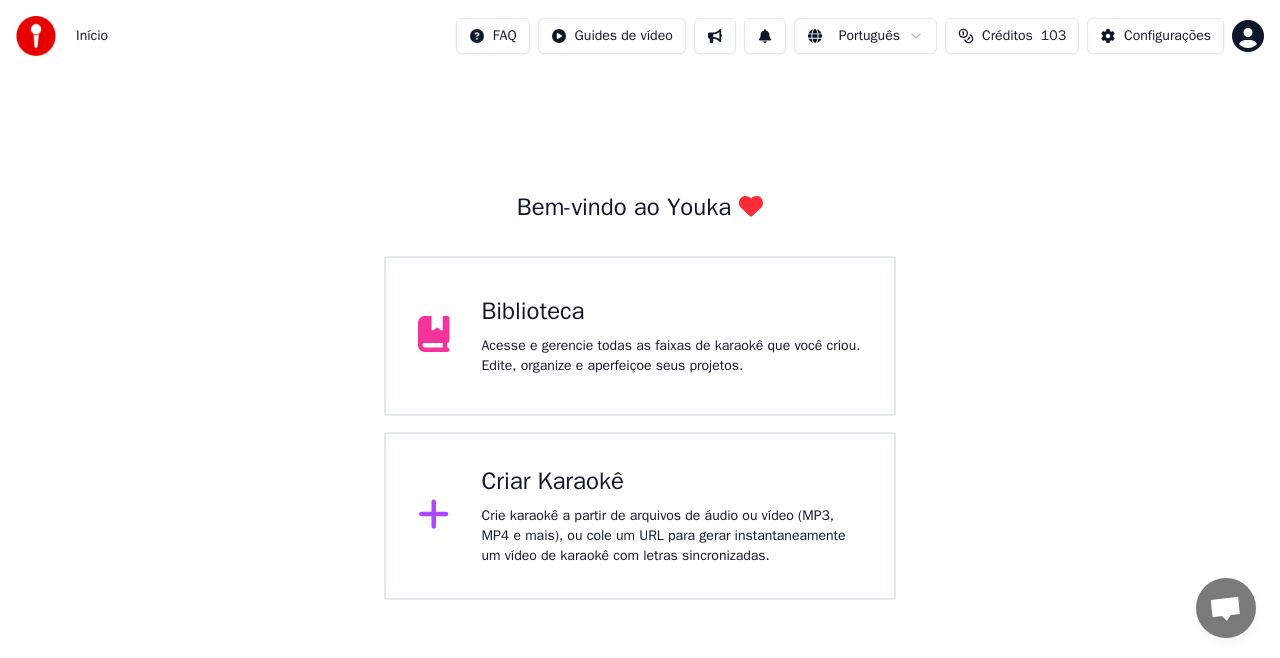 click on "Crie karaokê a partir de arquivos de áudio ou vídeo (MP3, MP4 e mais), ou cole um URL para gerar instantaneamente um vídeo de karaokê com letras sincronizadas." at bounding box center [672, 536] 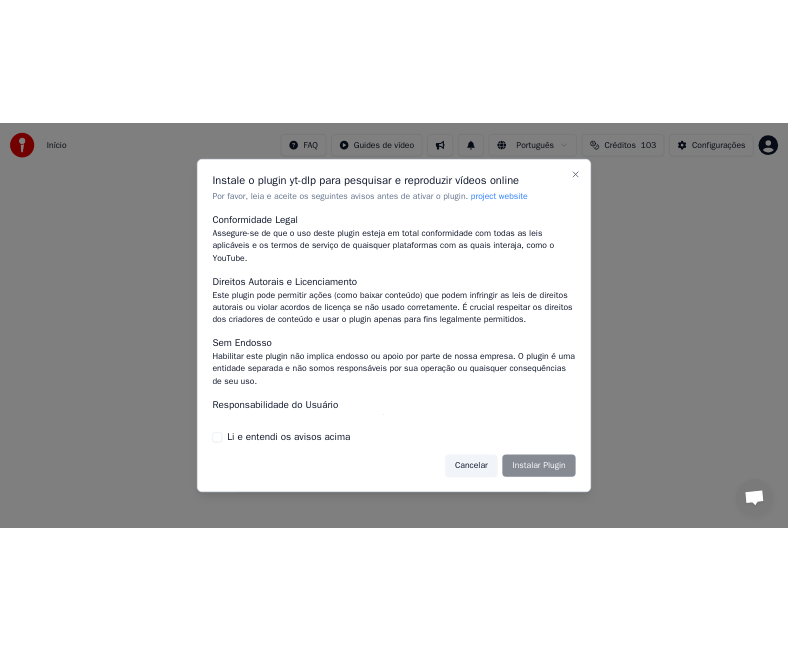 scroll, scrollTop: 235, scrollLeft: 0, axis: vertical 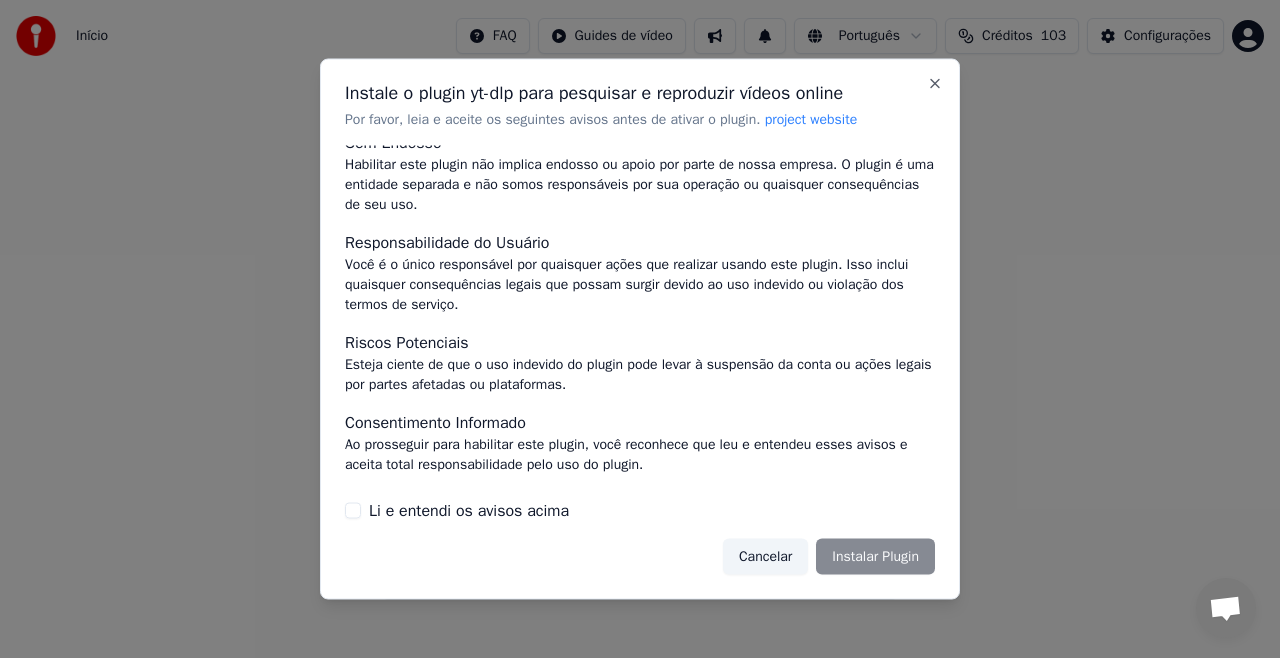 click on "Li e entendi os avisos acima" at bounding box center [353, 510] 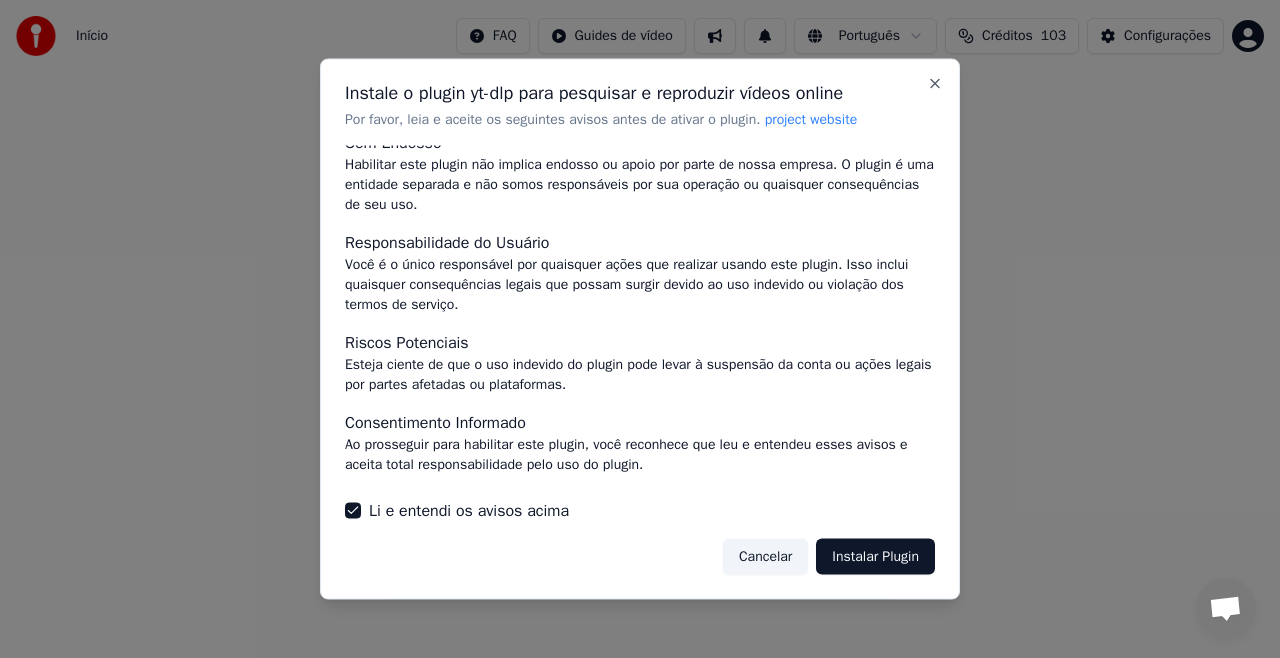 click on "Instalar Plugin" at bounding box center [875, 556] 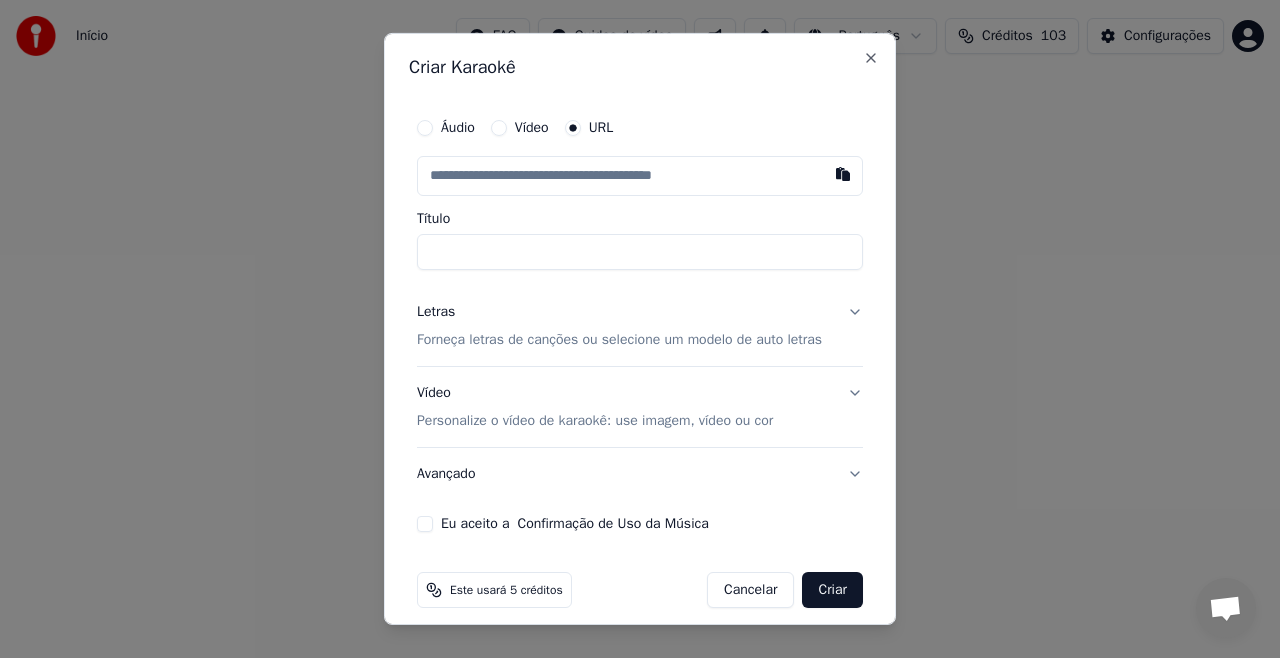 drag, startPoint x: 714, startPoint y: 49, endPoint x: 818, endPoint y: 76, distance: 107.44766 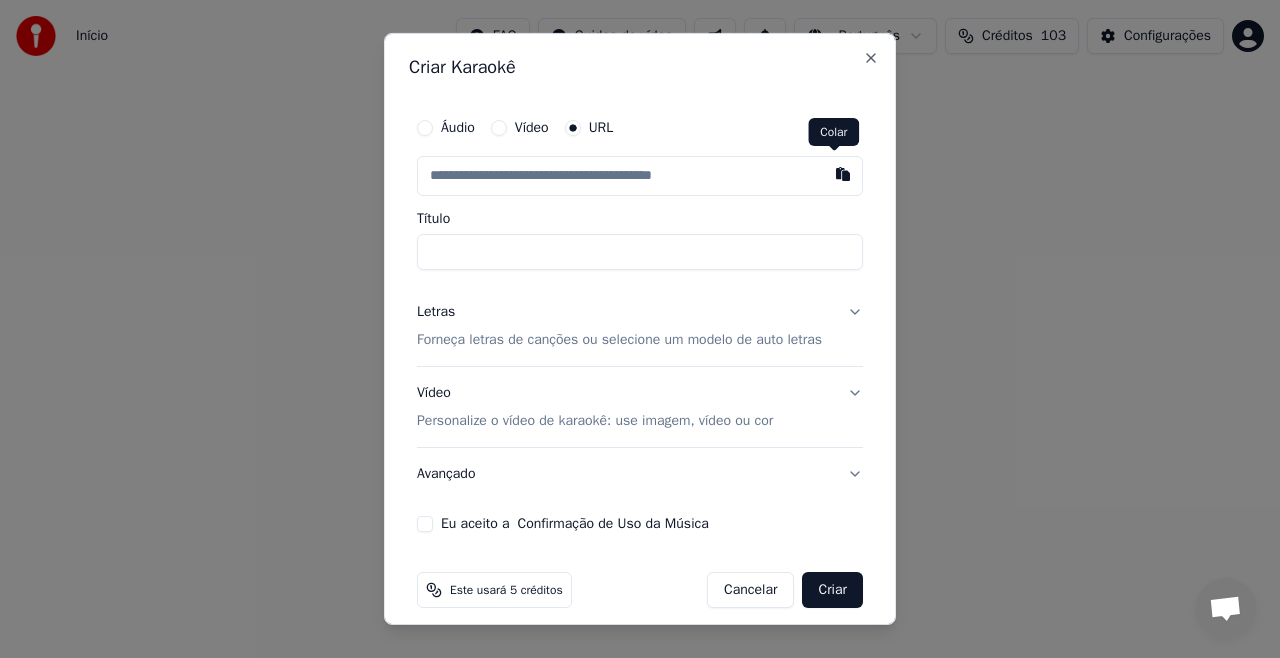 click at bounding box center (843, 174) 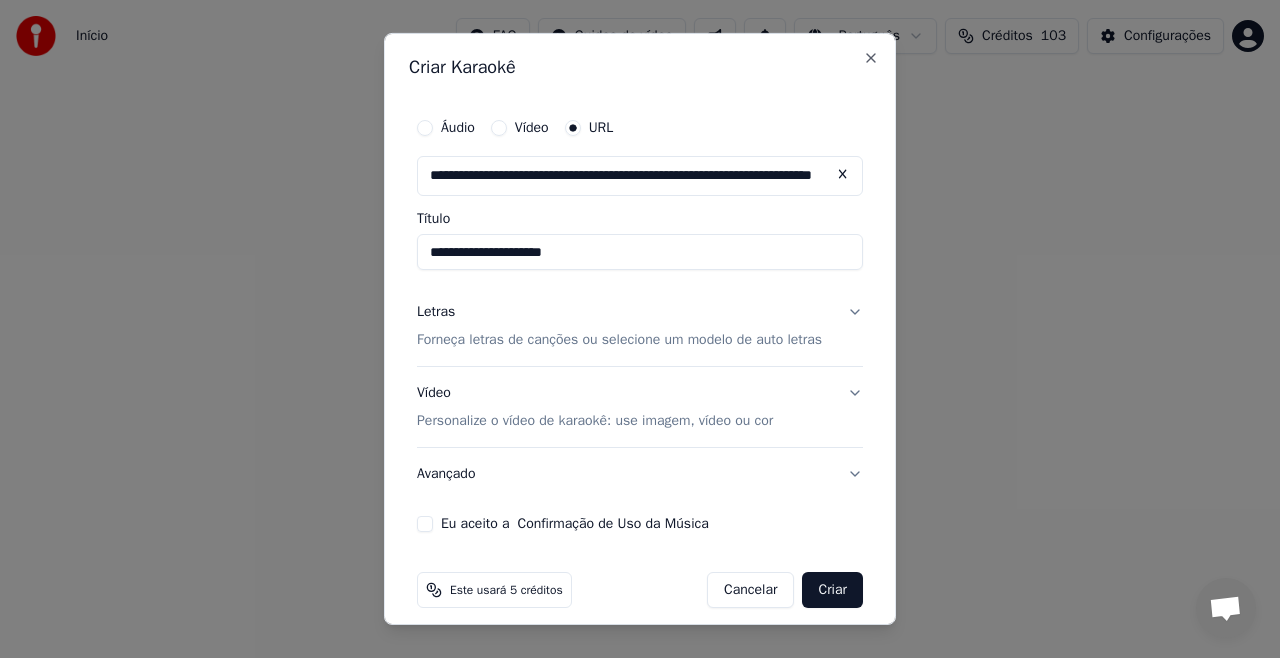click on "**********" at bounding box center (640, 252) 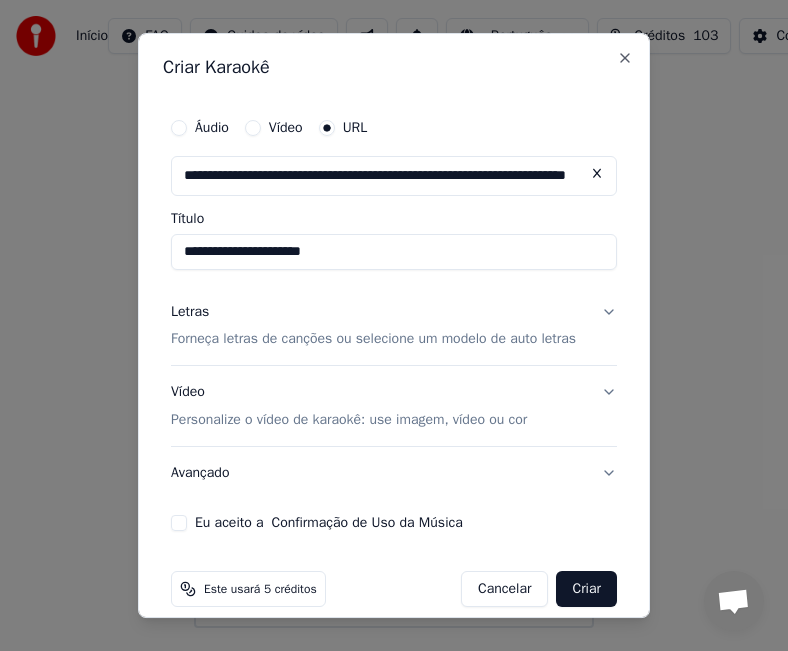 type on "**********" 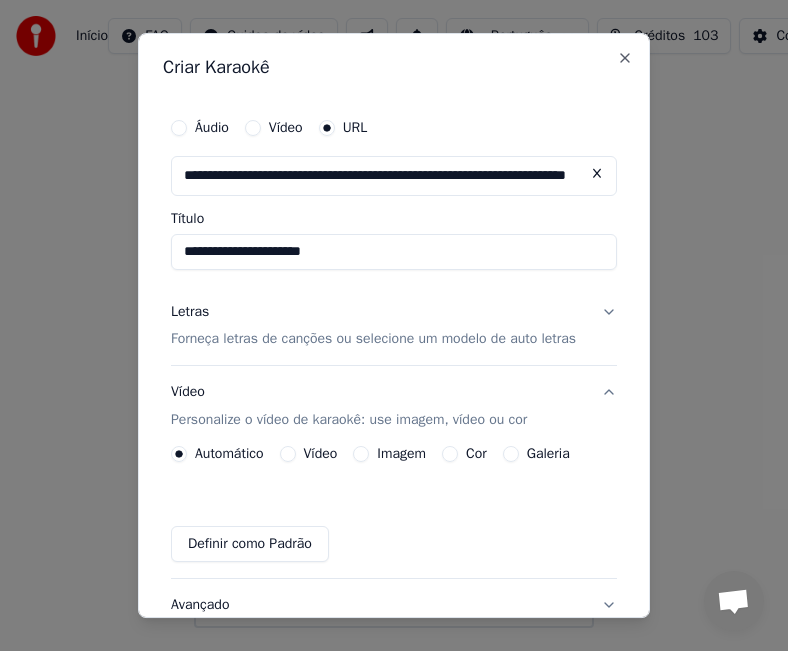 click on "Cor" at bounding box center [450, 454] 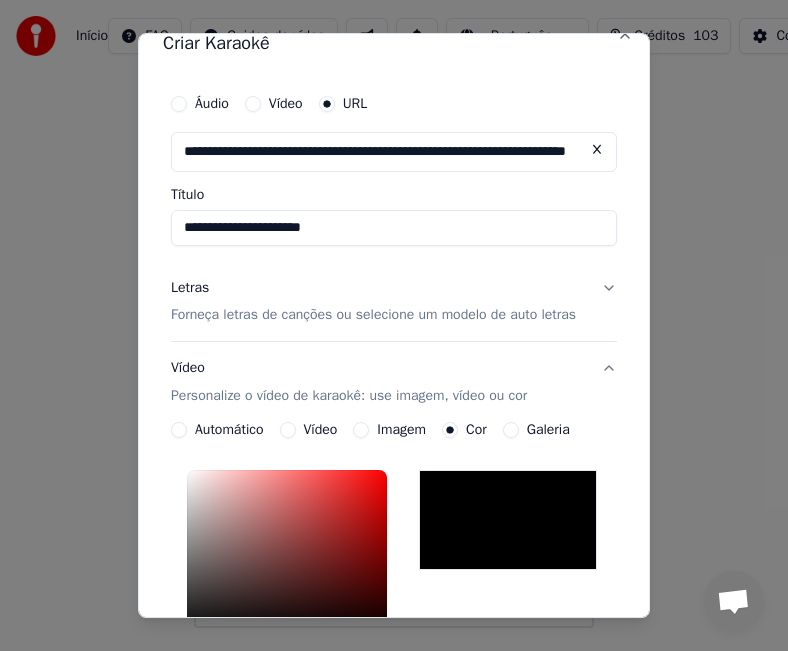 scroll, scrollTop: 0, scrollLeft: 0, axis: both 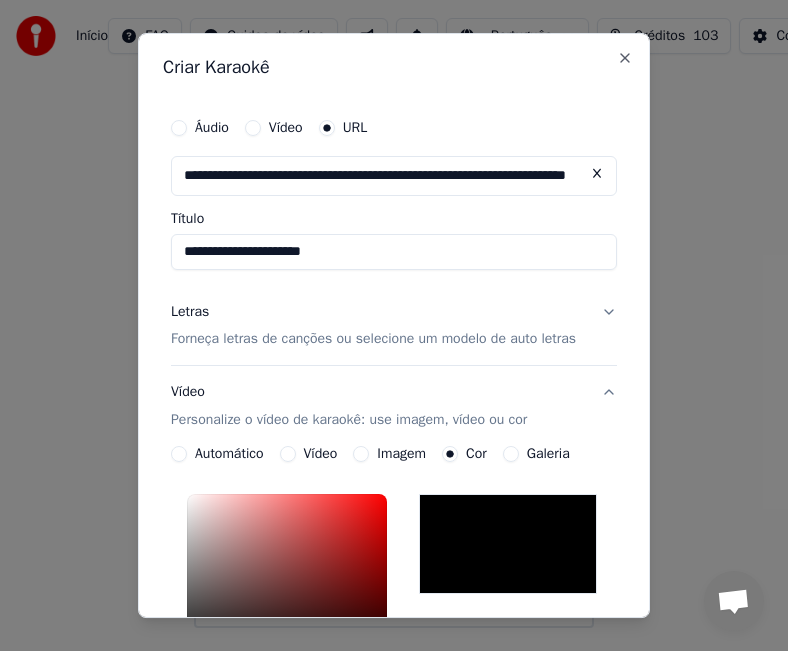 click on "Forneça letras de canções ou selecione um modelo de auto letras" at bounding box center [373, 340] 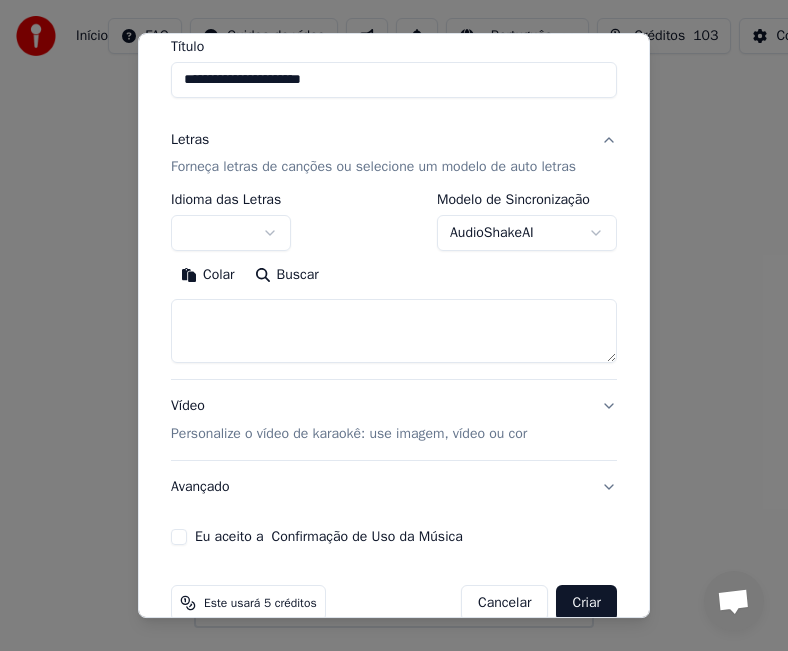 scroll, scrollTop: 200, scrollLeft: 0, axis: vertical 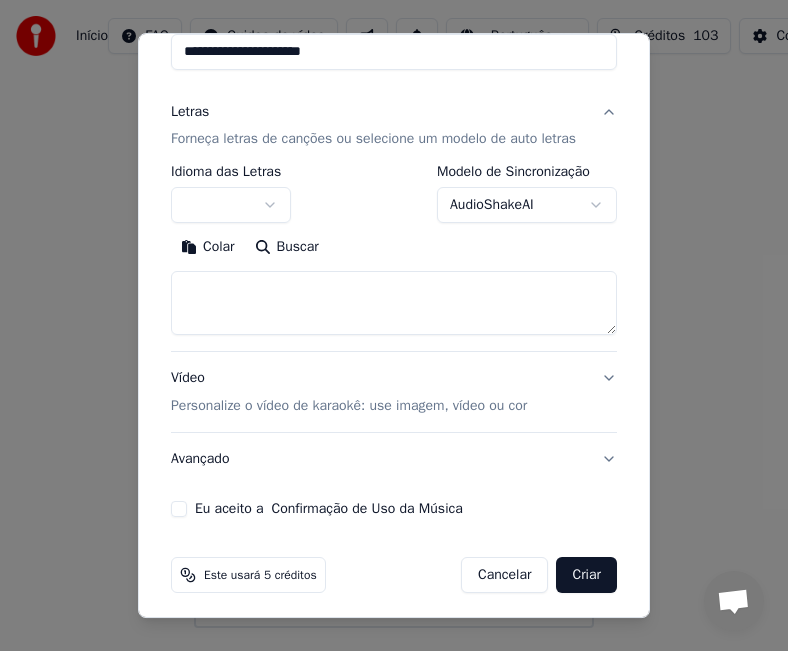 click on "**********" at bounding box center [394, 314] 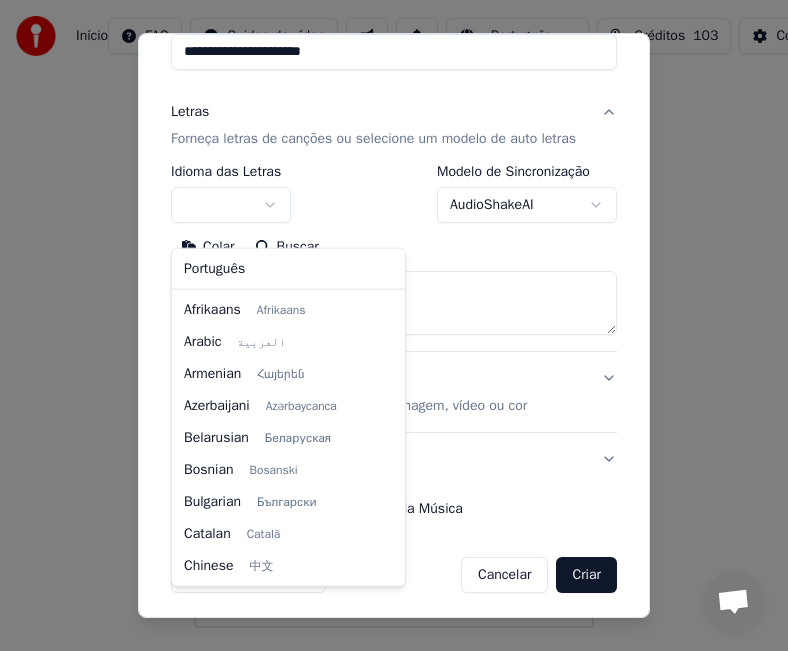 select on "**" 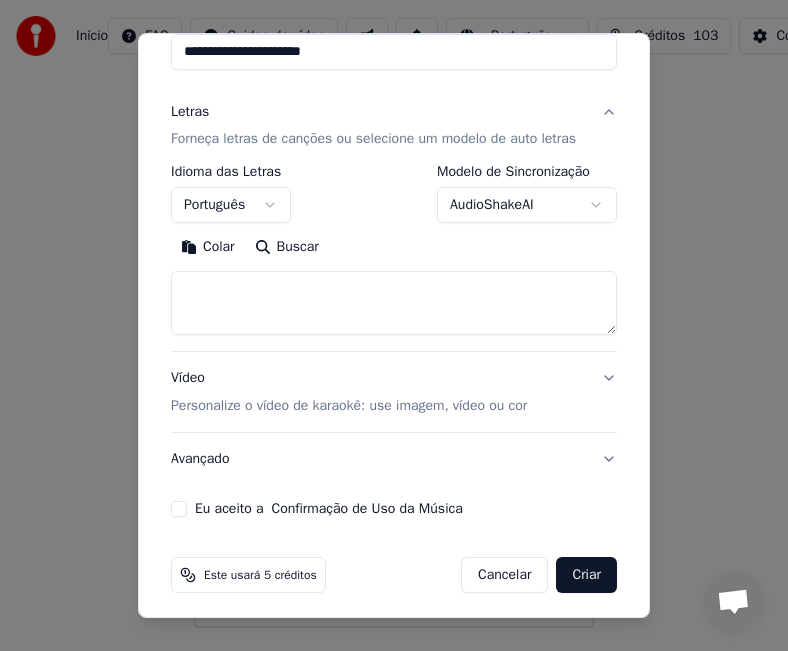 click at bounding box center [394, 304] 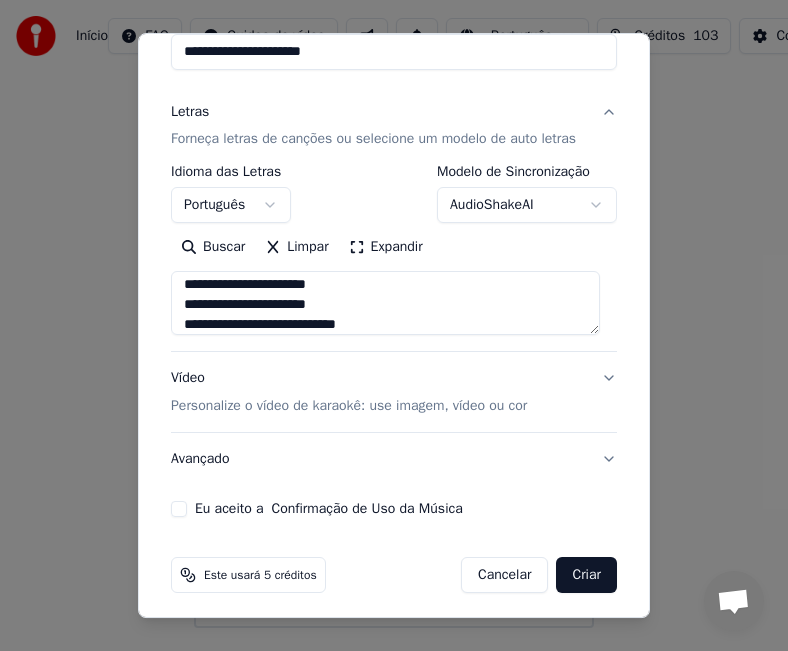 scroll, scrollTop: 45, scrollLeft: 0, axis: vertical 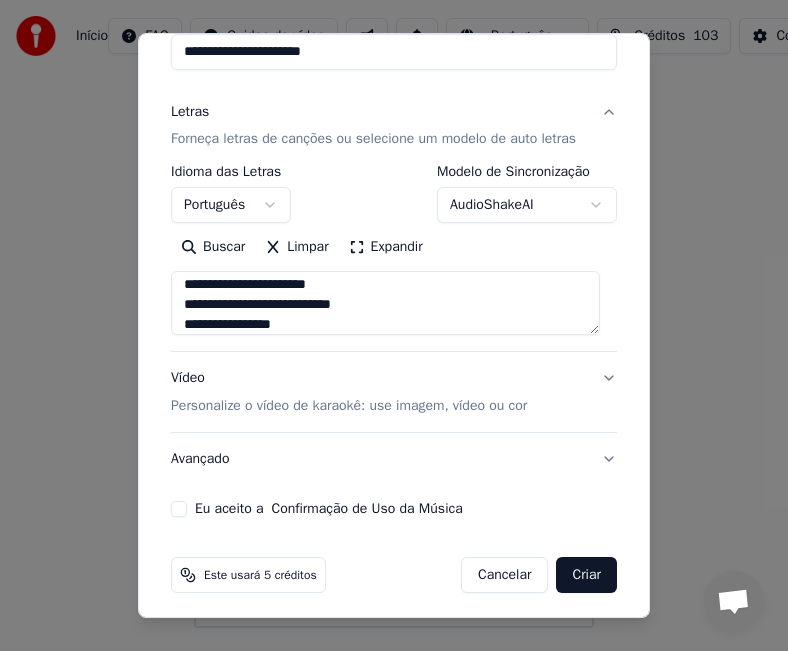 click on "**********" at bounding box center [385, 304] 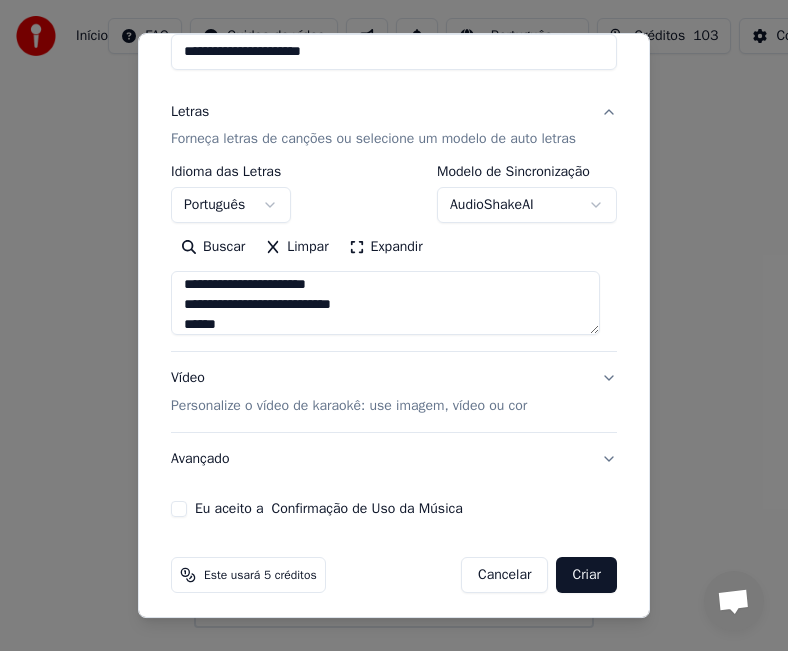 scroll, scrollTop: 65, scrollLeft: 0, axis: vertical 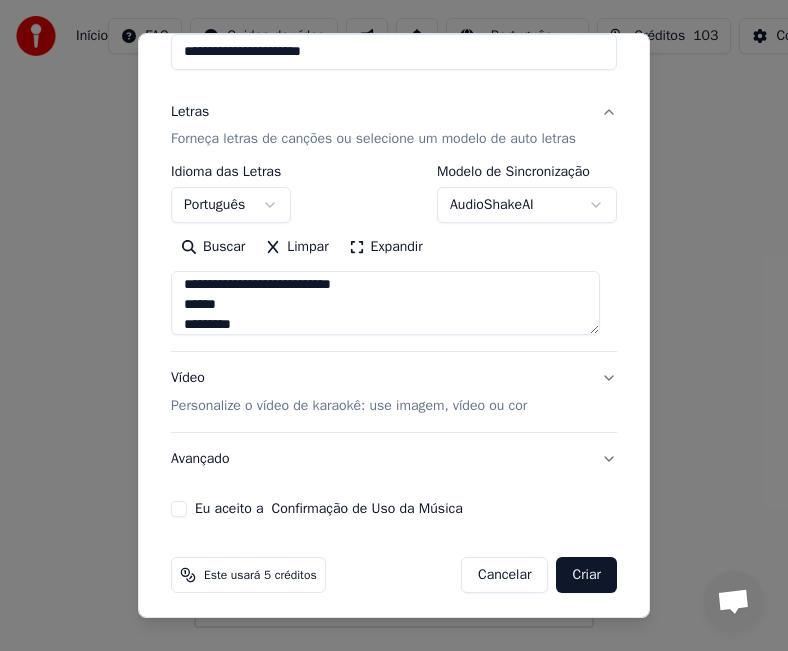 click on "**********" at bounding box center (385, 304) 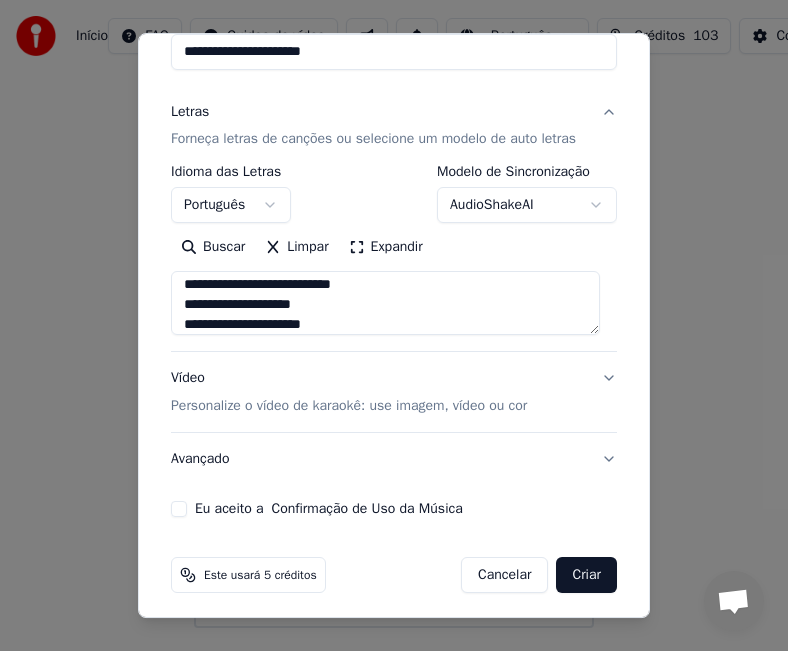 scroll, scrollTop: 165, scrollLeft: 0, axis: vertical 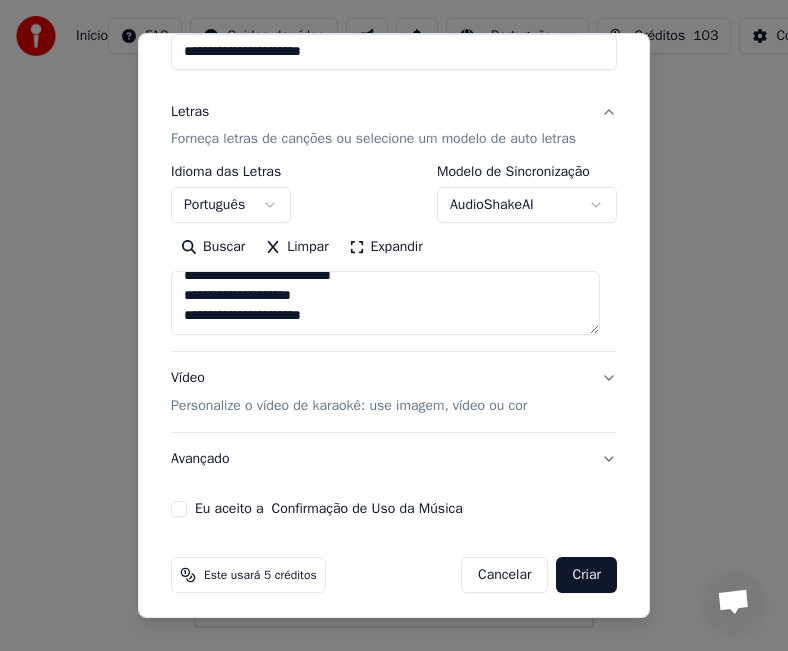 click on "**********" at bounding box center [385, 304] 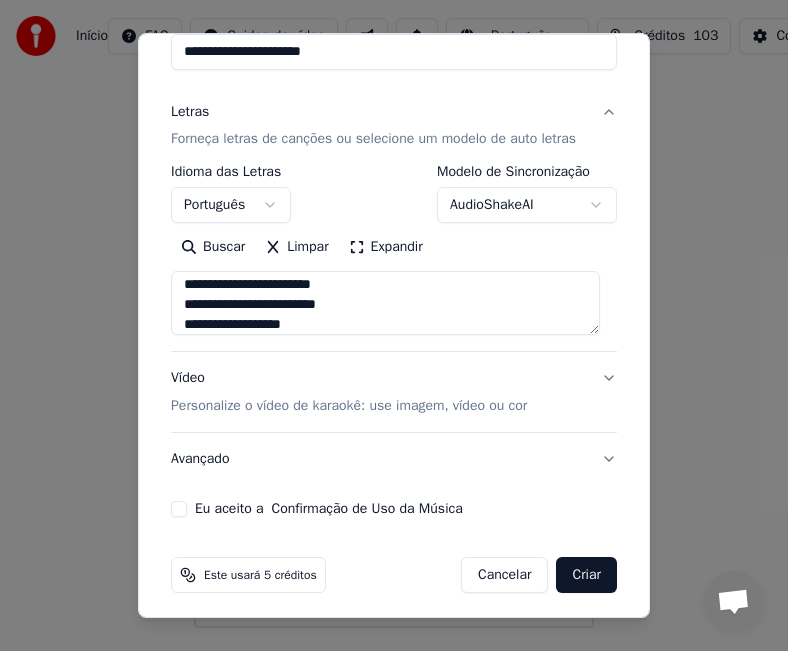 scroll, scrollTop: 245, scrollLeft: 0, axis: vertical 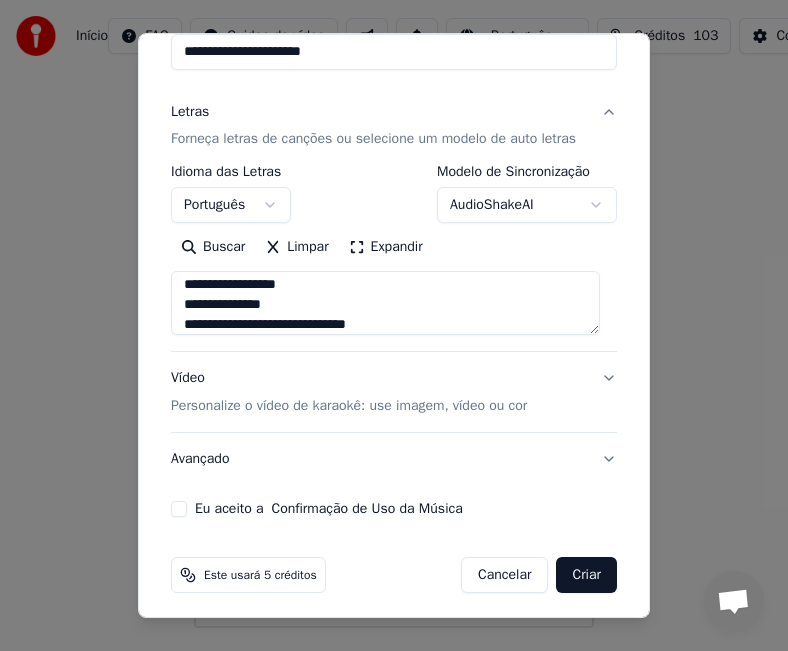 click on "**********" at bounding box center (385, 304) 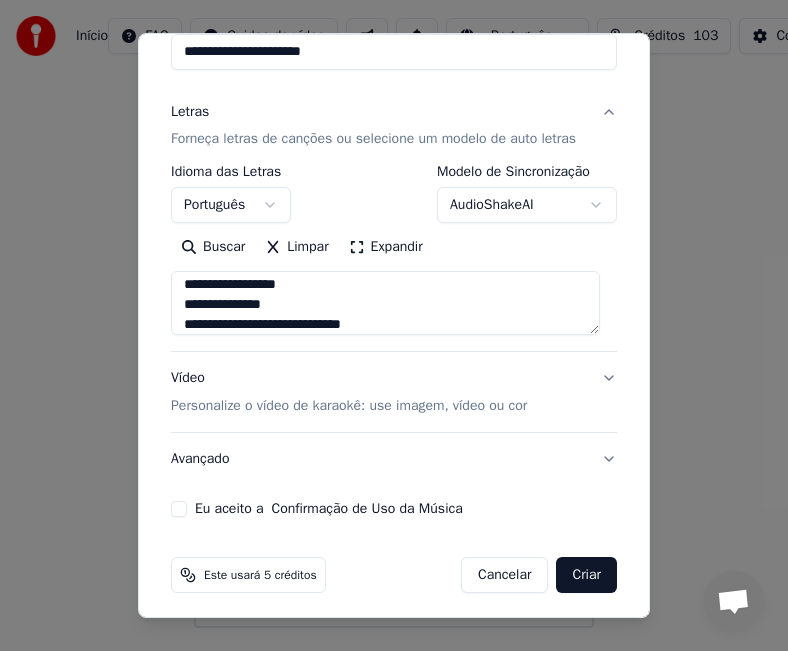 click on "**********" at bounding box center [385, 304] 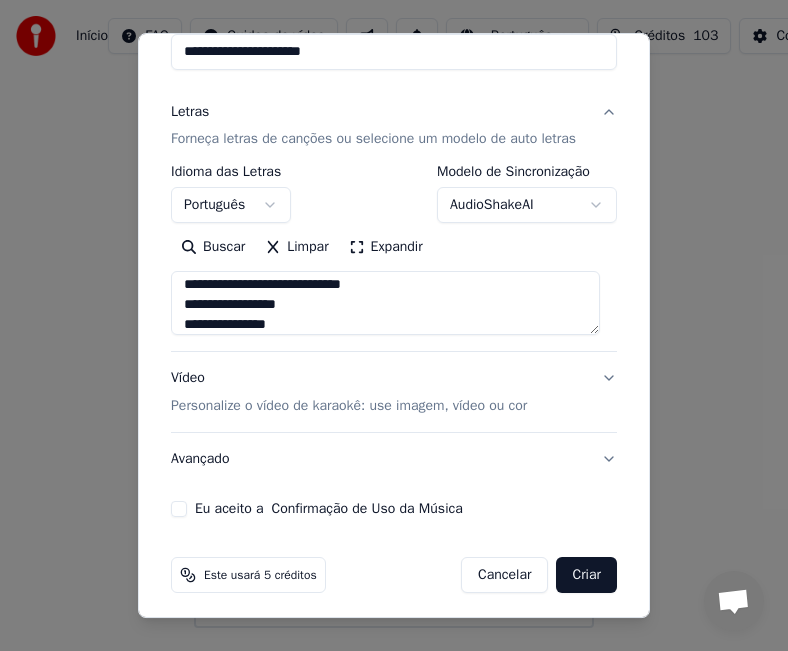 scroll, scrollTop: 325, scrollLeft: 0, axis: vertical 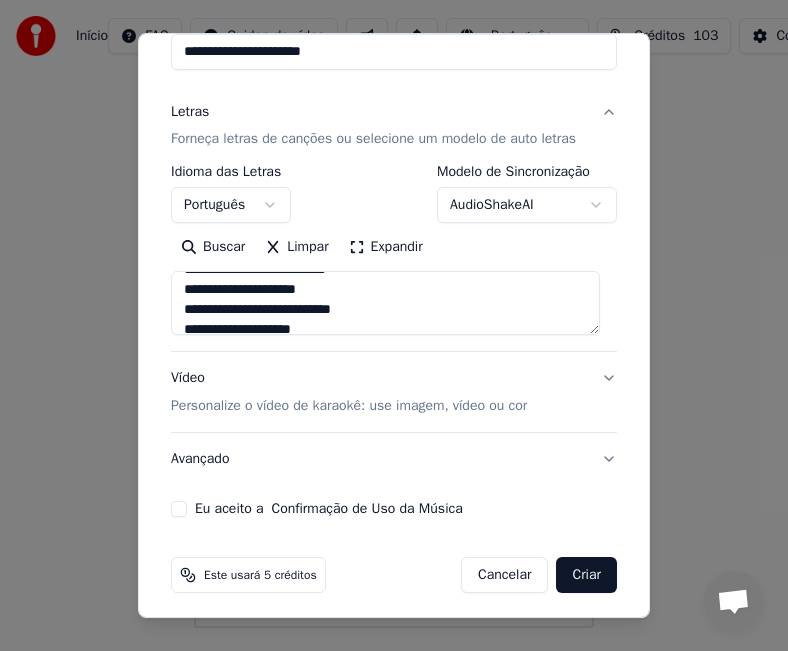 click on "**********" at bounding box center [385, 304] 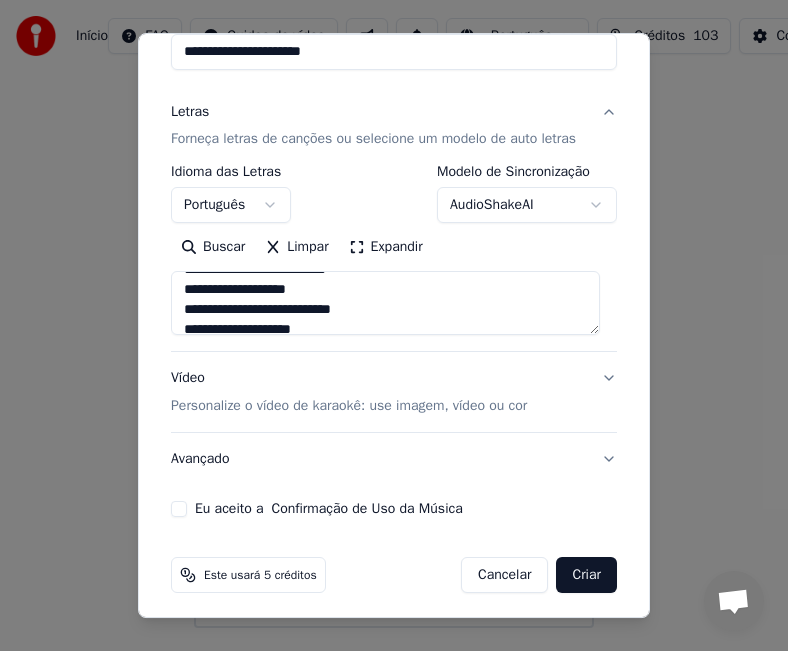scroll, scrollTop: 160, scrollLeft: 0, axis: vertical 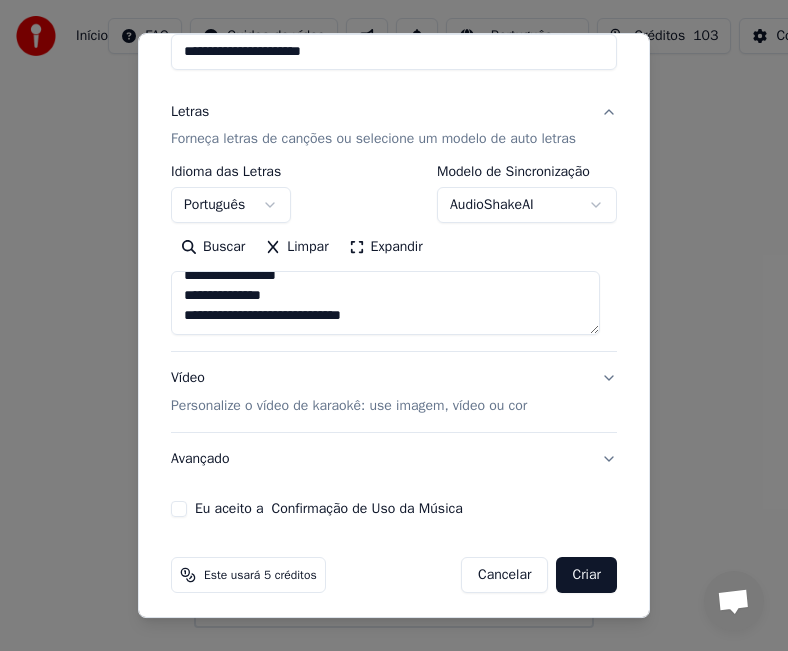 click on "**********" at bounding box center (385, 304) 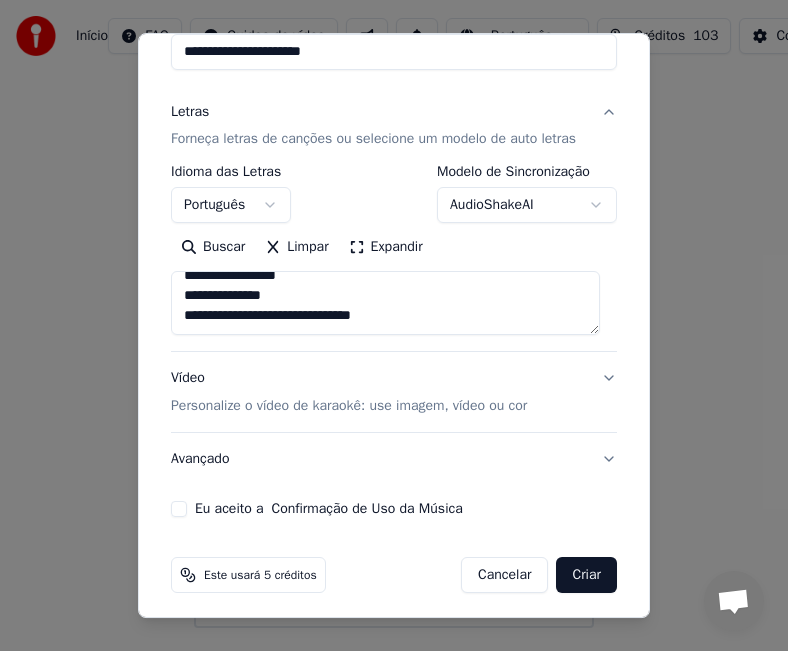 scroll, scrollTop: 365, scrollLeft: 0, axis: vertical 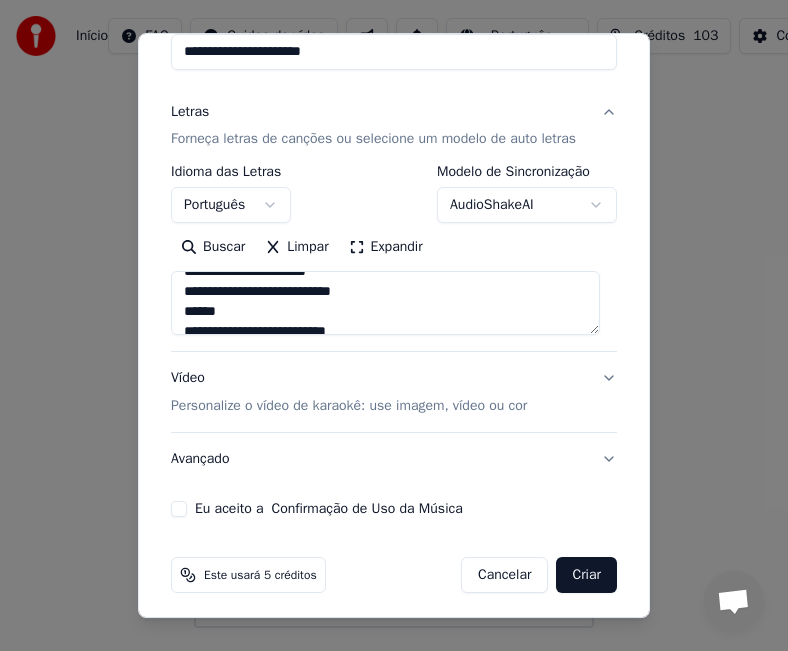 click on "**********" at bounding box center [385, 304] 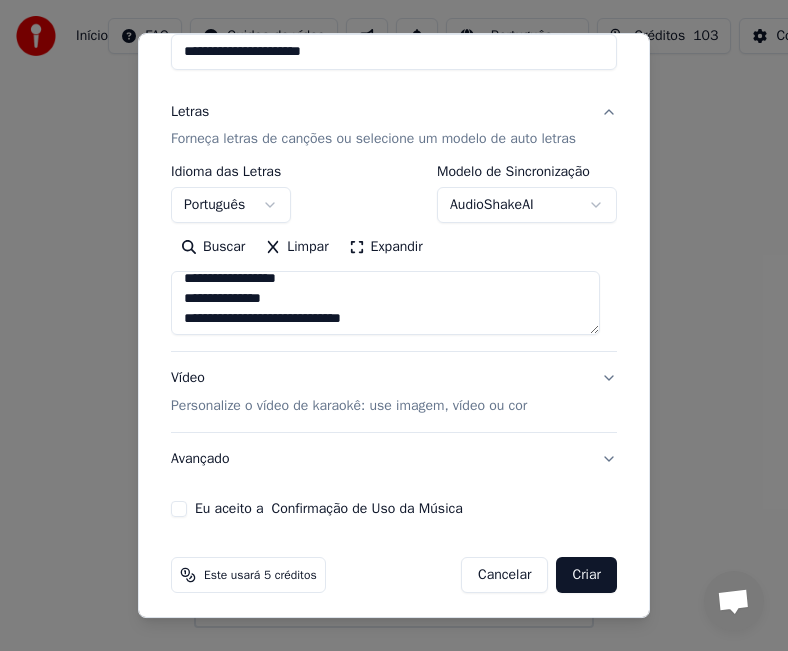 scroll, scrollTop: 351, scrollLeft: 0, axis: vertical 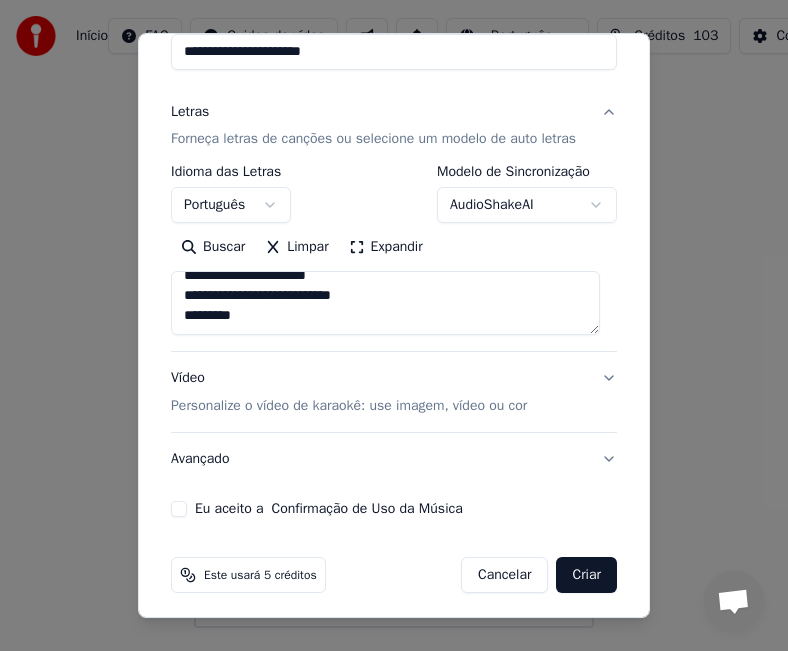 click on "**********" at bounding box center (385, 304) 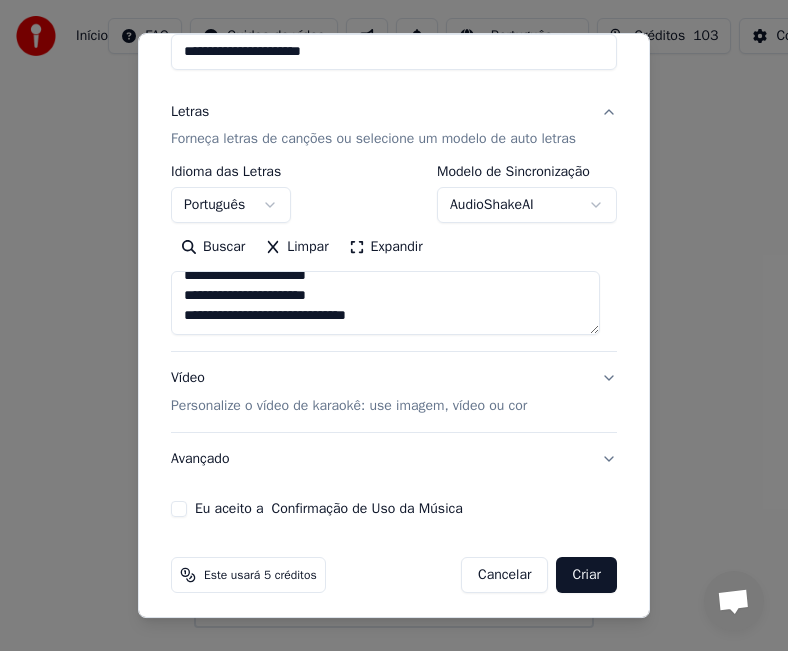 scroll, scrollTop: 434, scrollLeft: 0, axis: vertical 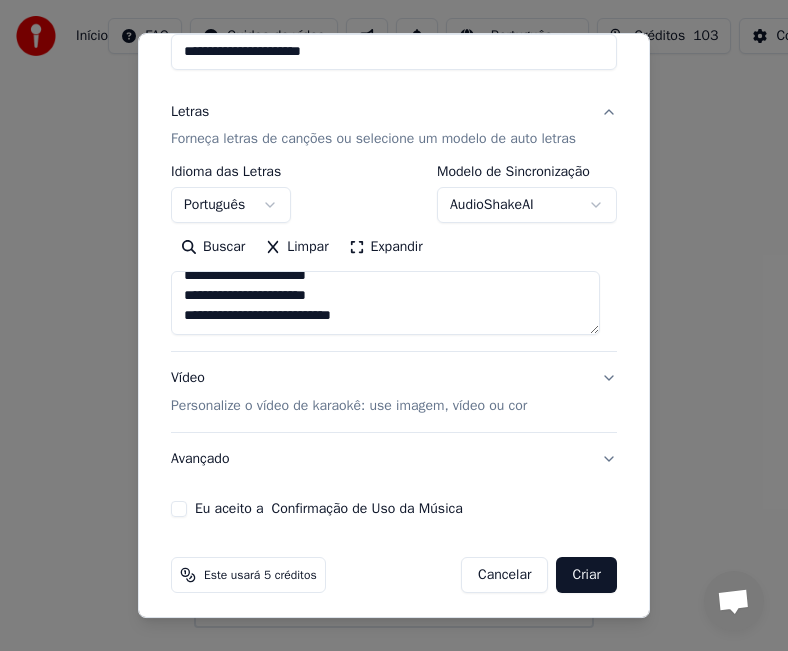 click on "**********" at bounding box center [385, 304] 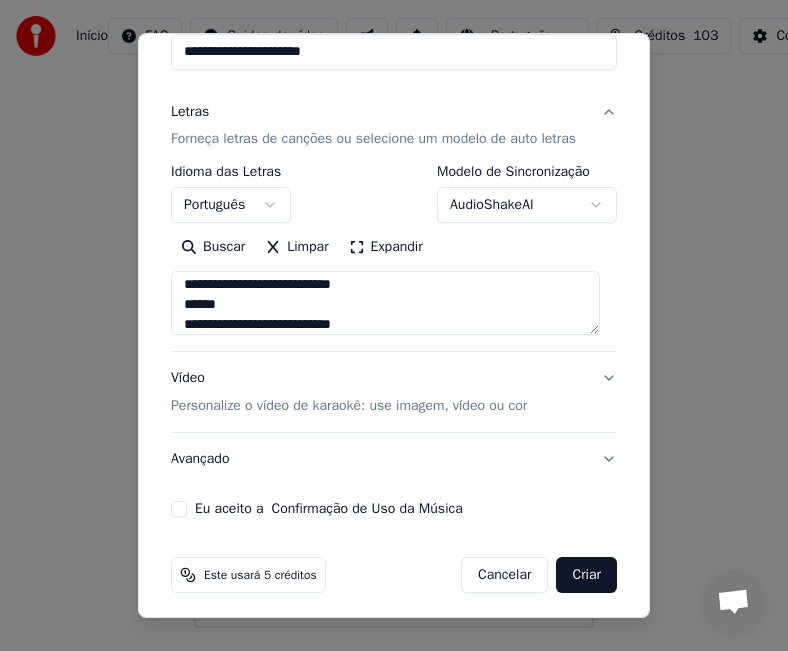 scroll, scrollTop: 485, scrollLeft: 0, axis: vertical 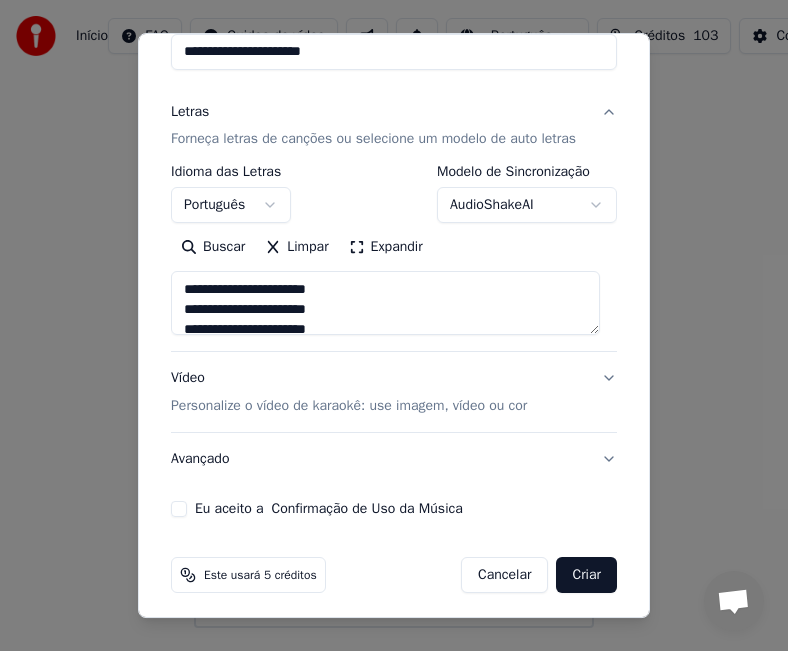 click on "**********" at bounding box center (385, 304) 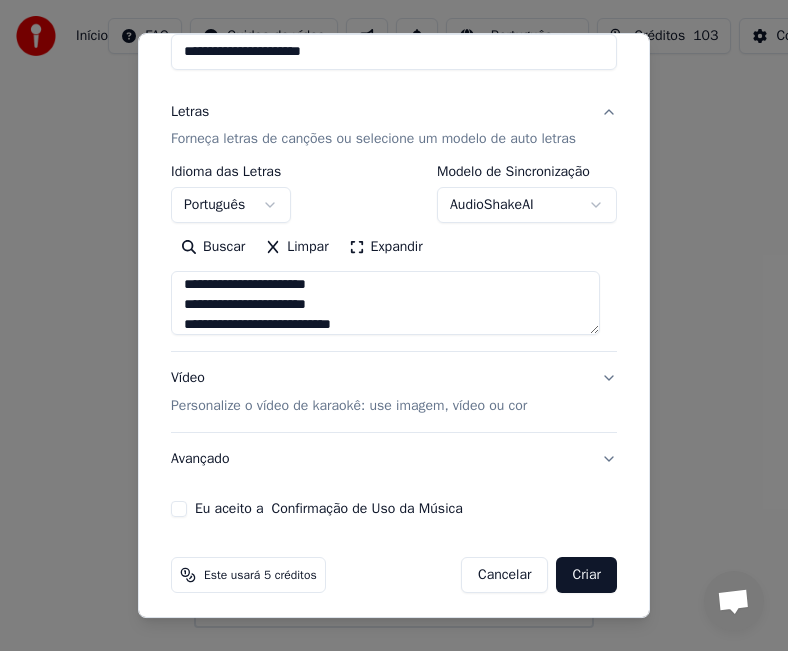scroll, scrollTop: 40, scrollLeft: 0, axis: vertical 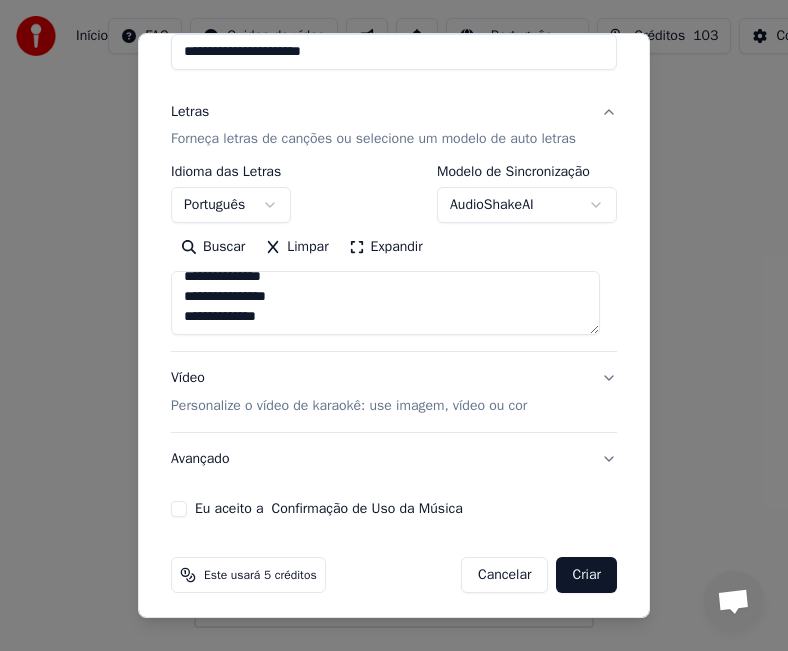 click on "**********" at bounding box center [385, 304] 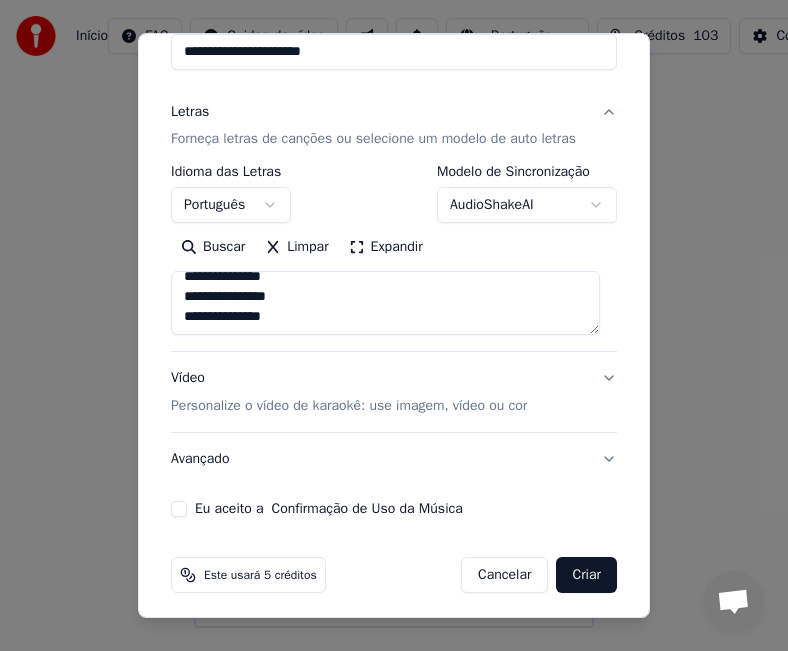 scroll, scrollTop: 784, scrollLeft: 0, axis: vertical 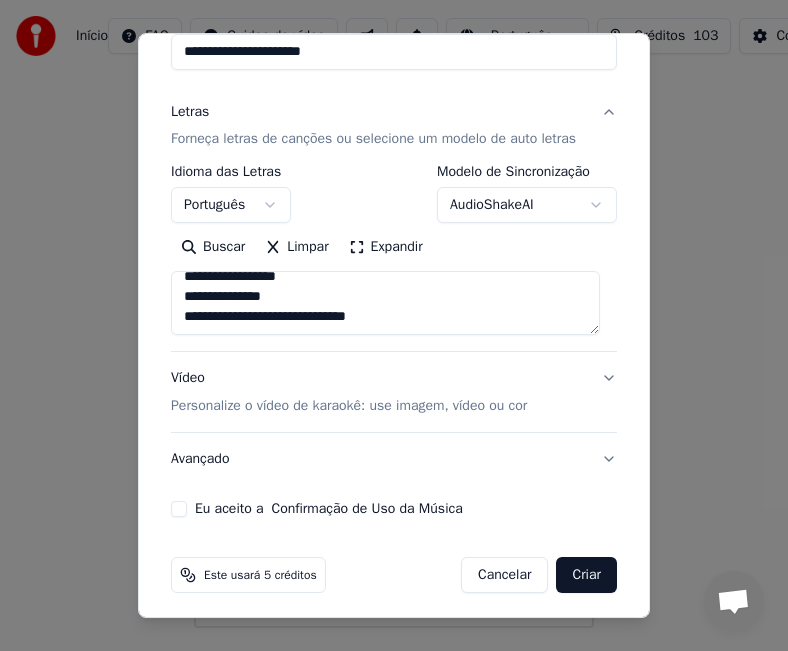 click at bounding box center (385, 304) 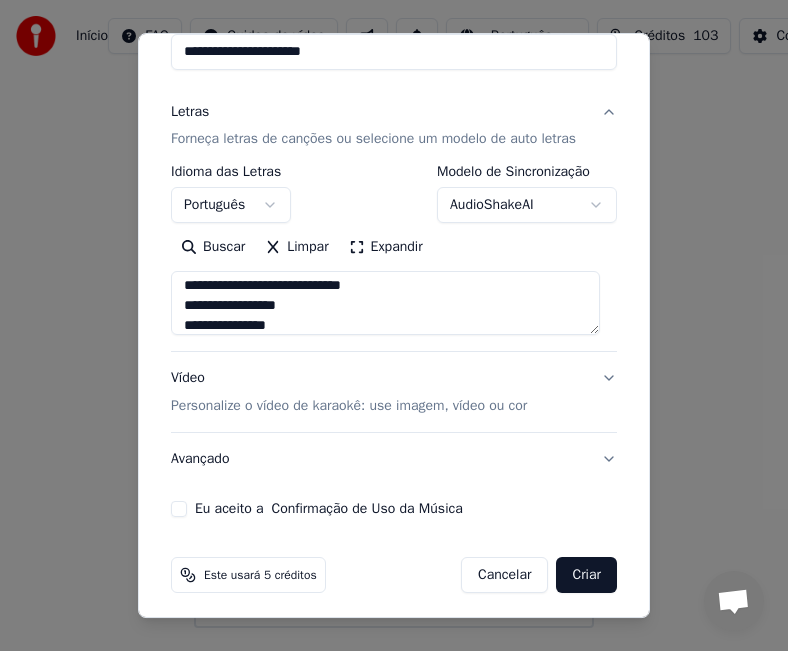 scroll, scrollTop: 964, scrollLeft: 0, axis: vertical 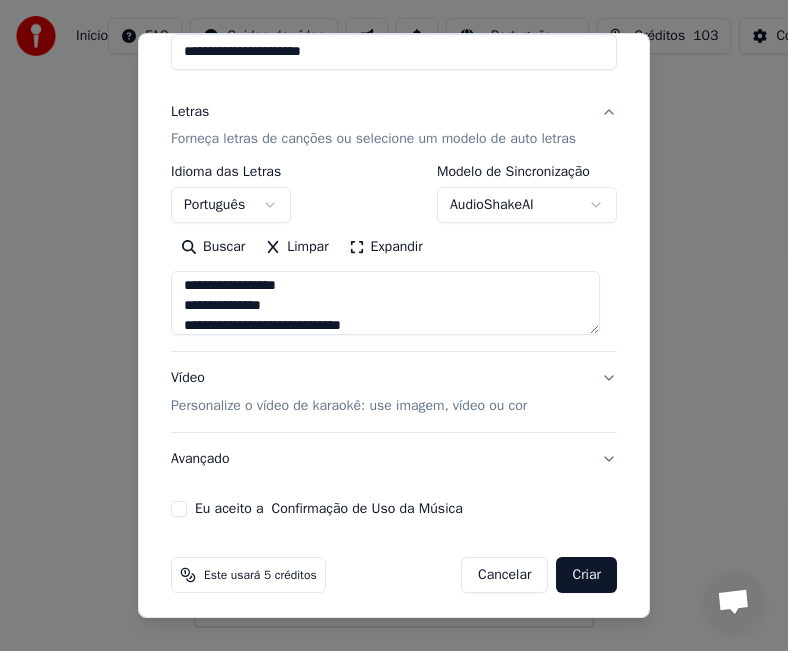 click at bounding box center (385, 304) 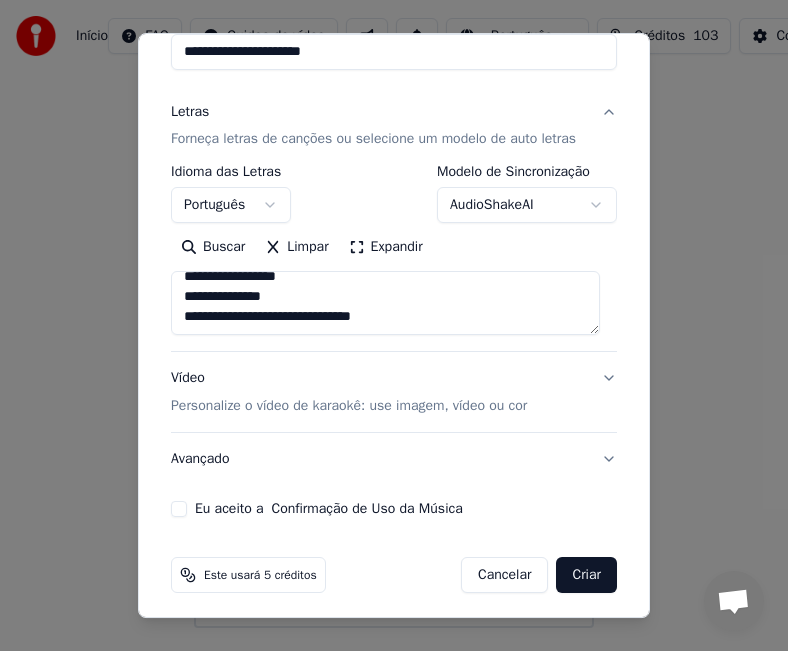 scroll, scrollTop: 1004, scrollLeft: 0, axis: vertical 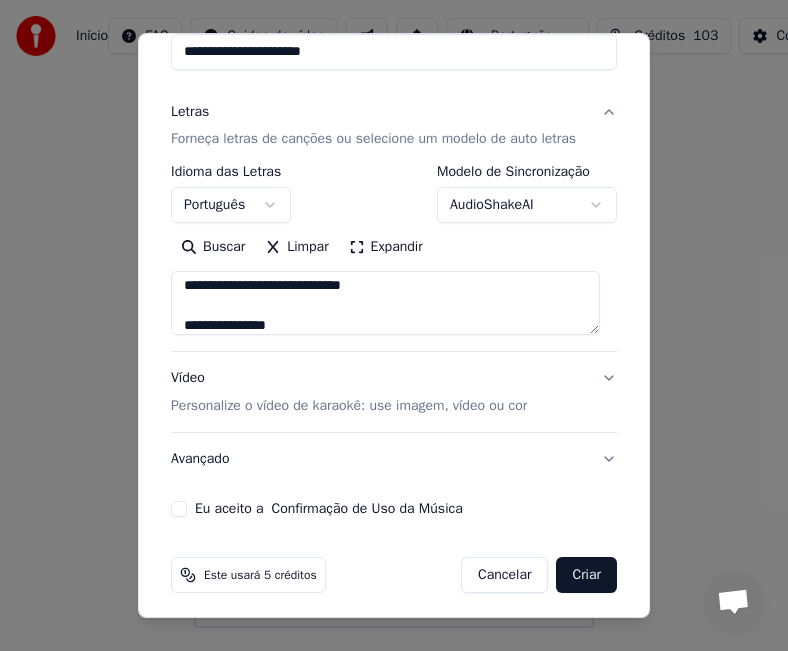 click at bounding box center (385, 304) 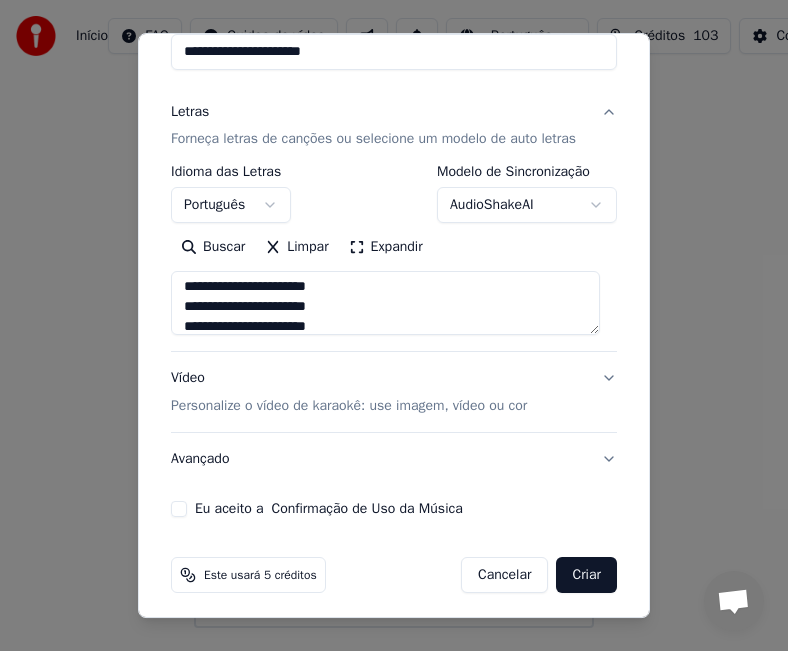 scroll, scrollTop: 0, scrollLeft: 0, axis: both 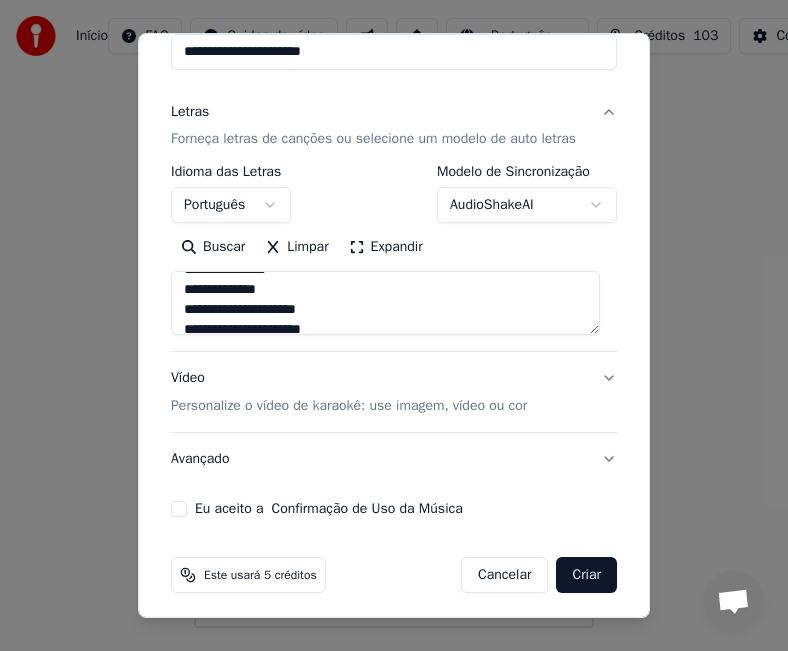 click at bounding box center [385, 304] 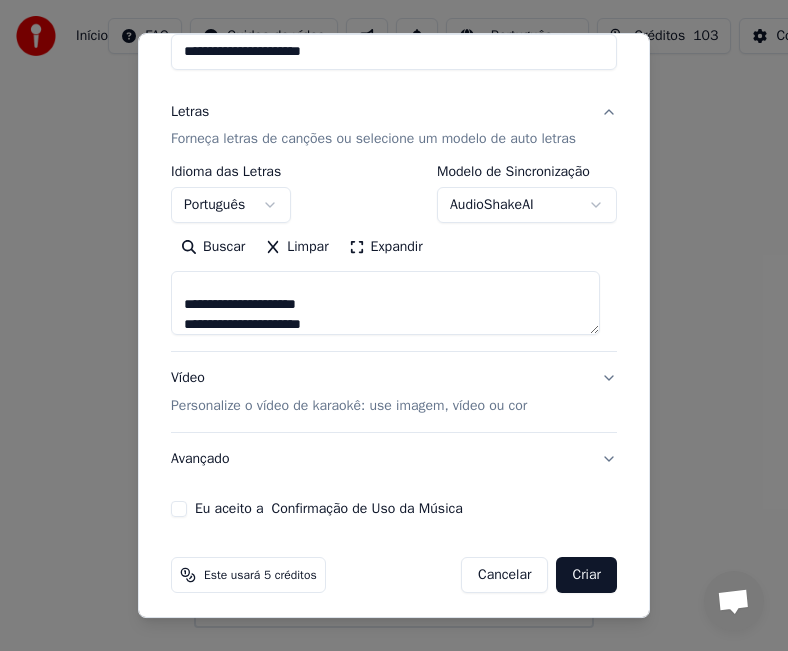 scroll, scrollTop: 840, scrollLeft: 0, axis: vertical 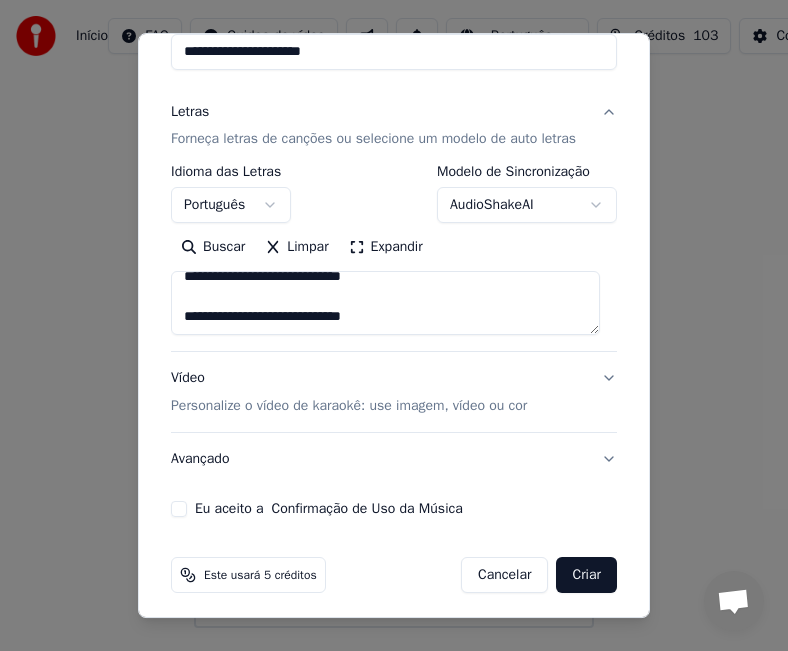 click at bounding box center [385, 304] 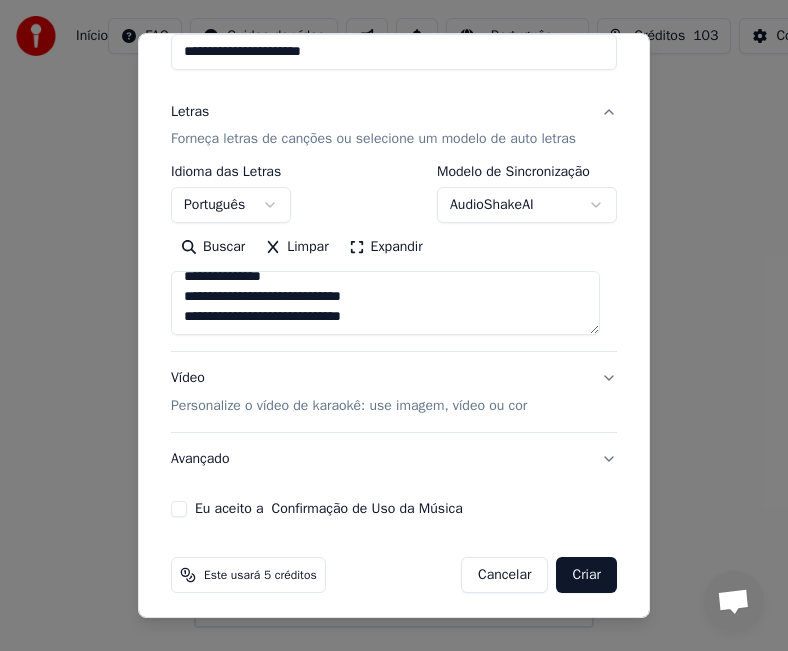 scroll, scrollTop: 1013, scrollLeft: 0, axis: vertical 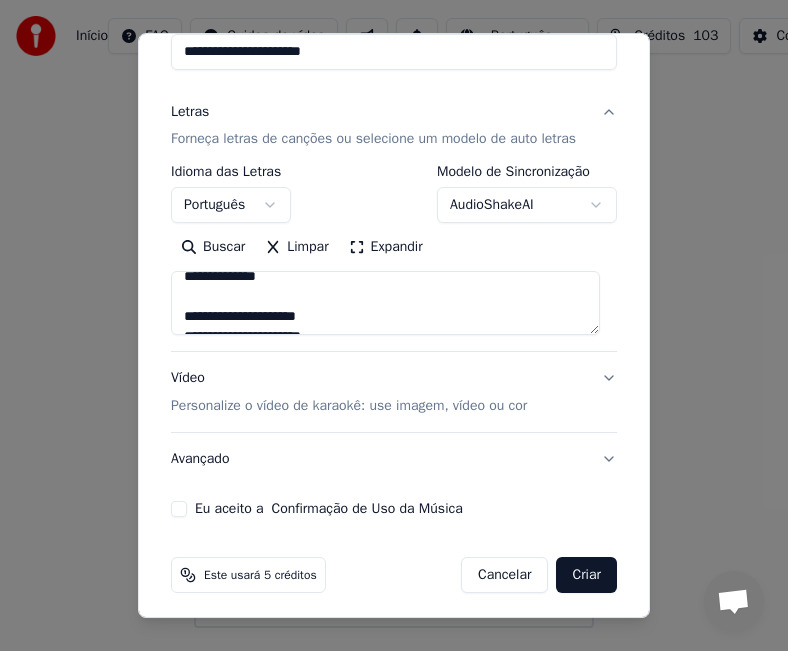 click at bounding box center (385, 304) 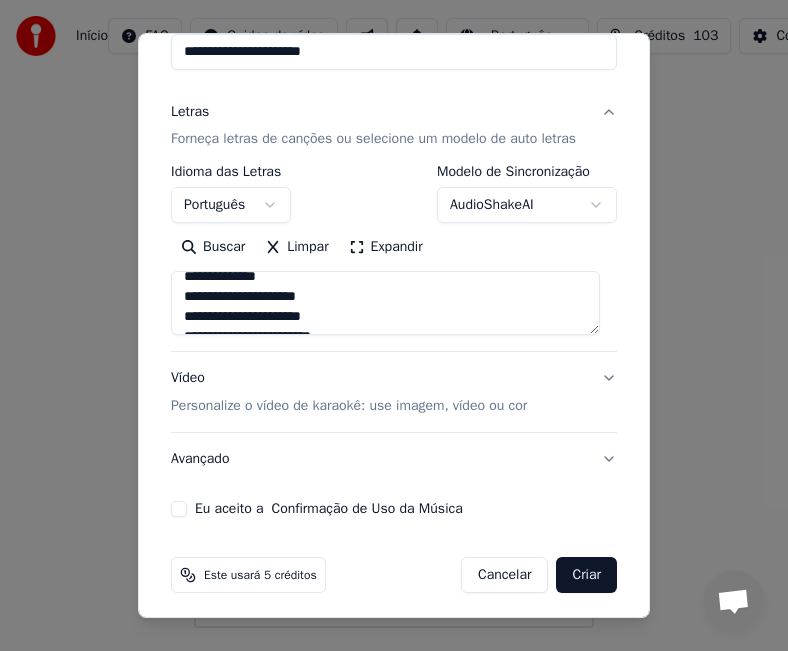 scroll, scrollTop: 807, scrollLeft: 0, axis: vertical 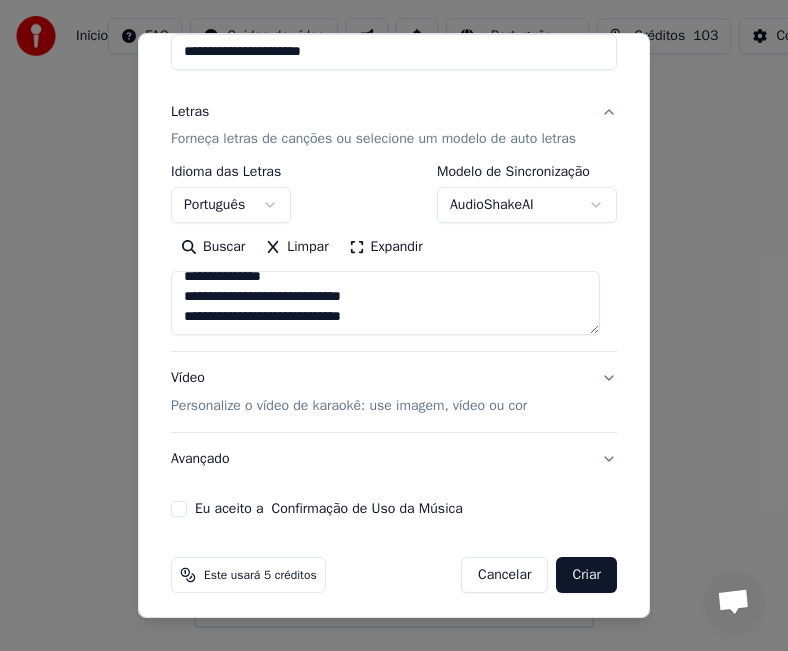 click at bounding box center [385, 304] 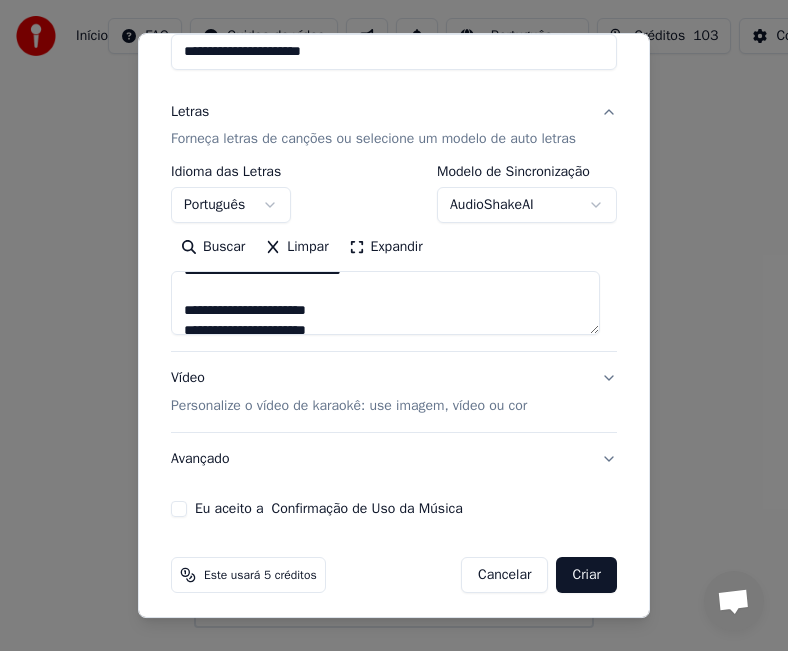 scroll, scrollTop: 393, scrollLeft: 0, axis: vertical 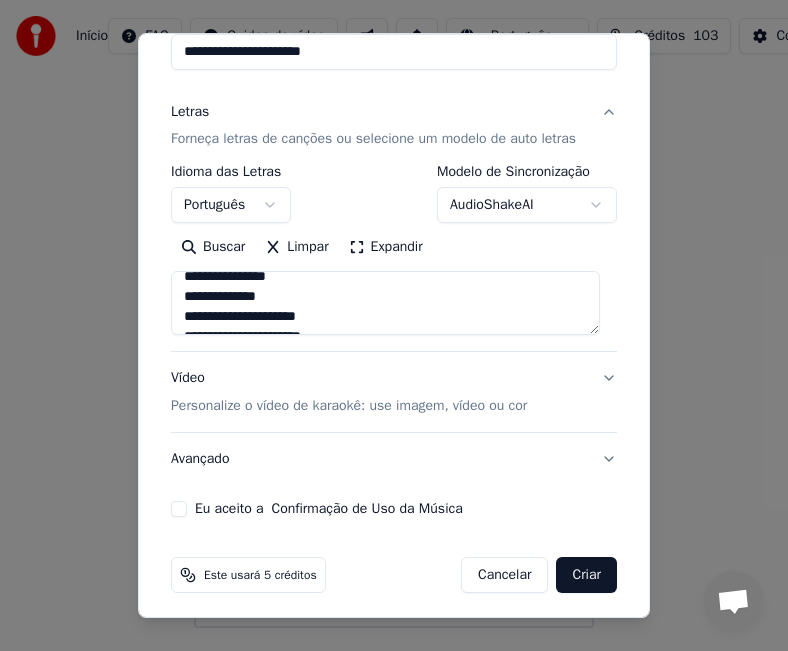 click at bounding box center (385, 304) 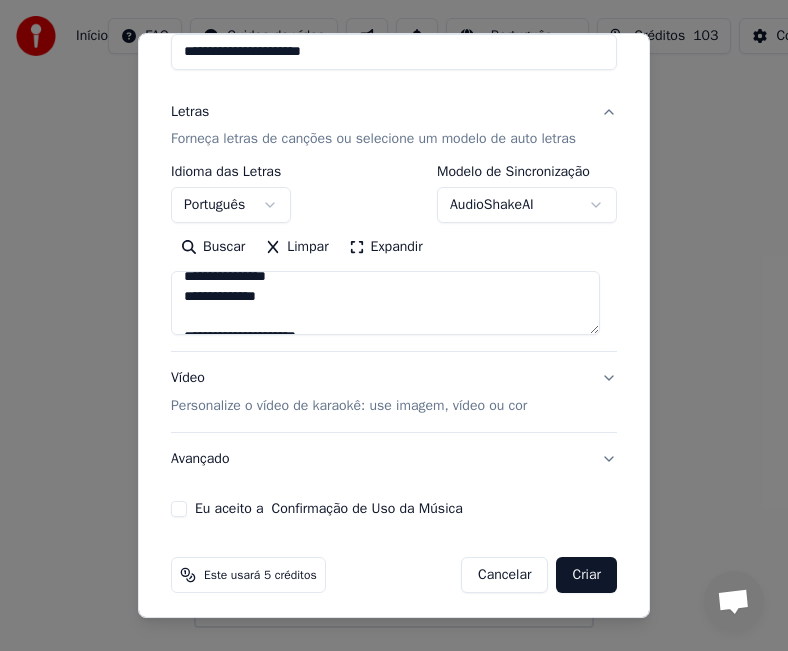 scroll, scrollTop: 833, scrollLeft: 0, axis: vertical 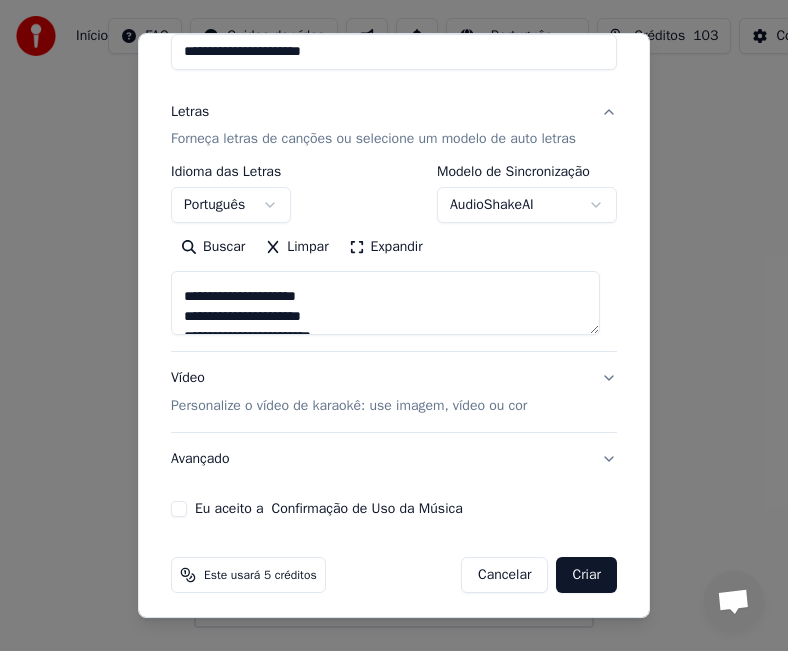 type on "**********" 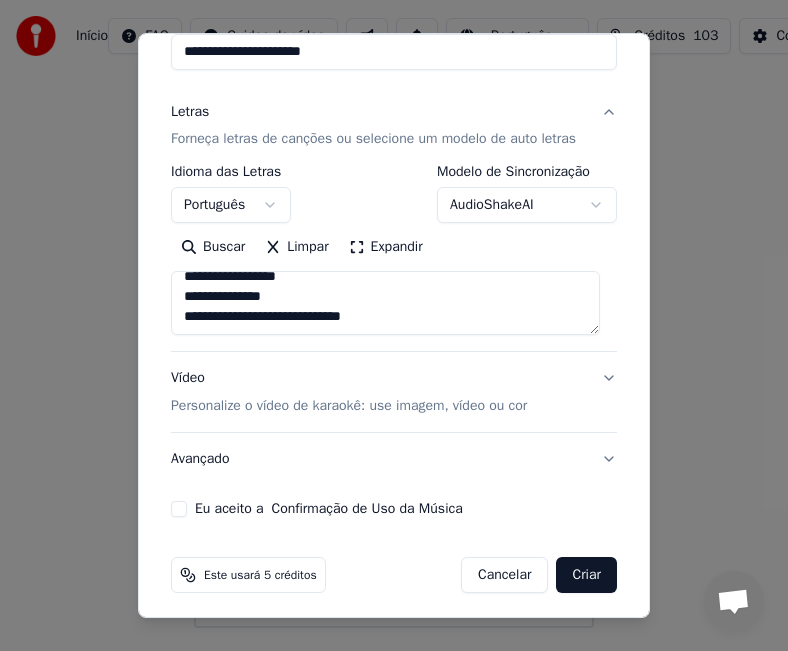scroll, scrollTop: 1033, scrollLeft: 0, axis: vertical 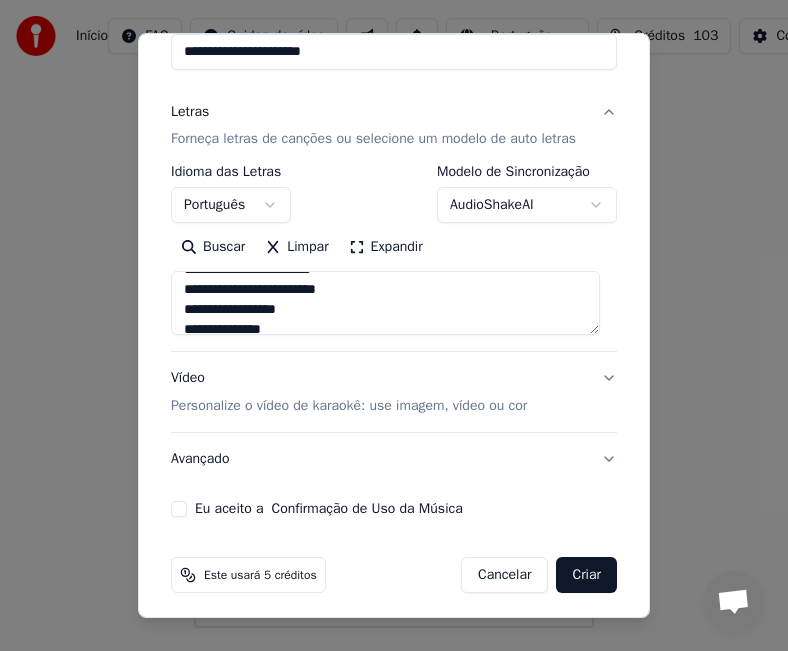 click at bounding box center [385, 304] 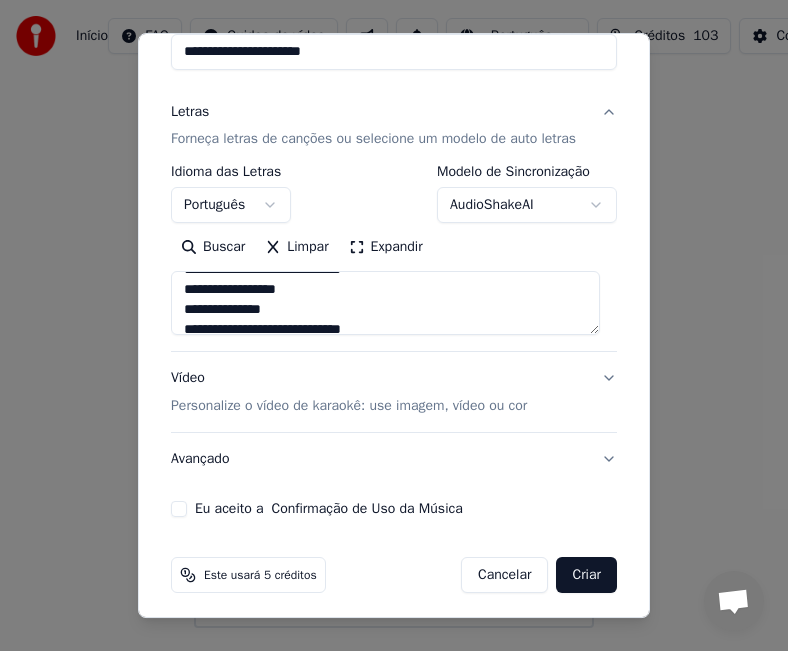 scroll, scrollTop: 360, scrollLeft: 0, axis: vertical 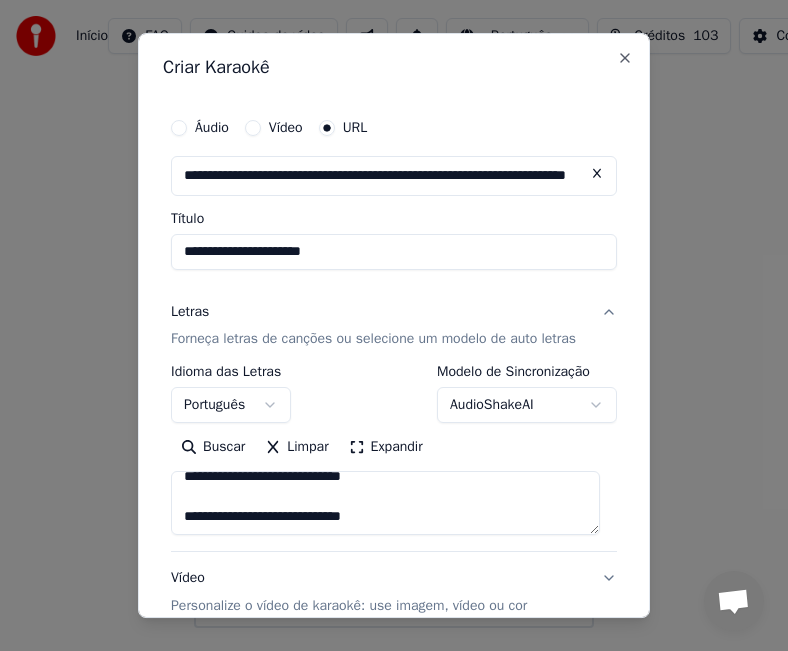 click on "Vídeo" at bounding box center [253, 128] 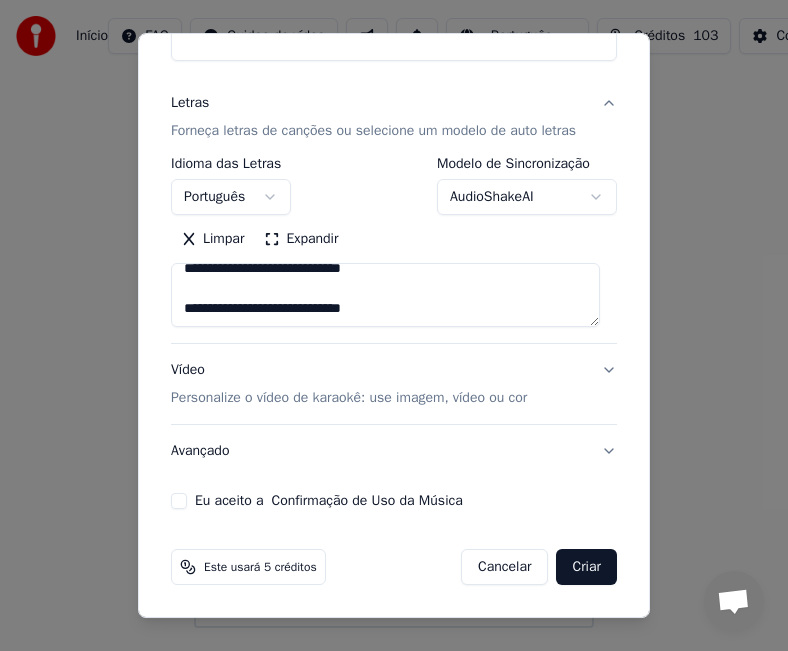 scroll, scrollTop: 226, scrollLeft: 0, axis: vertical 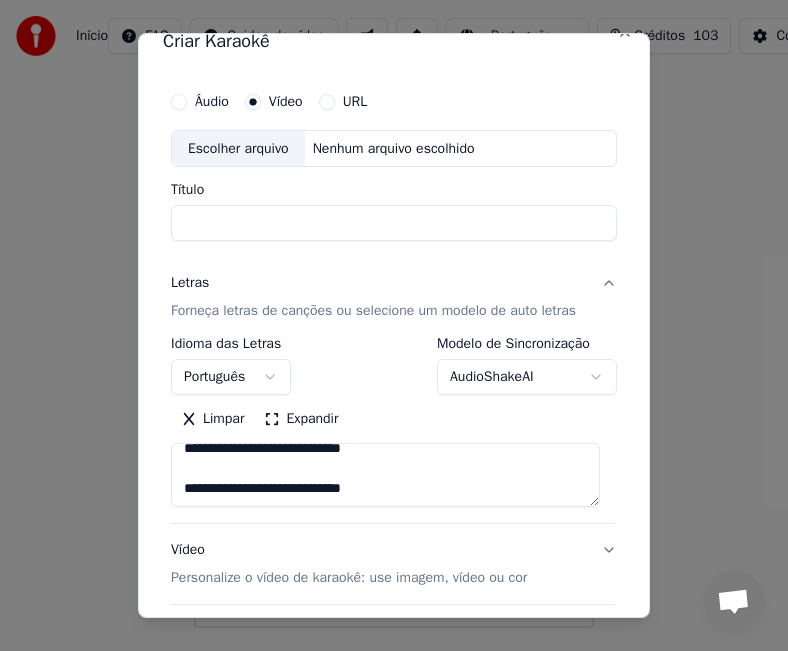 click on "Título" at bounding box center [394, 224] 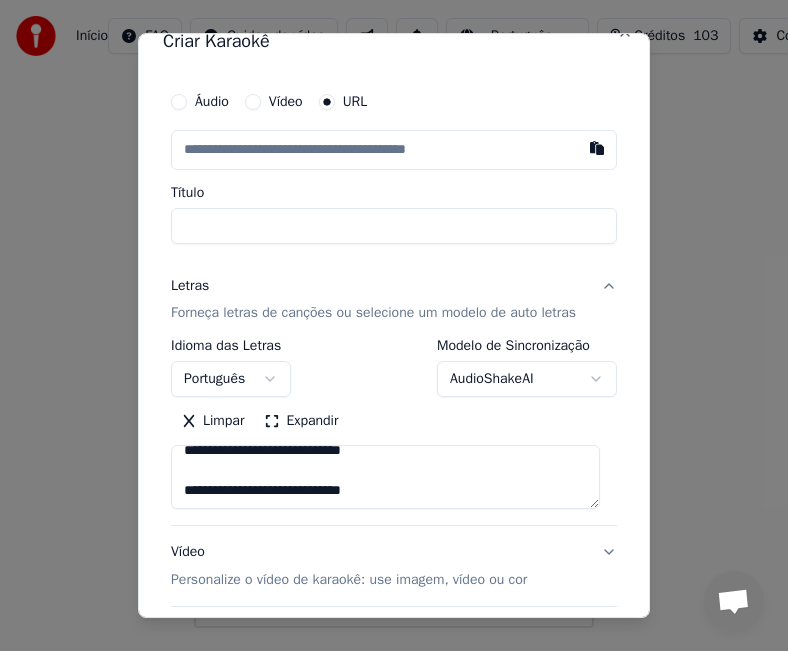 click at bounding box center [394, 150] 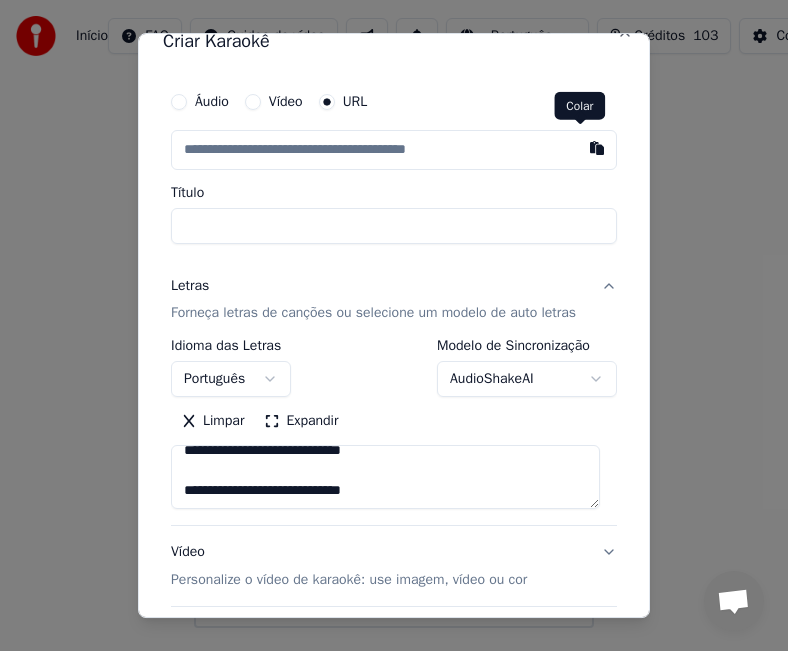 click at bounding box center (597, 148) 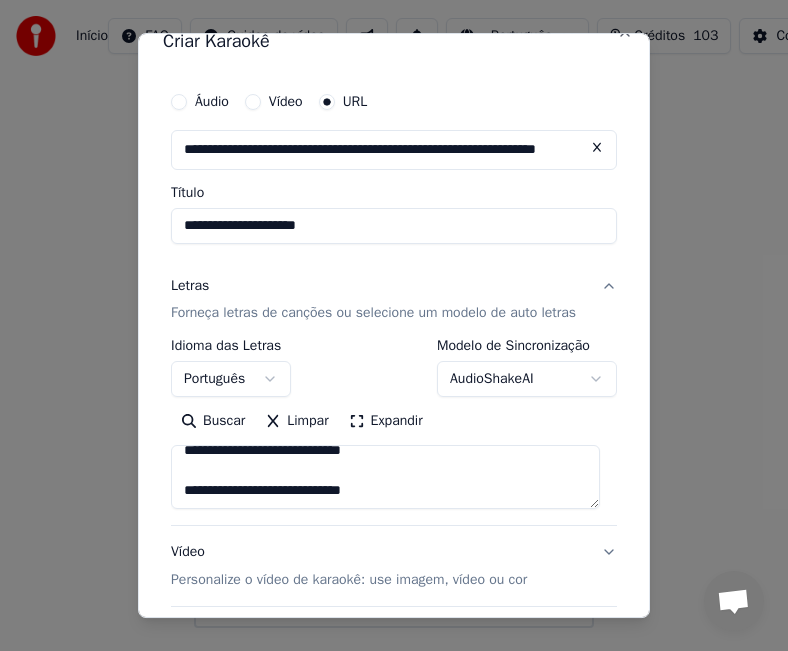 click on "**********" at bounding box center (394, 226) 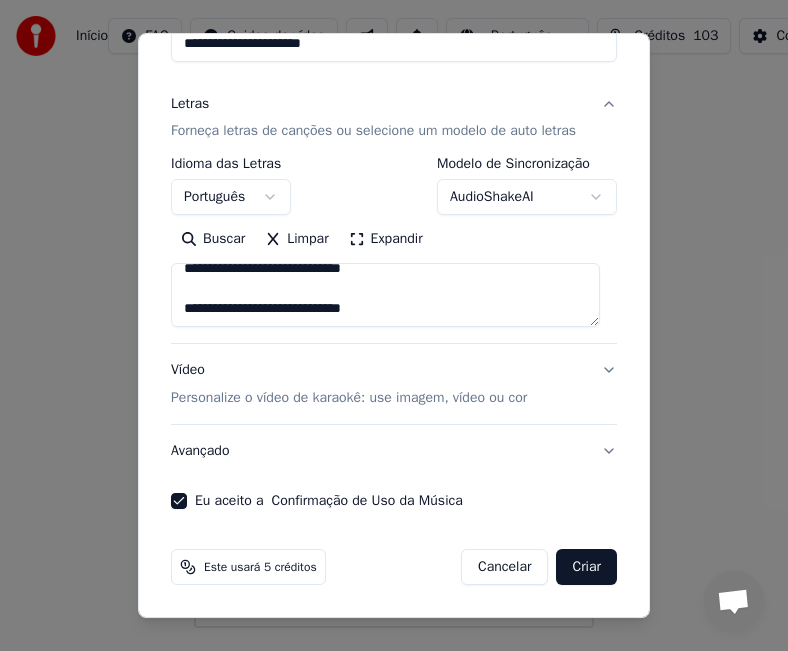 scroll, scrollTop: 228, scrollLeft: 0, axis: vertical 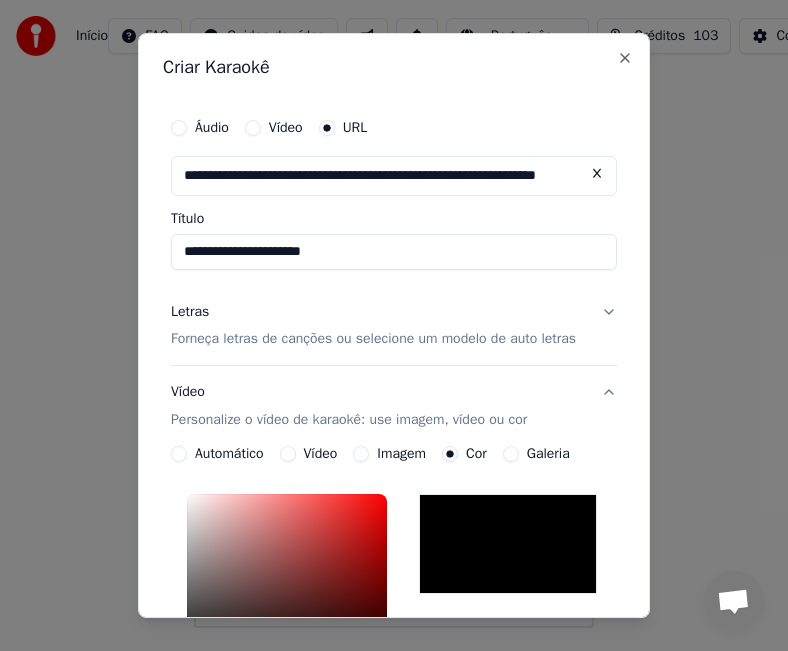 click on "Forneça letras de canções ou selecione um modelo de auto letras" at bounding box center [373, 340] 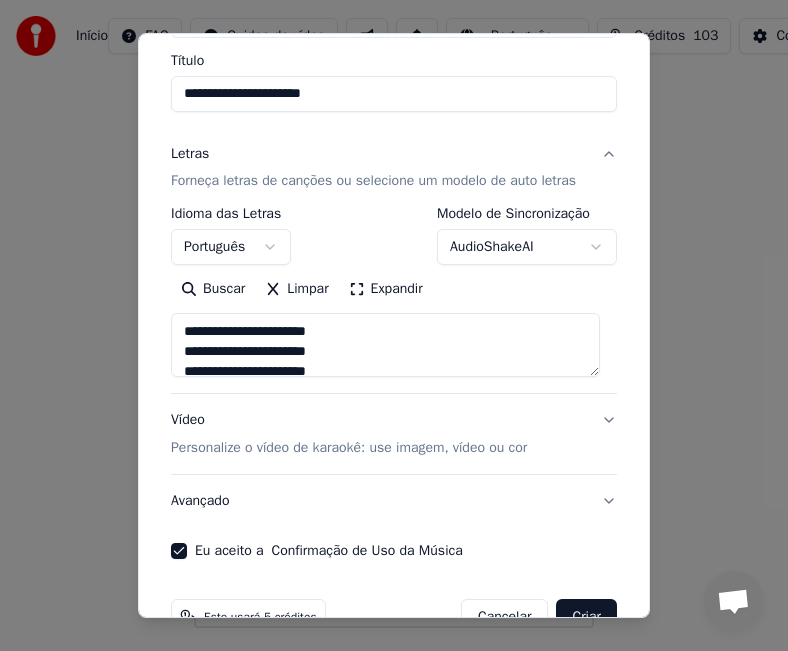 scroll, scrollTop: 200, scrollLeft: 0, axis: vertical 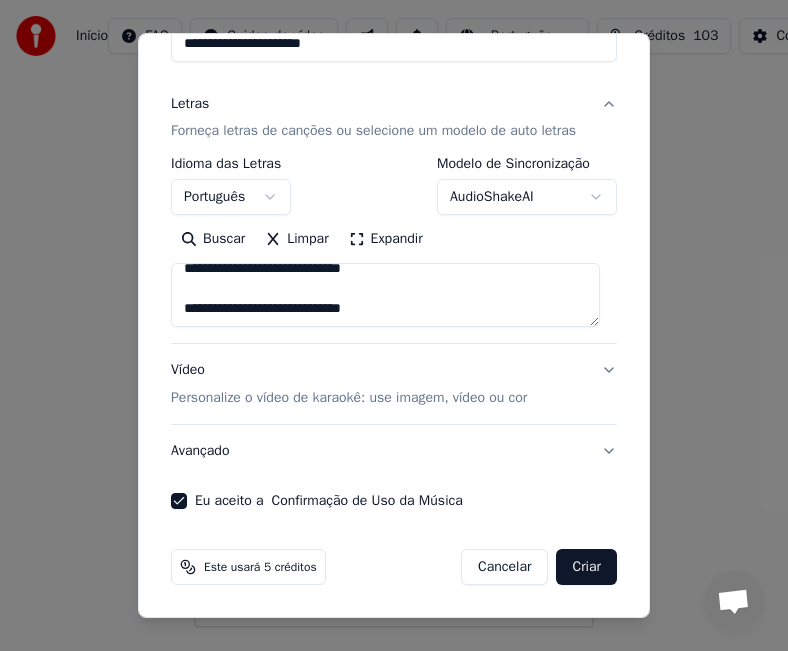 click on "Vídeo Personalize o vídeo de karaokê: use imagem, vídeo ou cor" at bounding box center [394, 385] 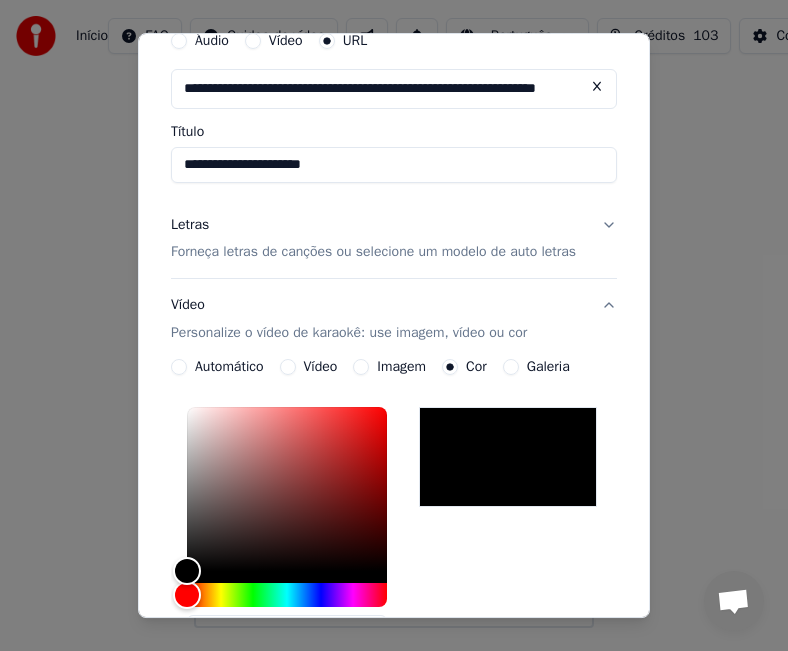 scroll, scrollTop: 0, scrollLeft: 0, axis: both 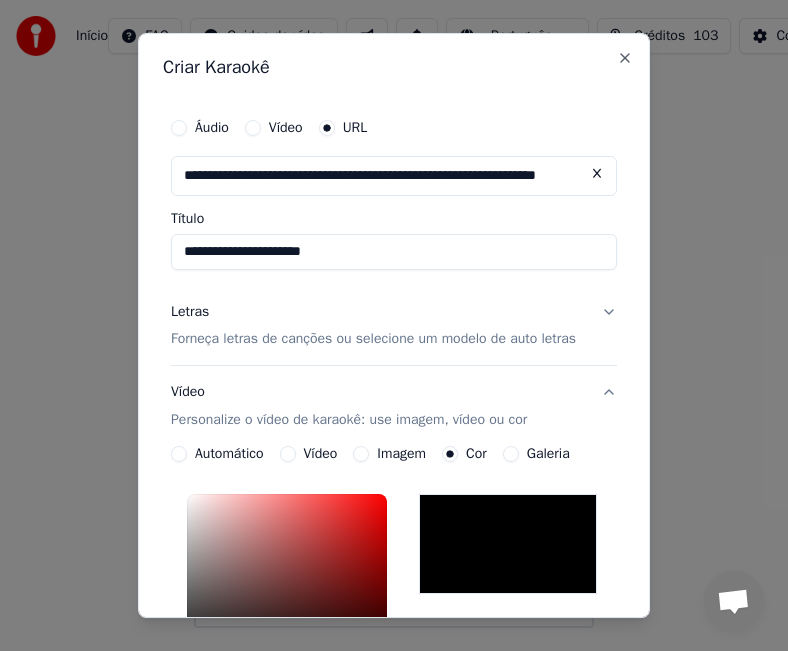 click on "Forneça letras de canções ou selecione um modelo de auto letras" at bounding box center [373, 340] 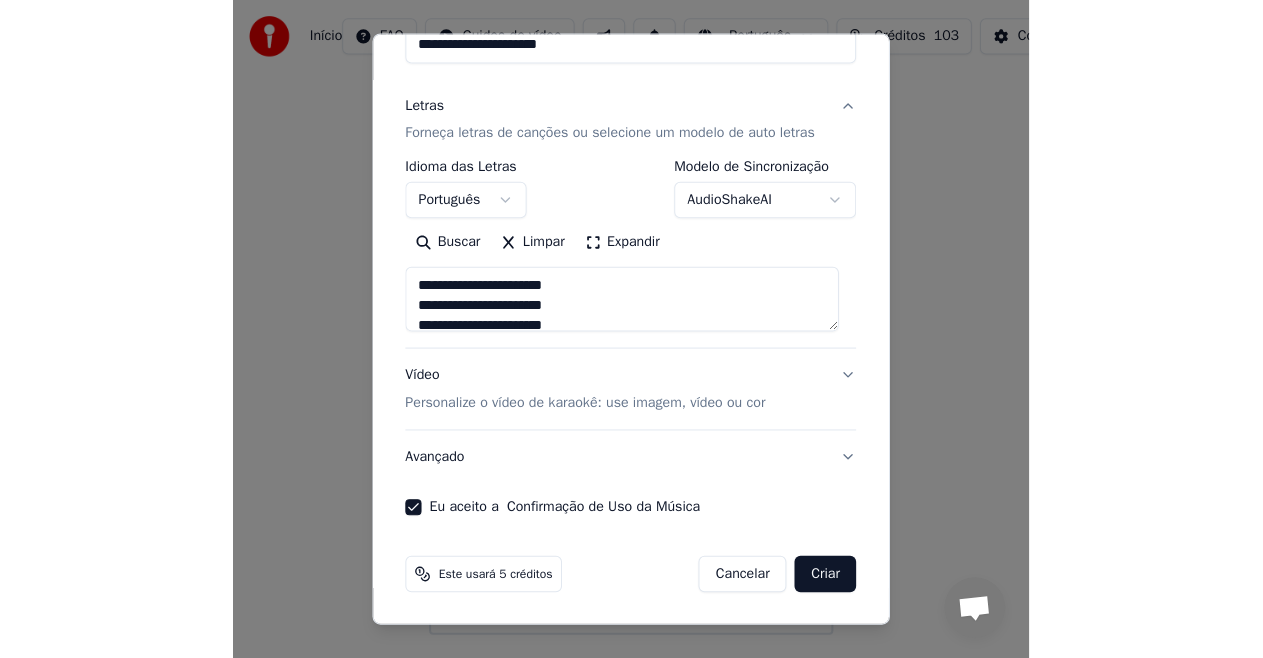 scroll, scrollTop: 228, scrollLeft: 0, axis: vertical 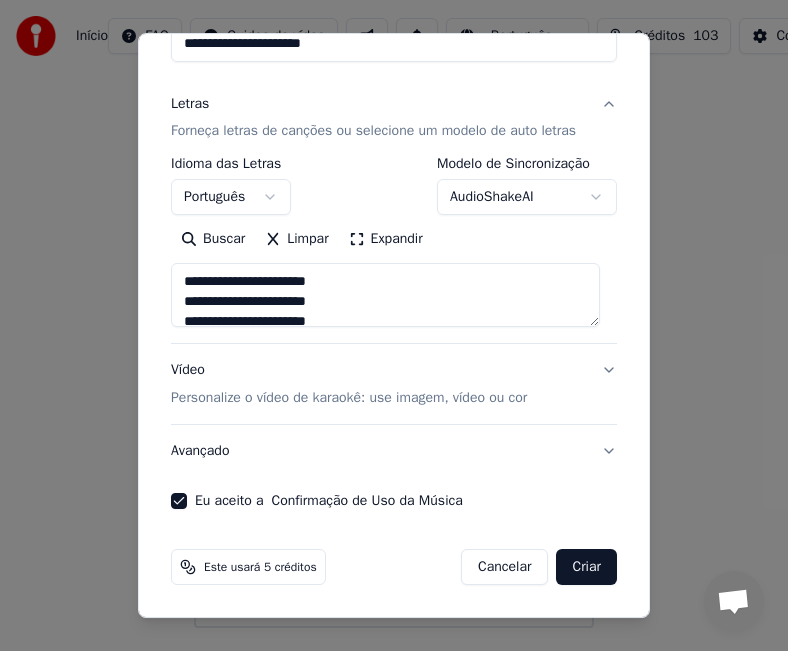 click on "Criar" at bounding box center (586, 567) 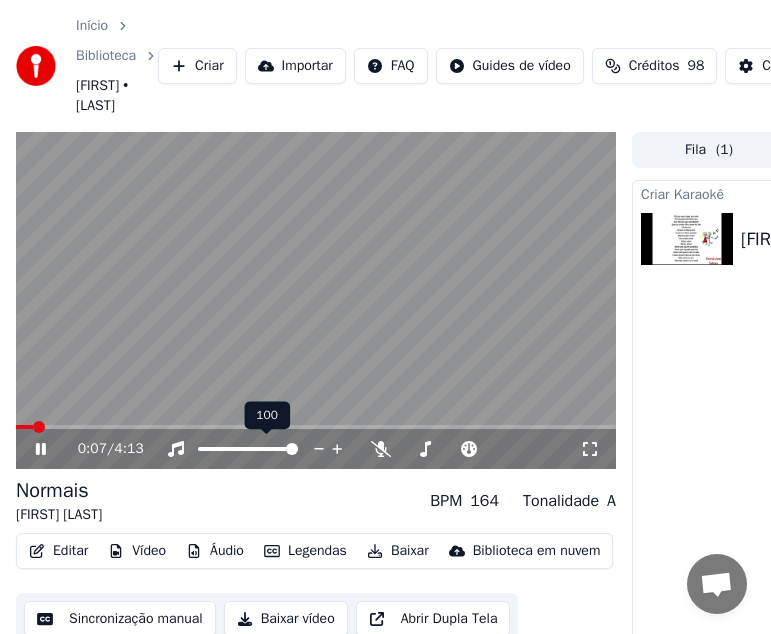 click 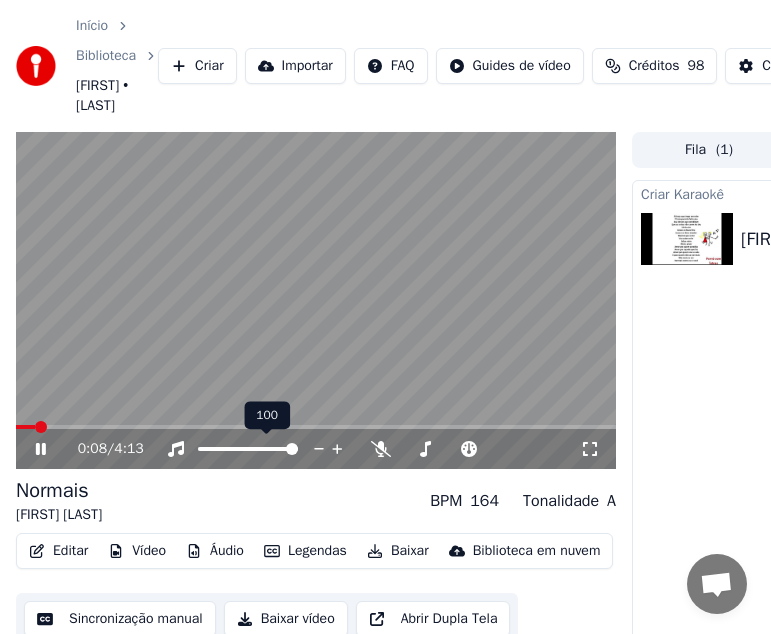 click 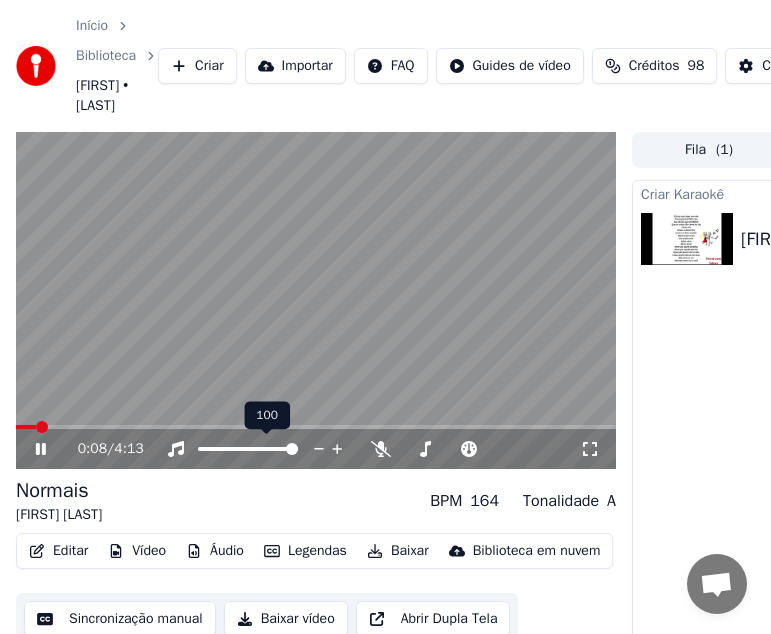 click 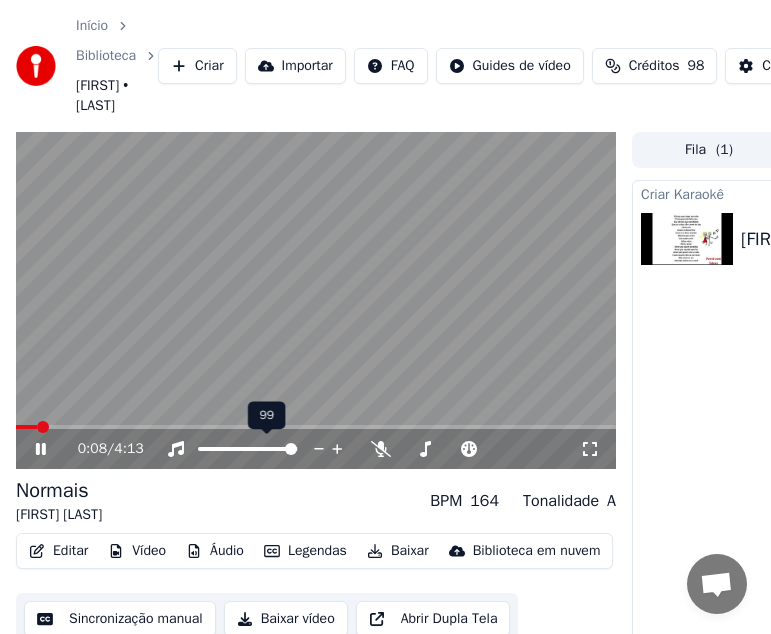 click 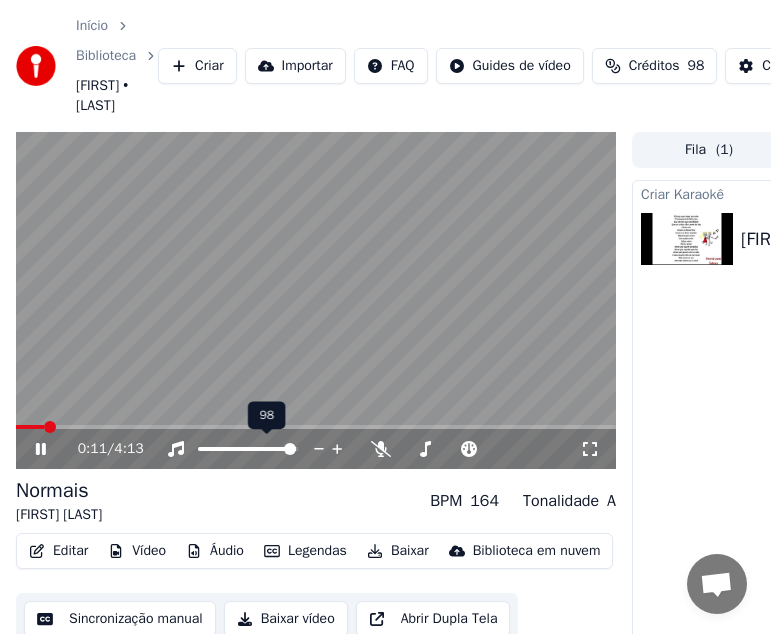 click 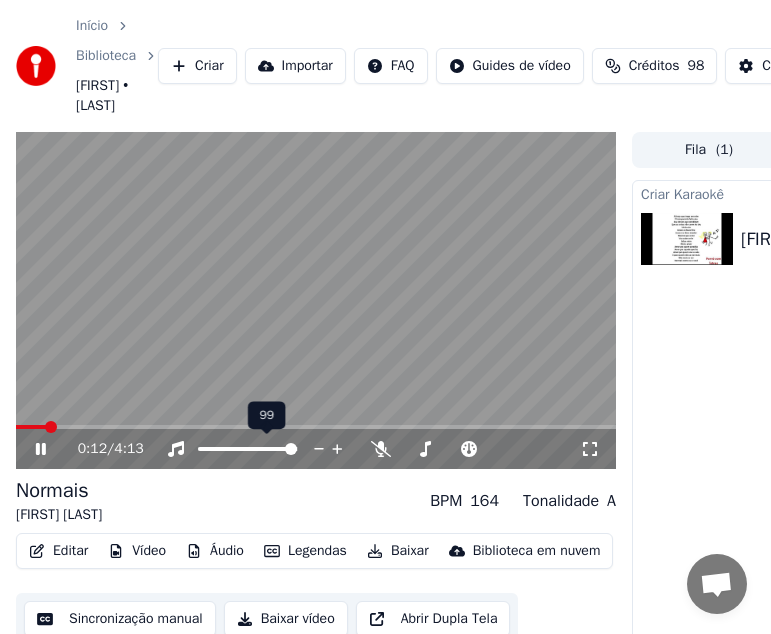 click 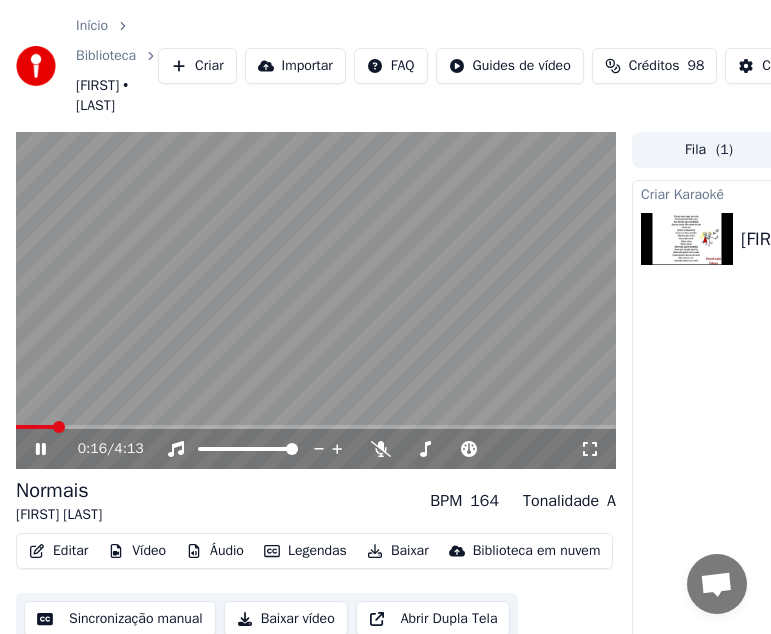 click at bounding box center [35, 427] 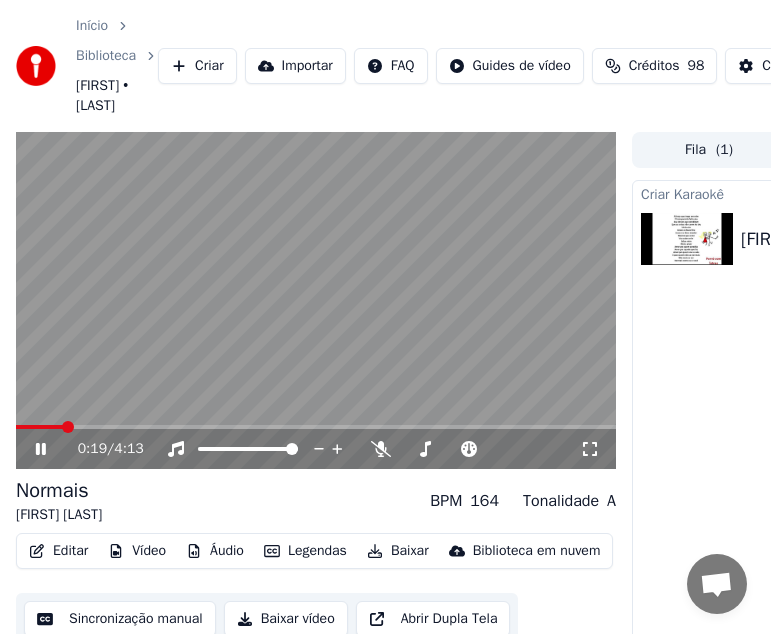 click at bounding box center [316, 301] 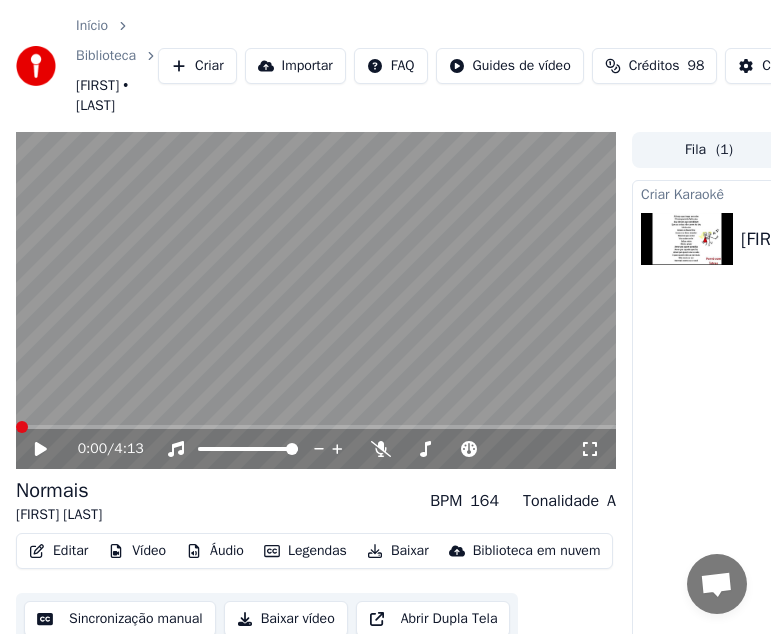 click at bounding box center (22, 427) 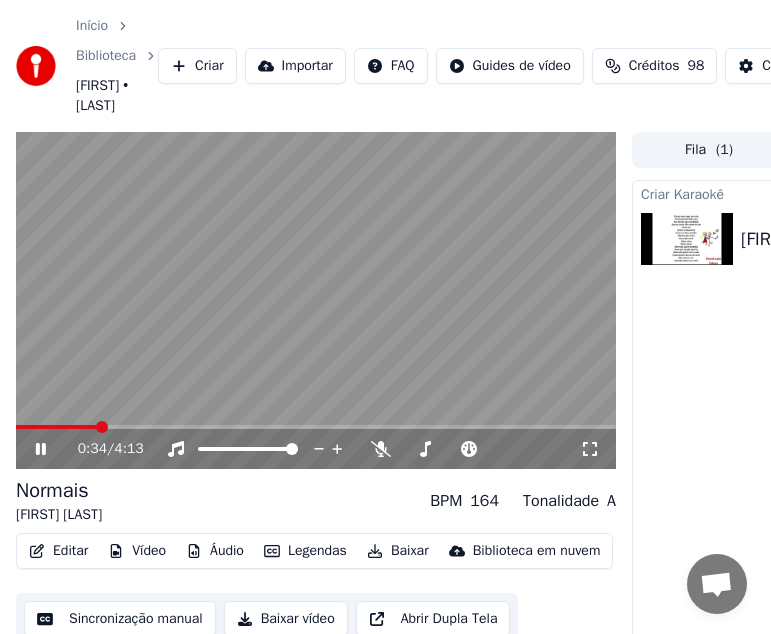 click 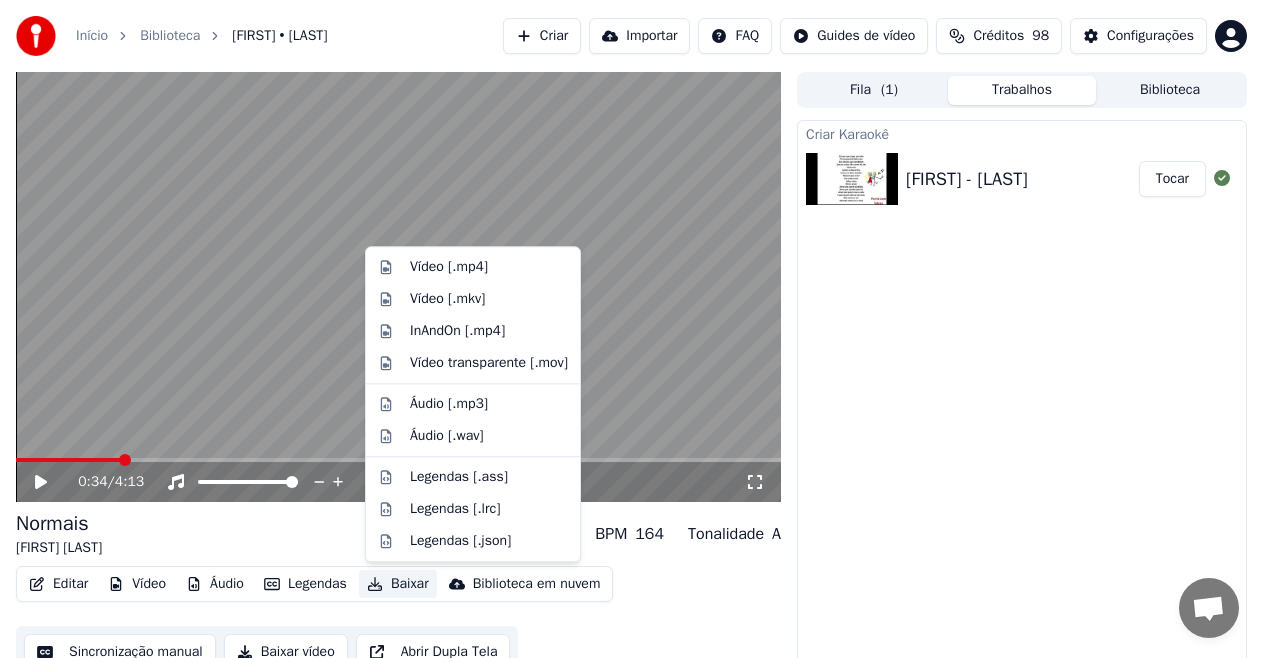 click on "Baixar" at bounding box center [398, 584] 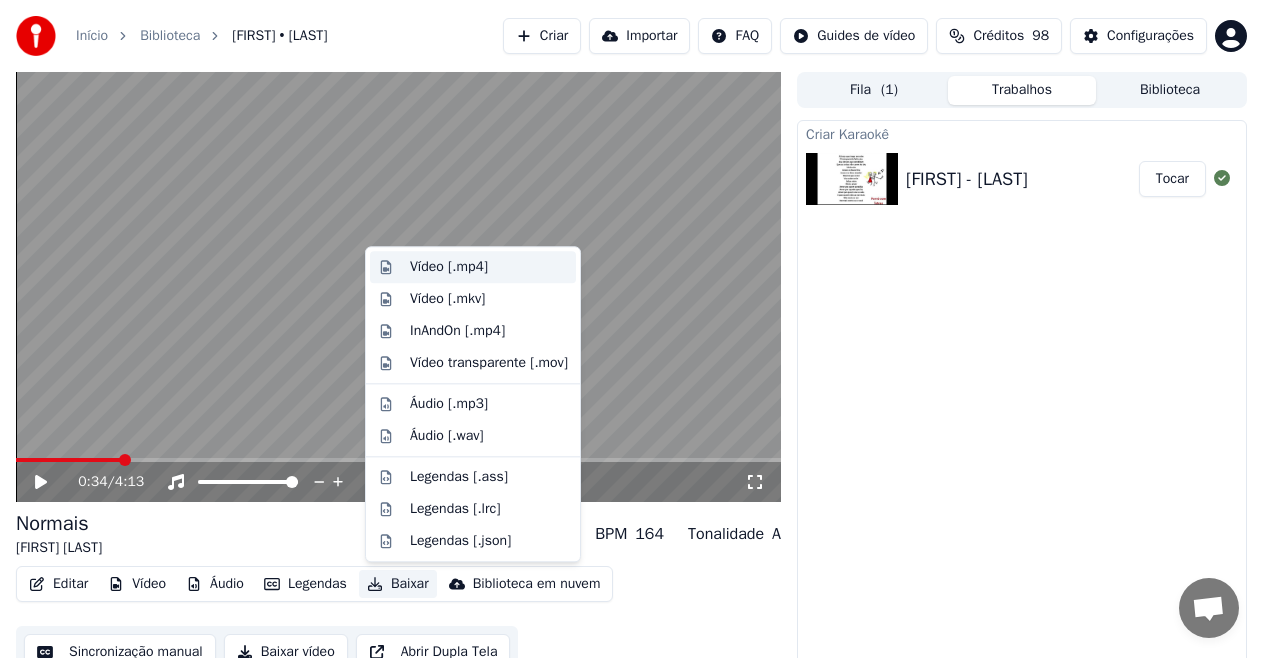click on "Vídeo [.mp4]" at bounding box center [449, 267] 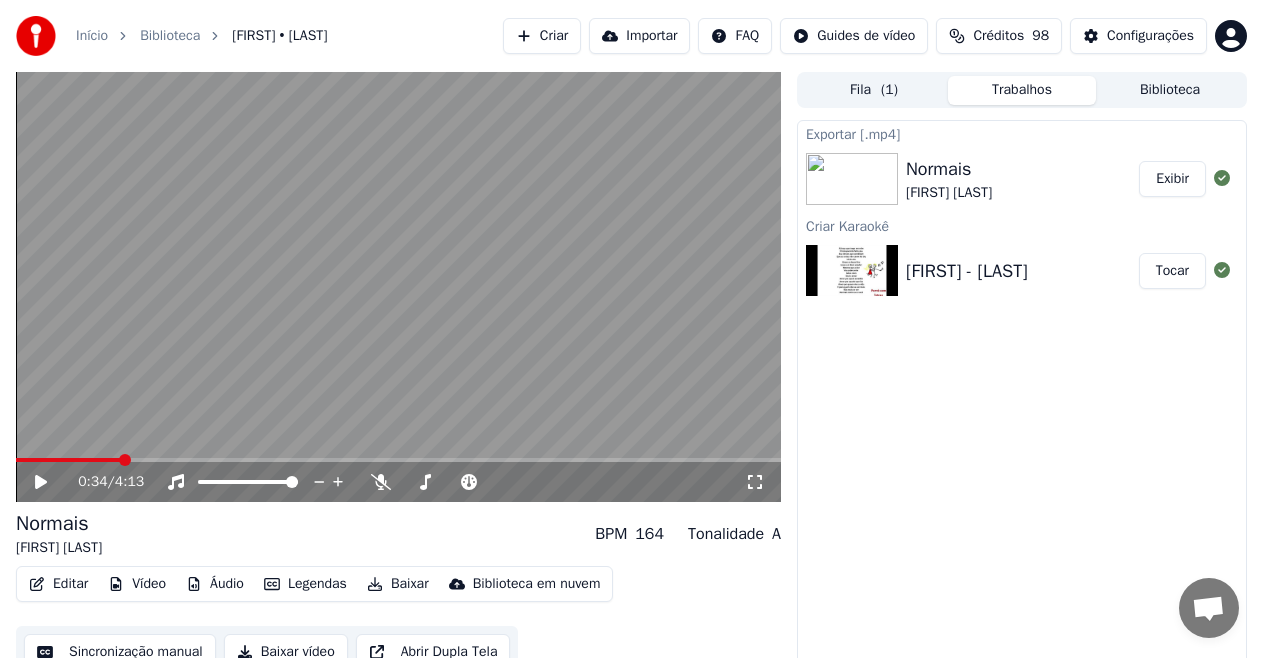 click on "Exibir" at bounding box center [1172, 179] 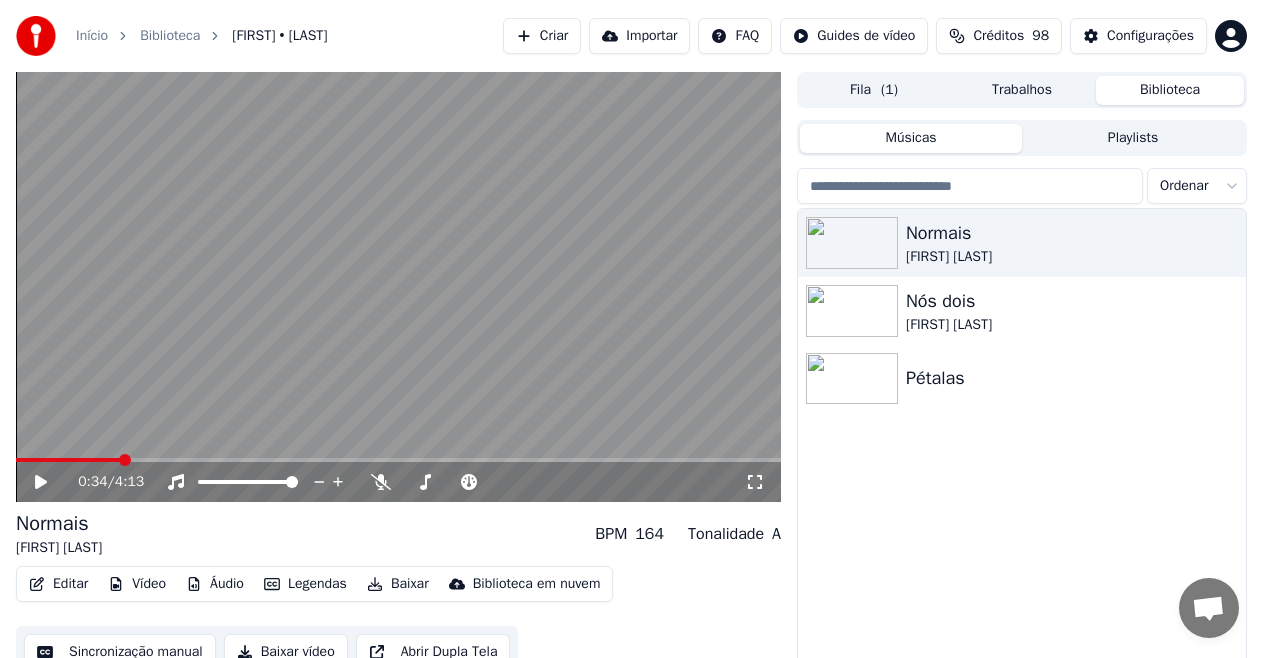 click on "Biblioteca" at bounding box center (1170, 90) 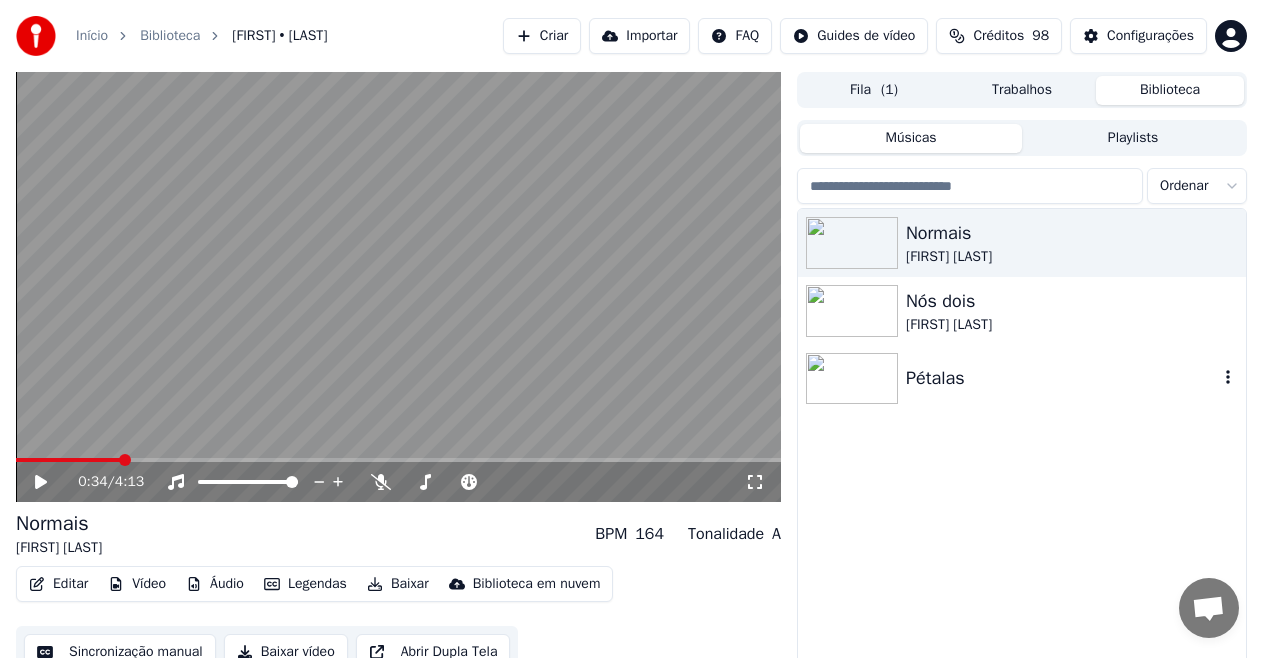 click on "Pétalas" at bounding box center [1062, 378] 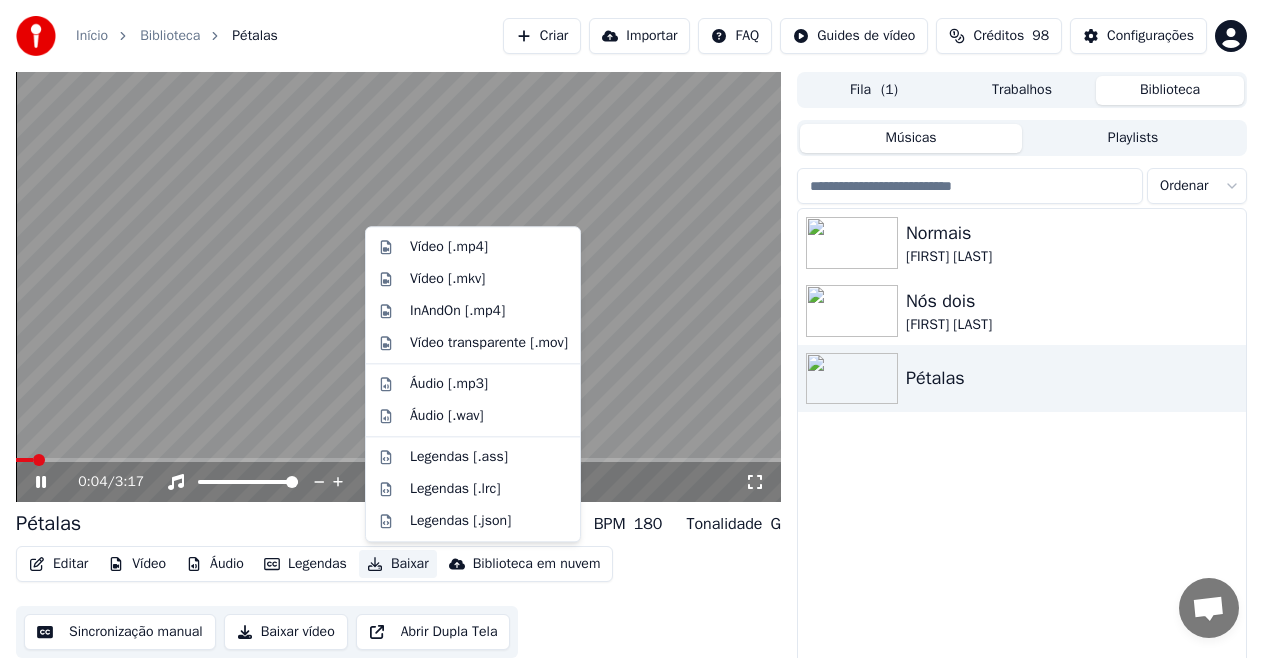 click on "Baixar" at bounding box center [398, 564] 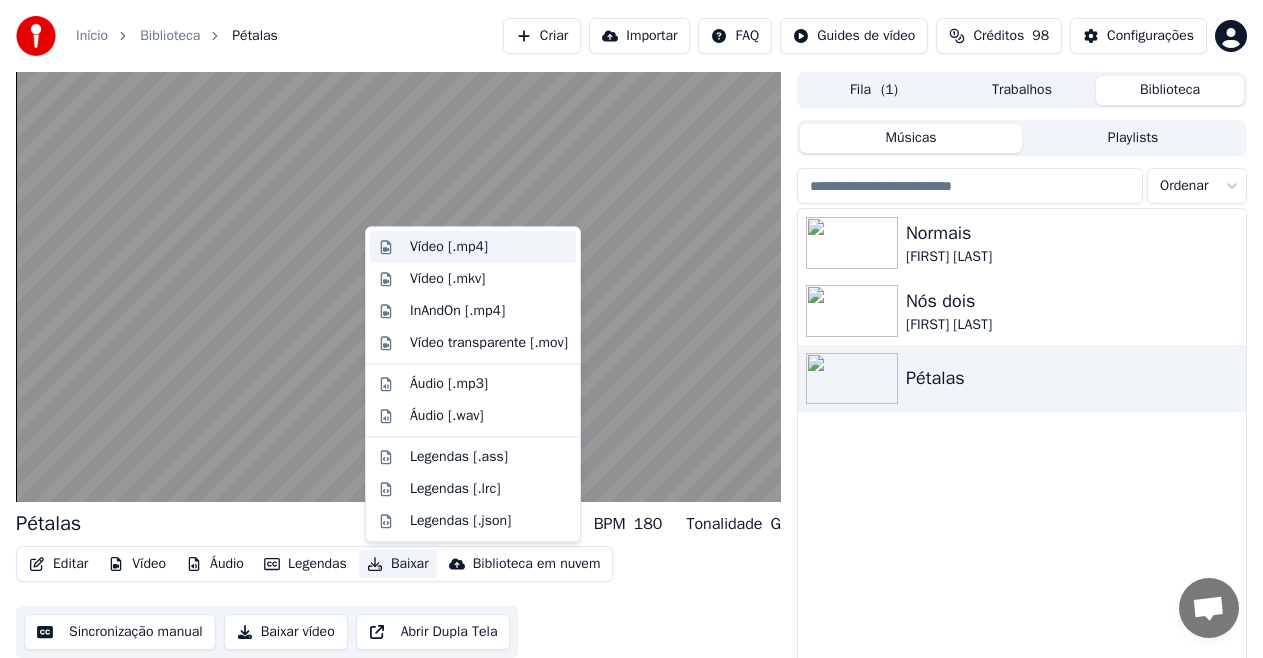 click on "Vídeo [.mp4]" at bounding box center [449, 247] 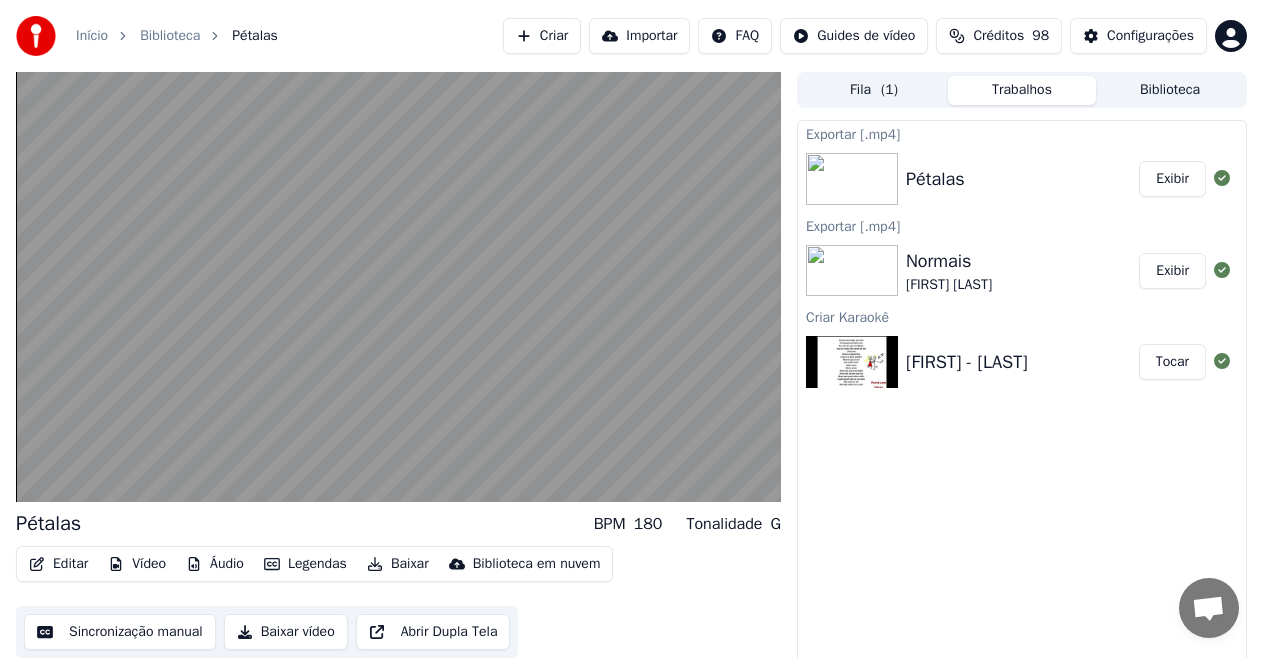 click on "Exibir" at bounding box center (1172, 179) 